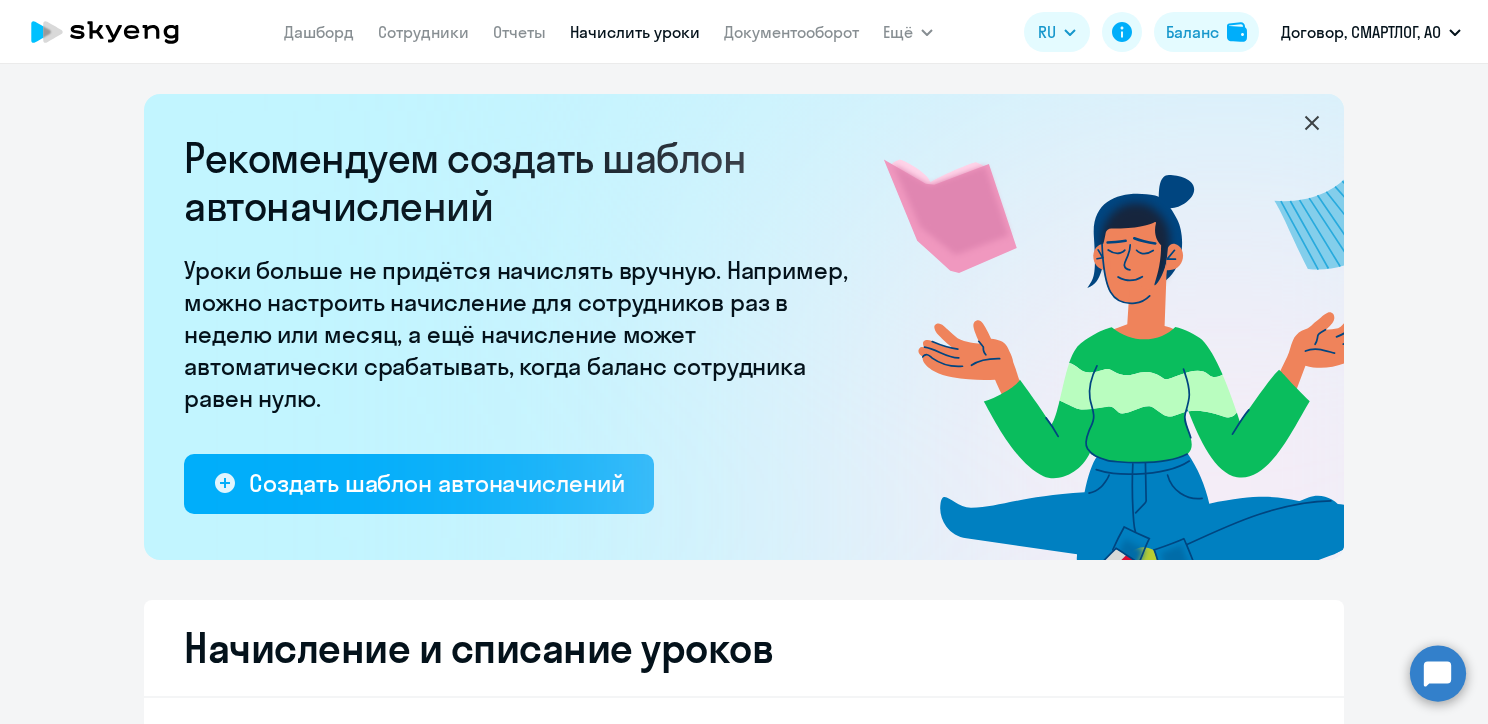select on "10" 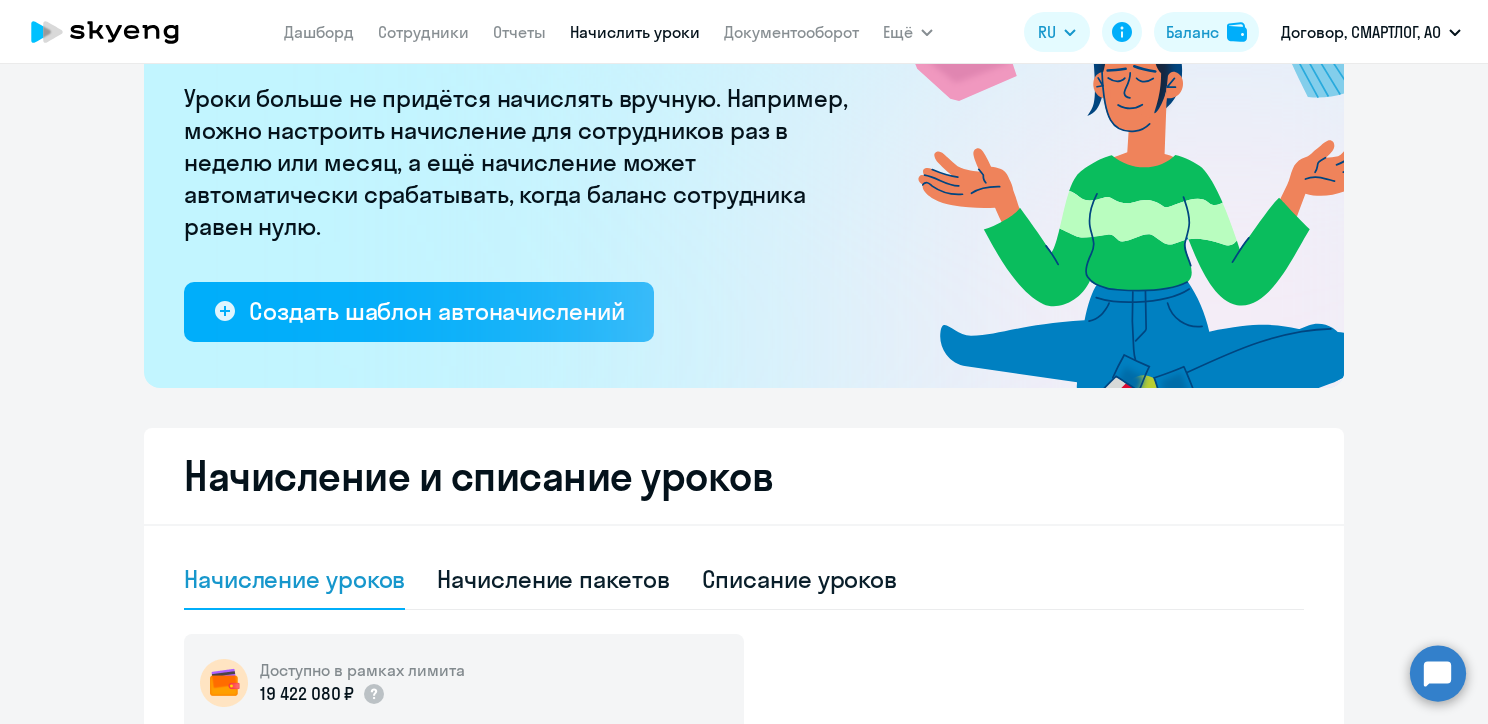 scroll, scrollTop: 100, scrollLeft: 0, axis: vertical 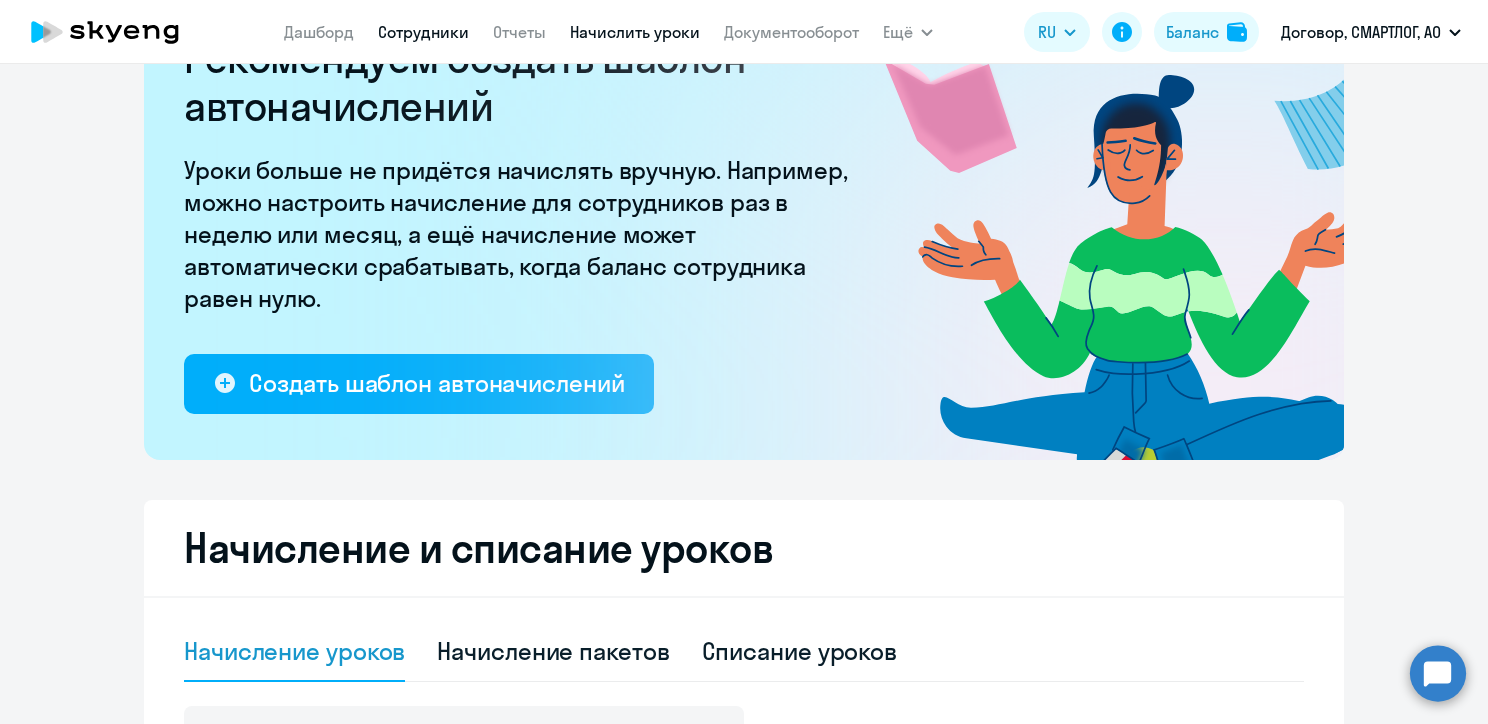 click on "Сотрудники" at bounding box center (423, 32) 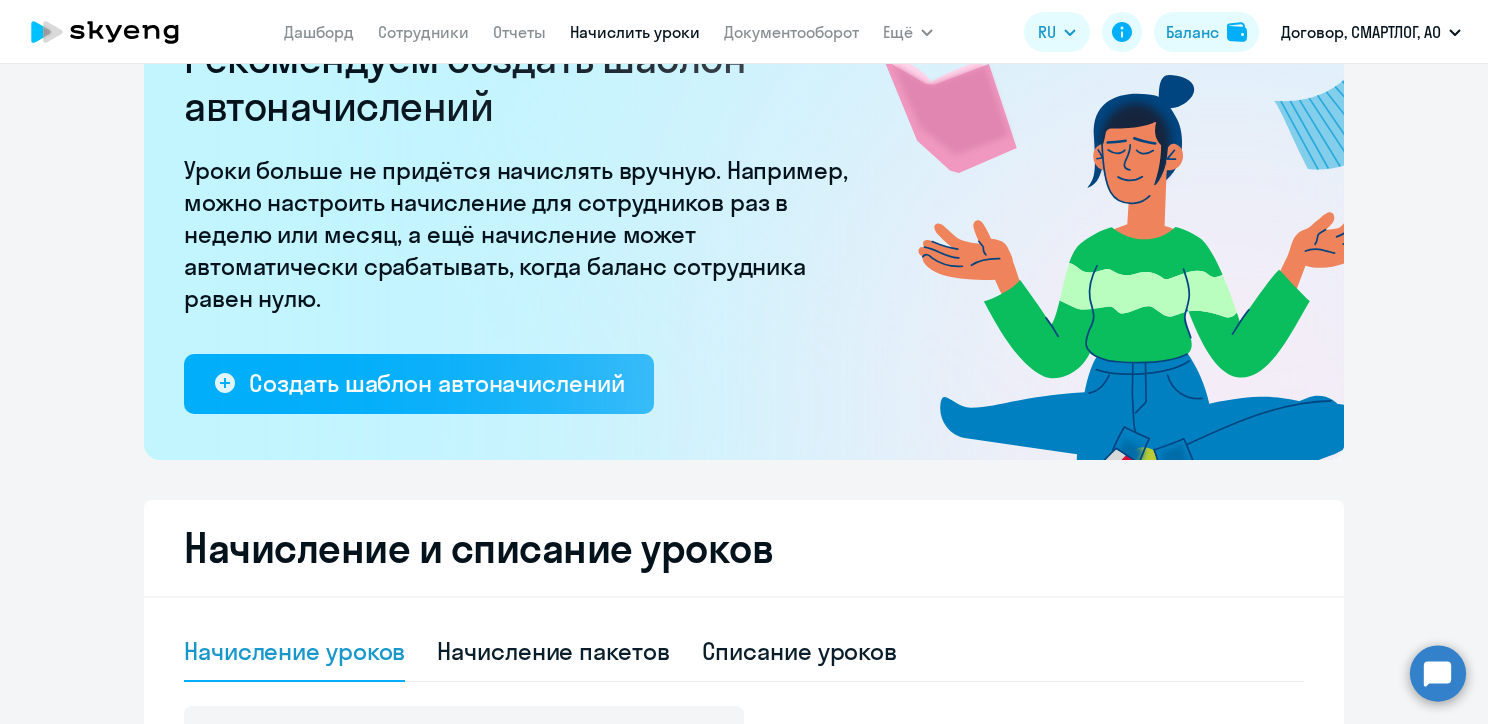 scroll, scrollTop: 0, scrollLeft: 0, axis: both 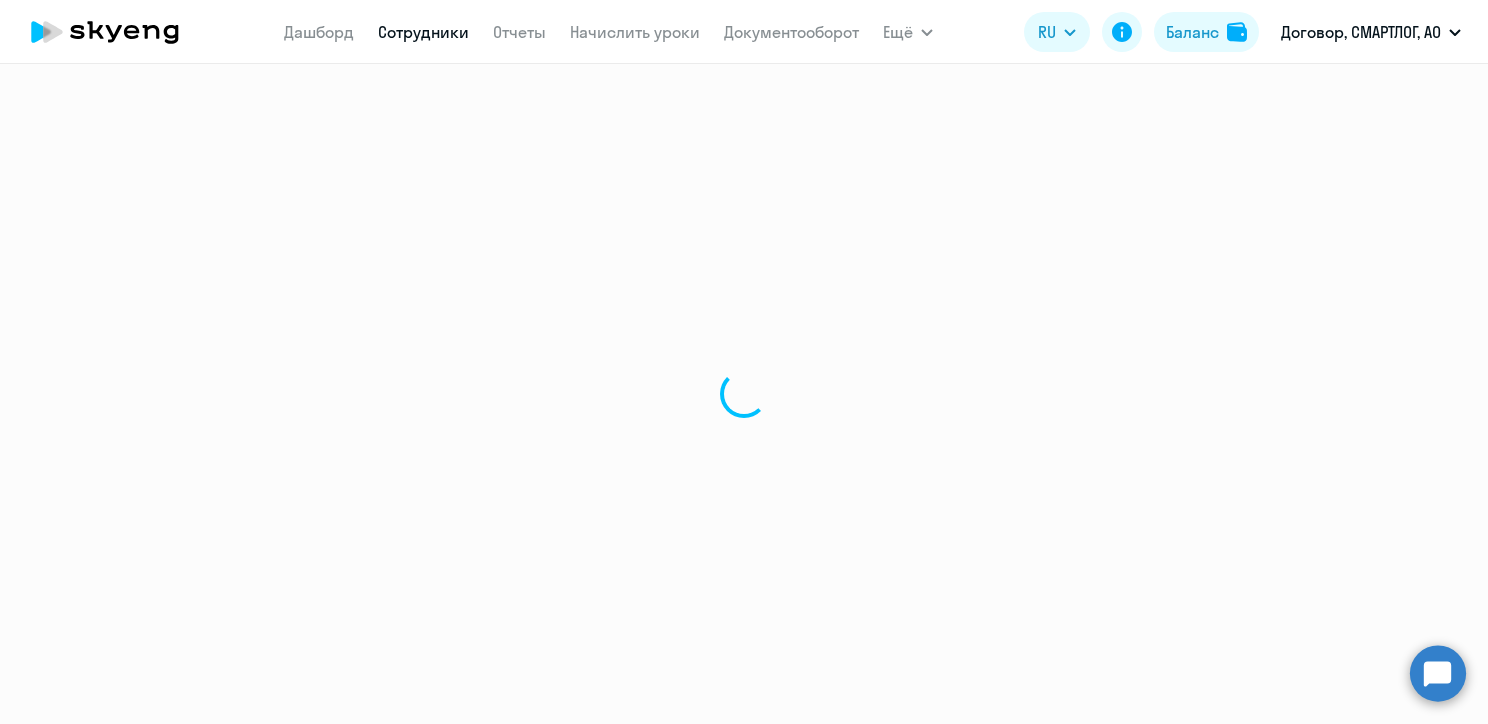 select on "30" 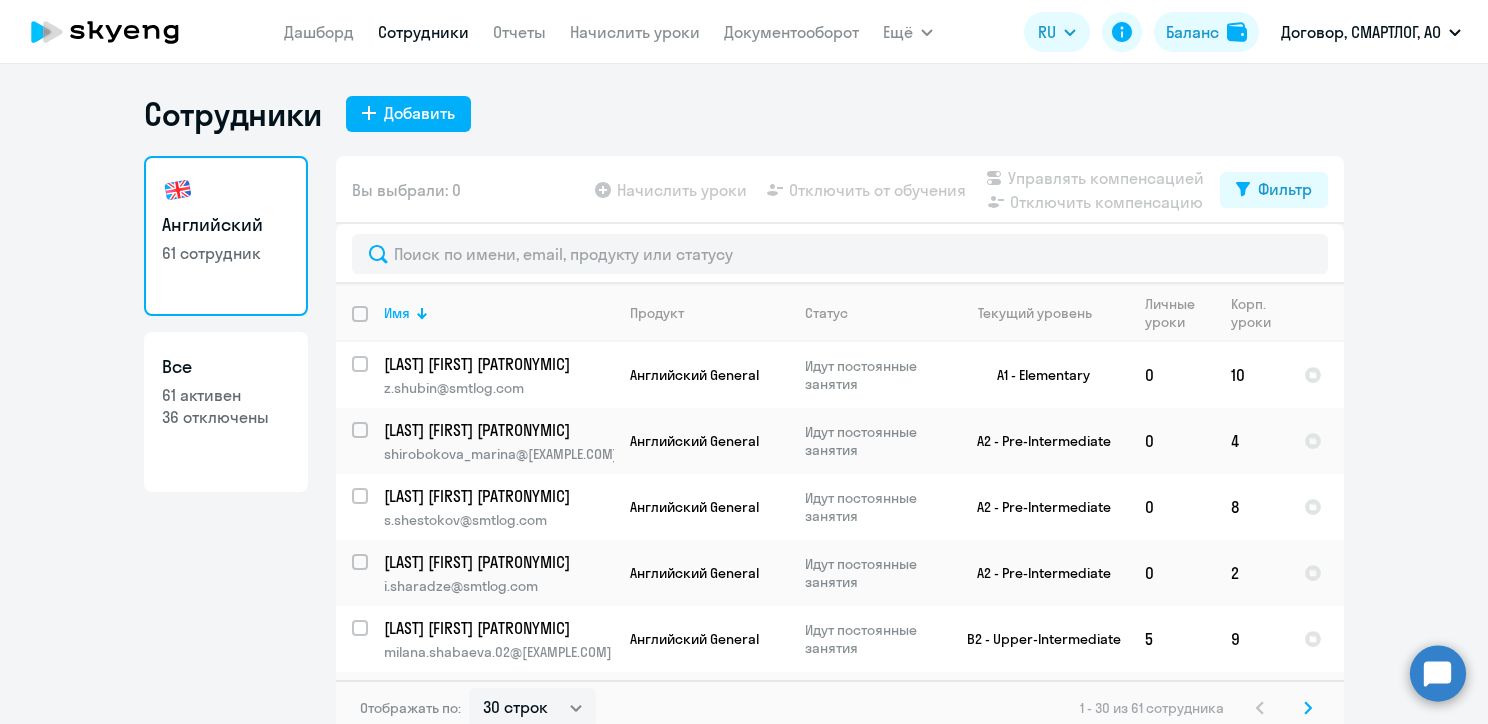 scroll, scrollTop: 12, scrollLeft: 0, axis: vertical 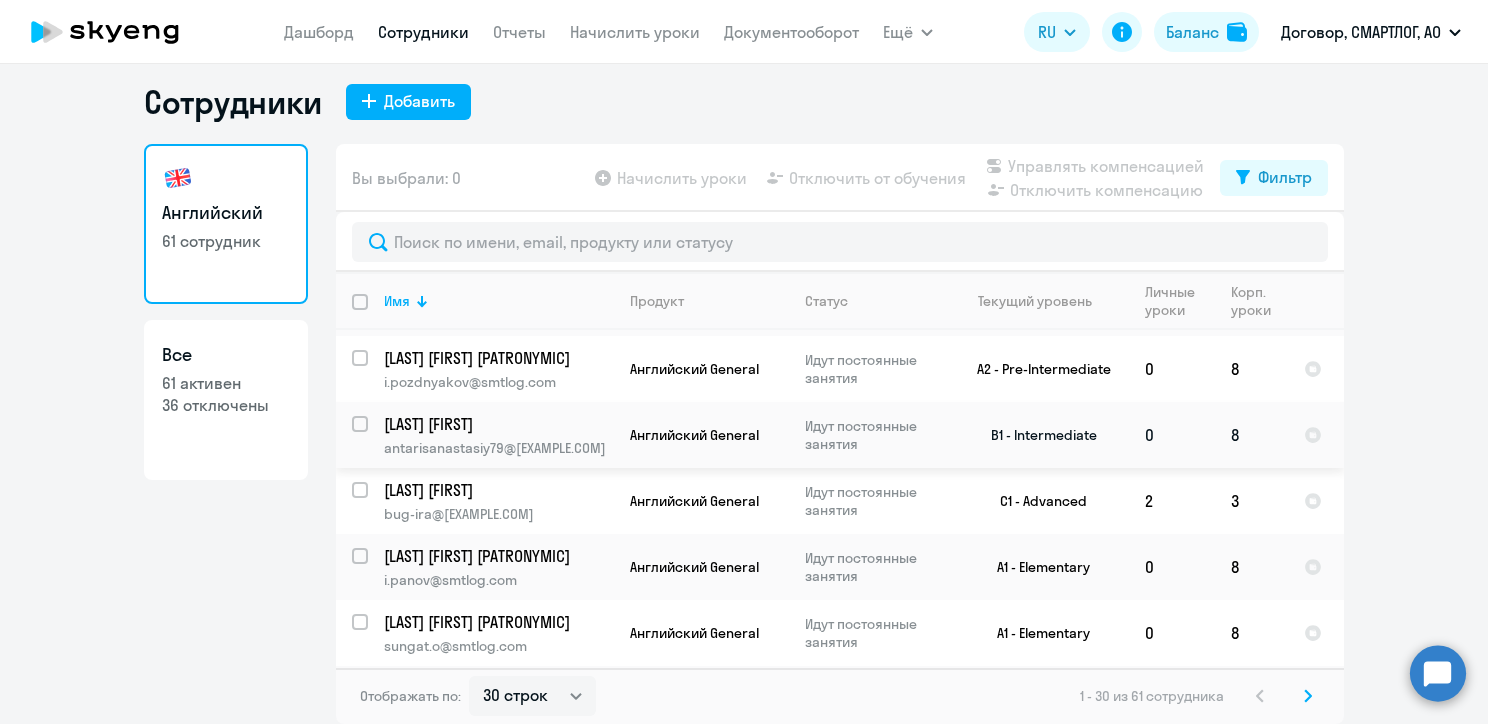 click at bounding box center (372, 436) 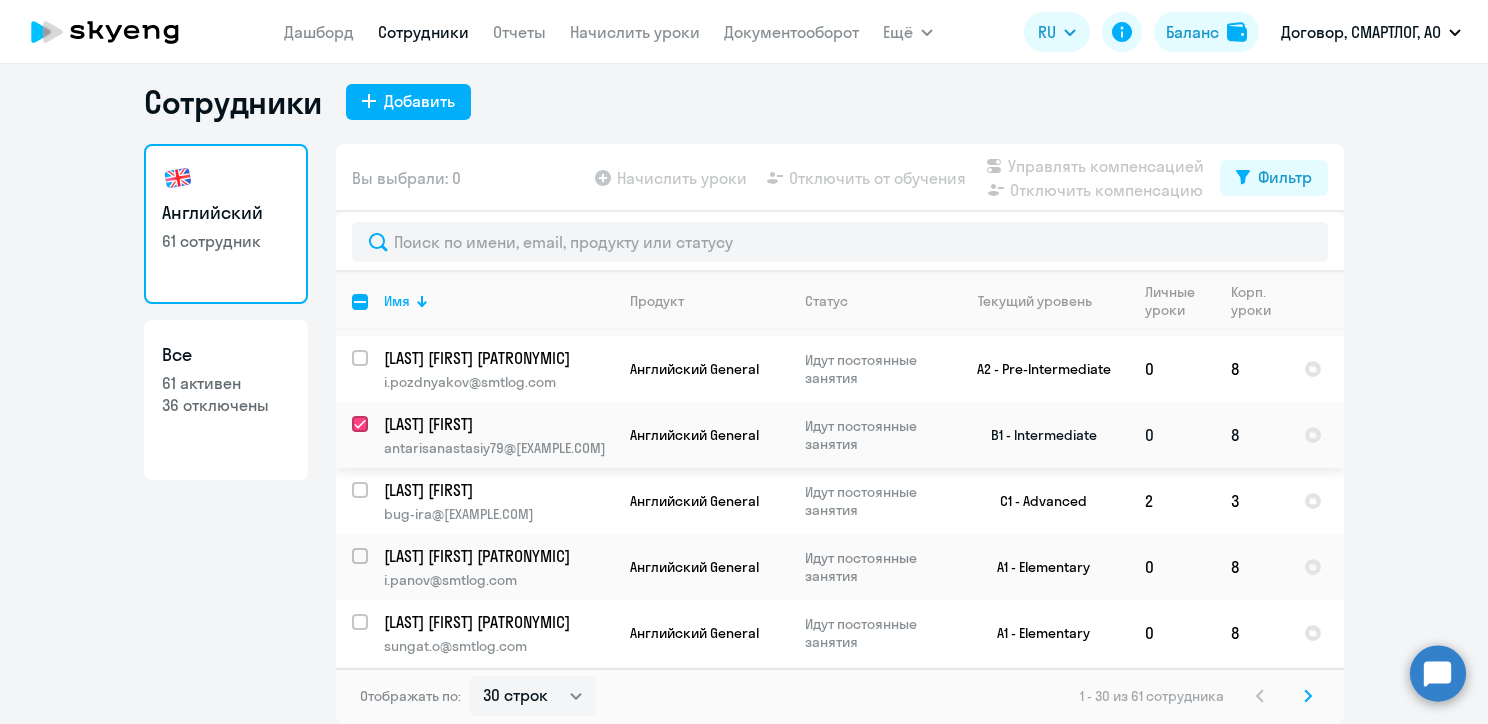 checkbox on "true" 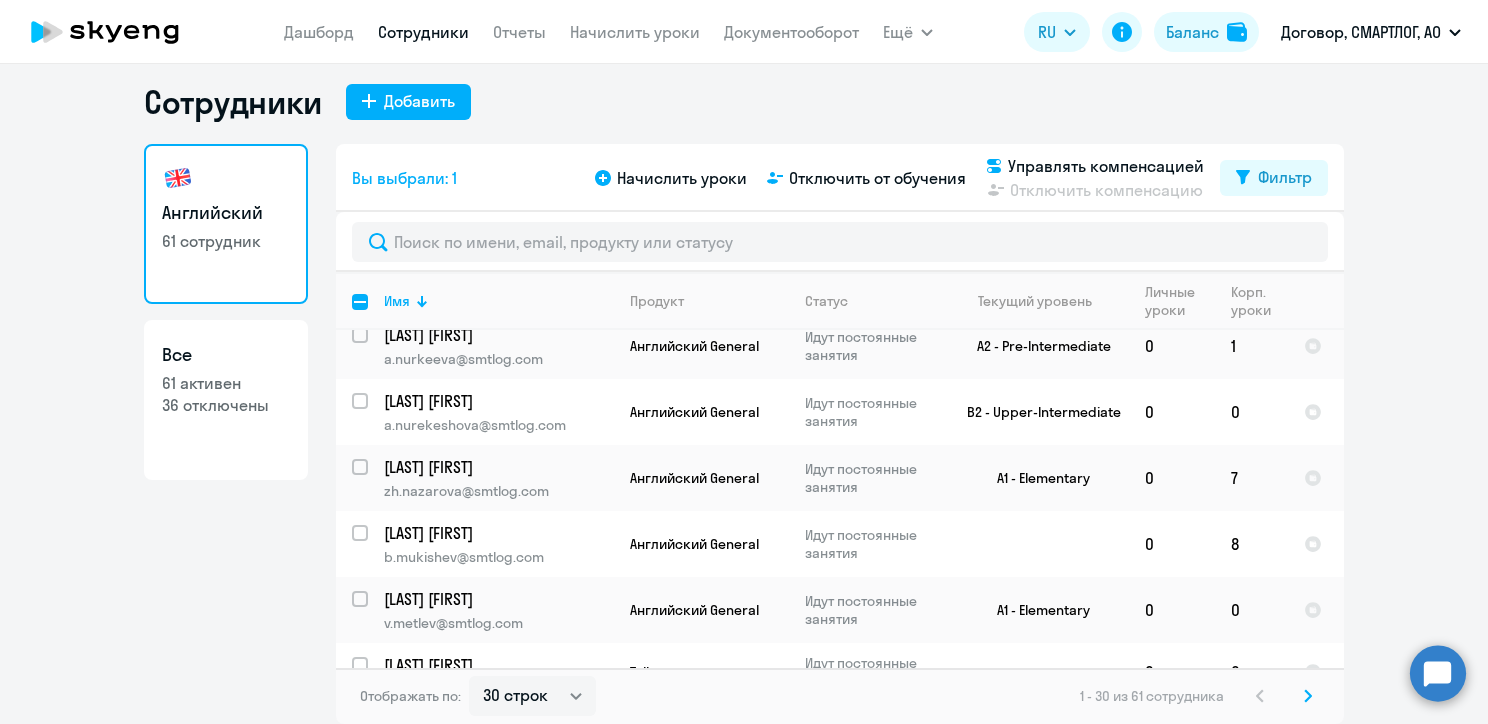 scroll, scrollTop: 1500, scrollLeft: 0, axis: vertical 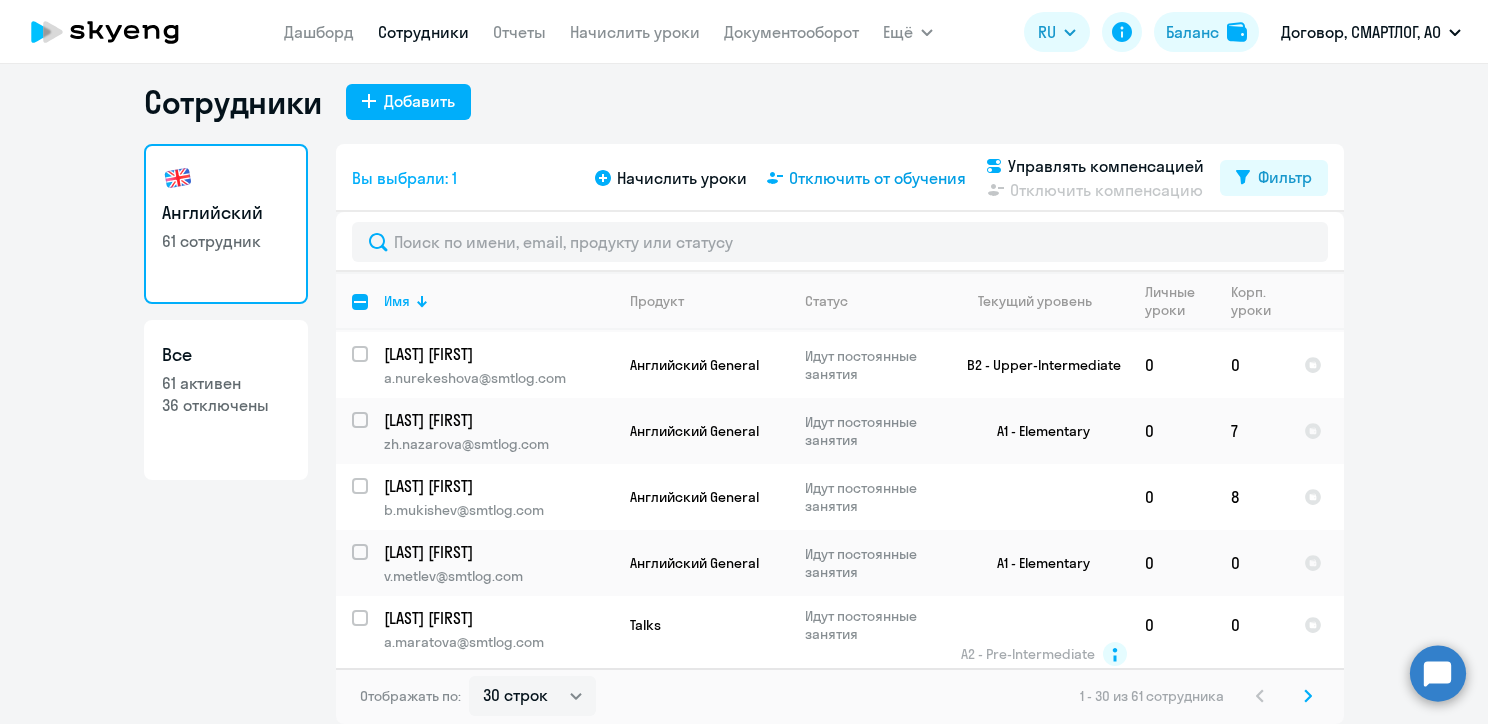 click on "Отключить от обучения" 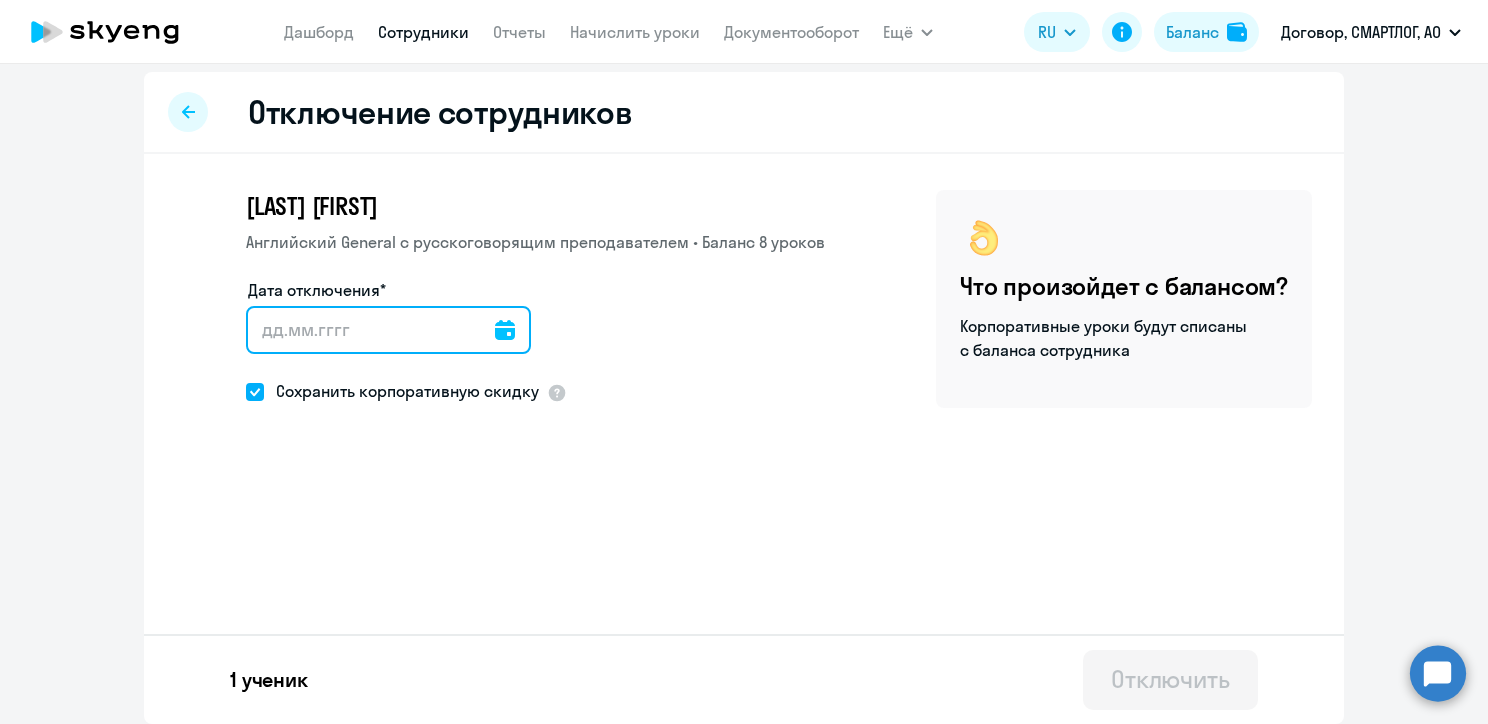 click on "Дата отключения*" at bounding box center (388, 330) 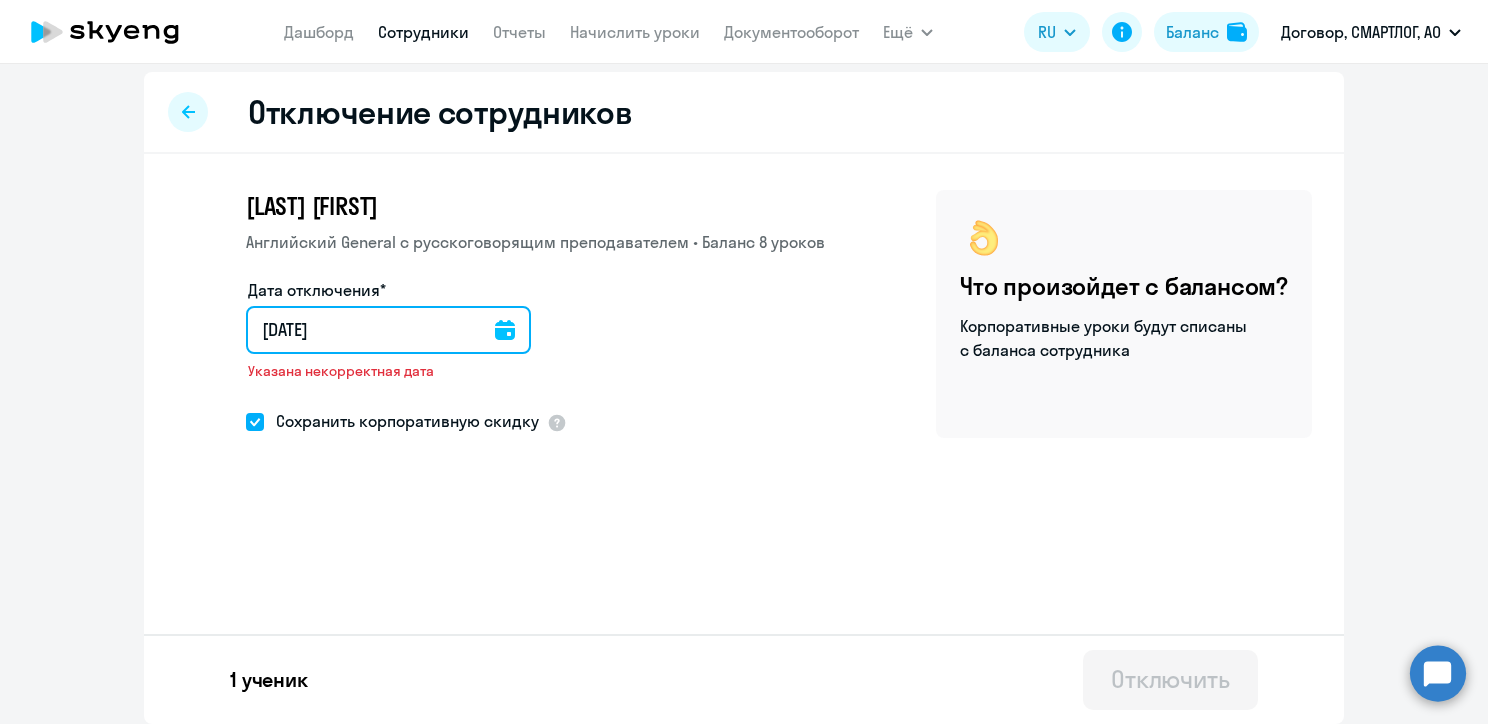 type on "[DATE]" 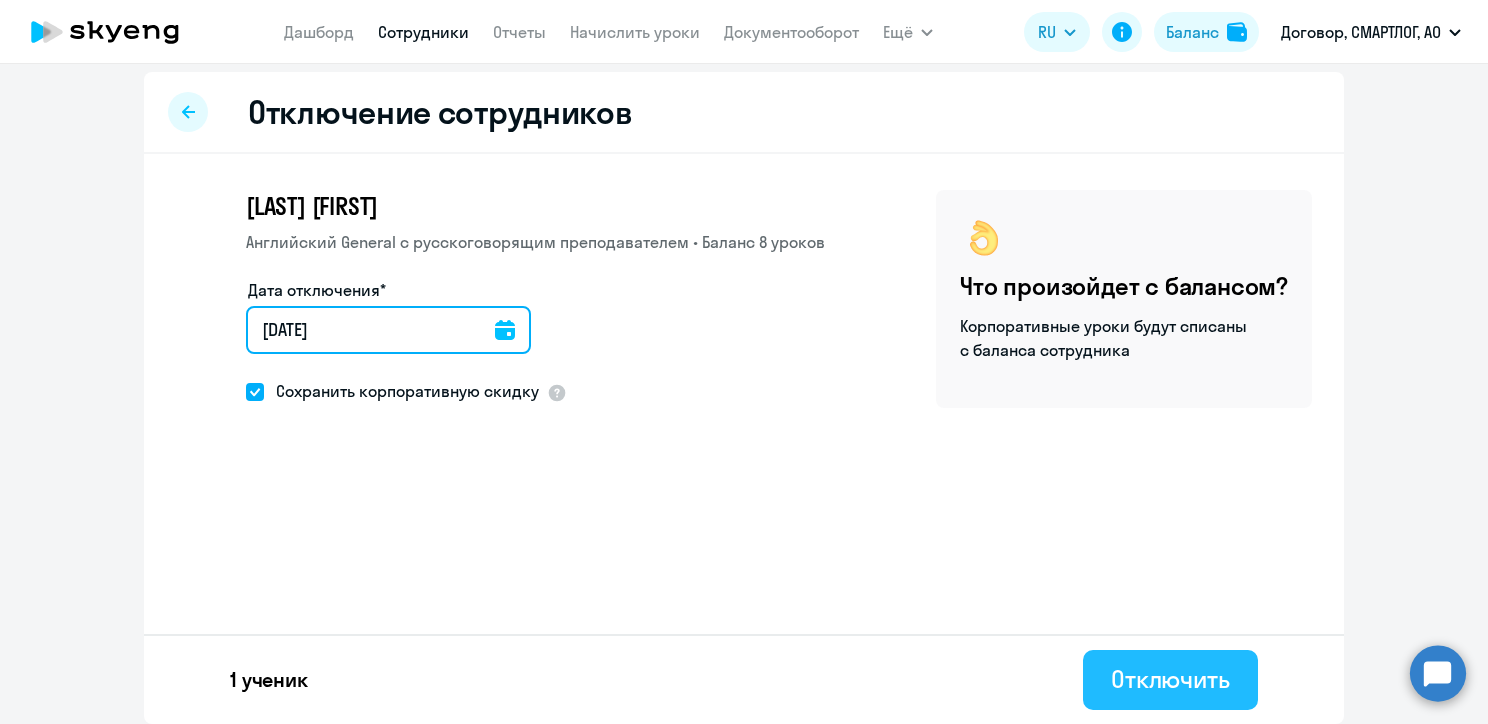 type on "[DATE]" 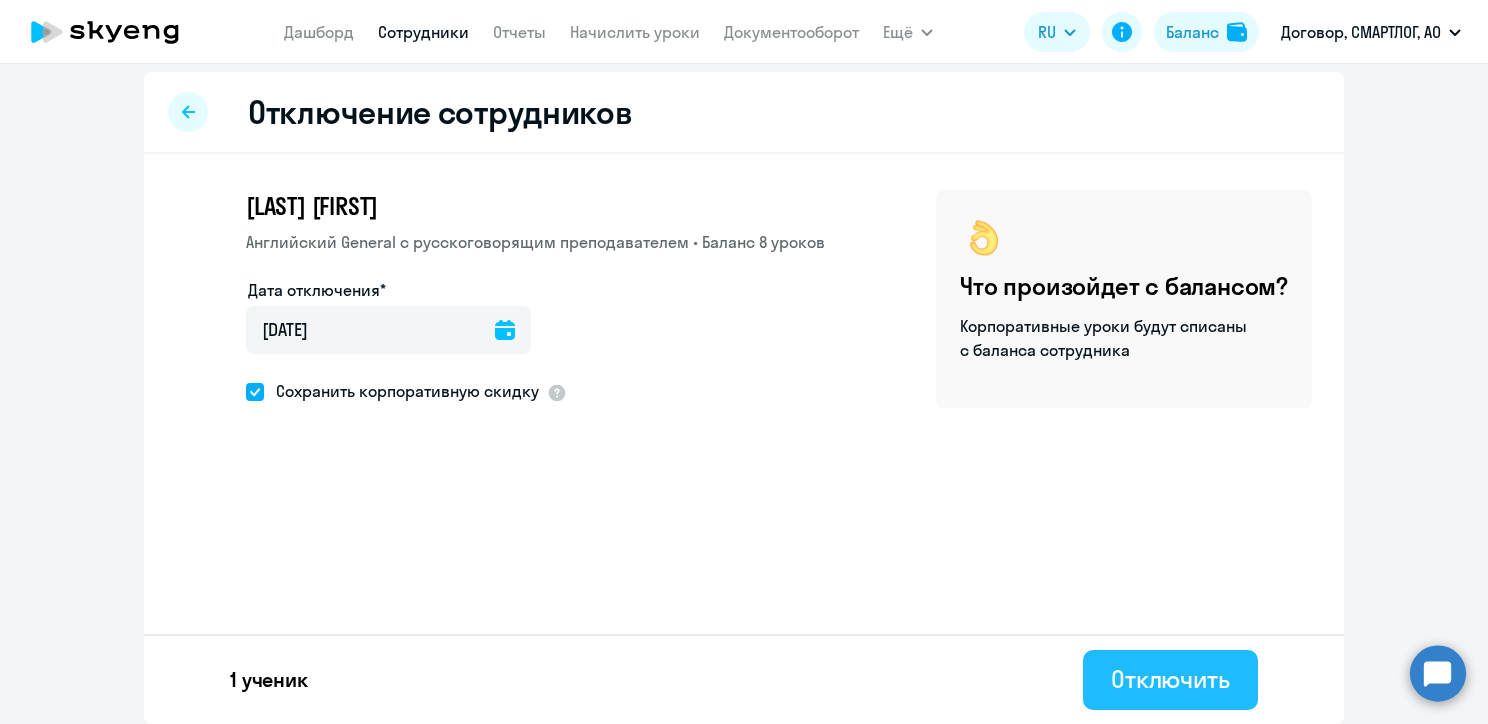 click on "Отключить" 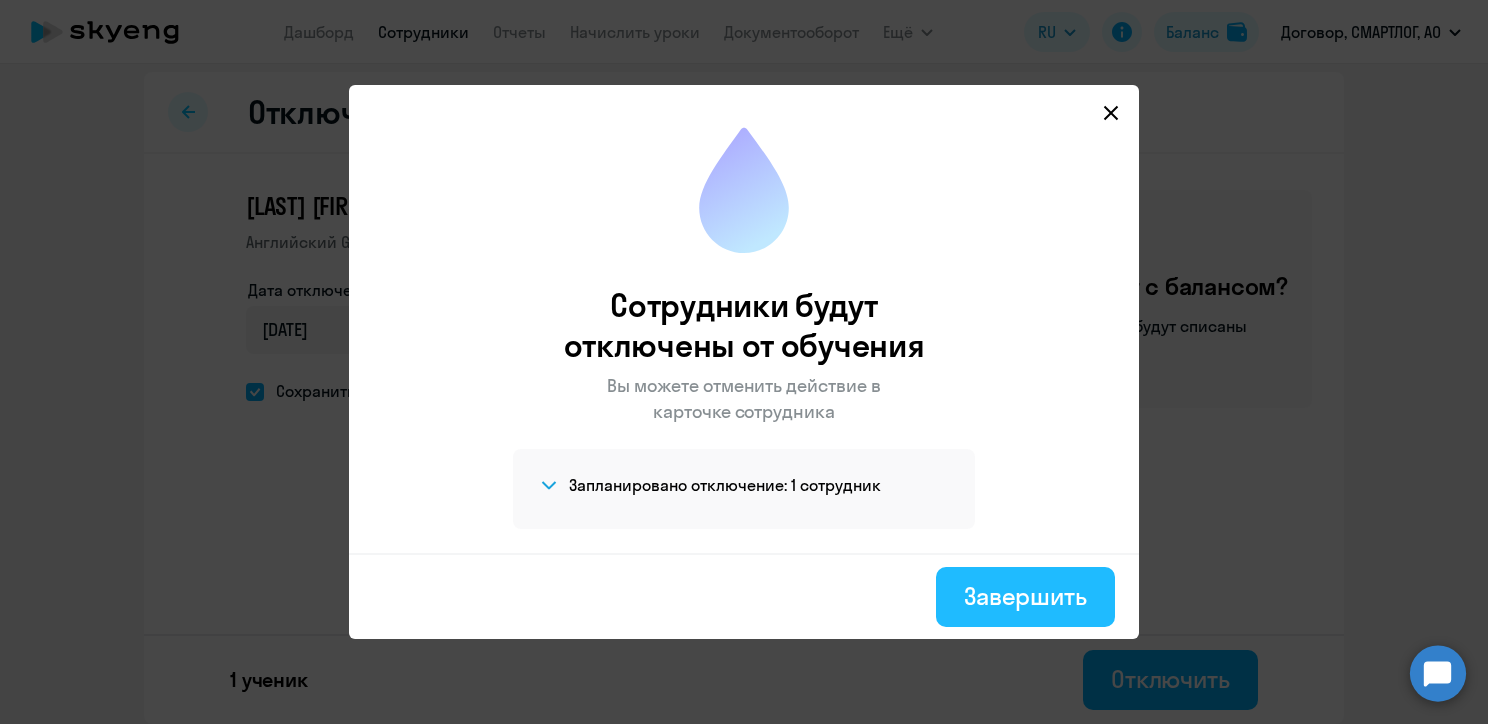 click on "Завершить" at bounding box center (1025, 596) 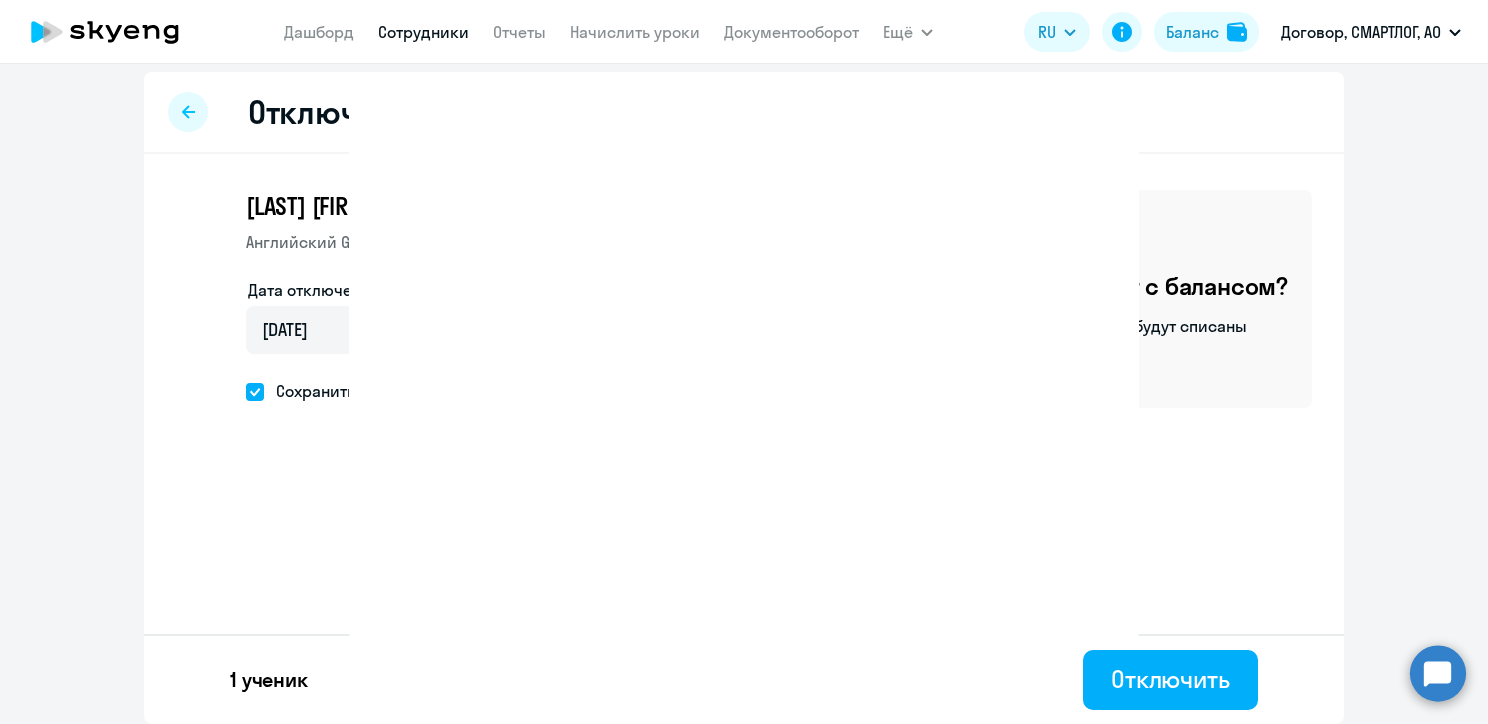 scroll, scrollTop: 0, scrollLeft: 0, axis: both 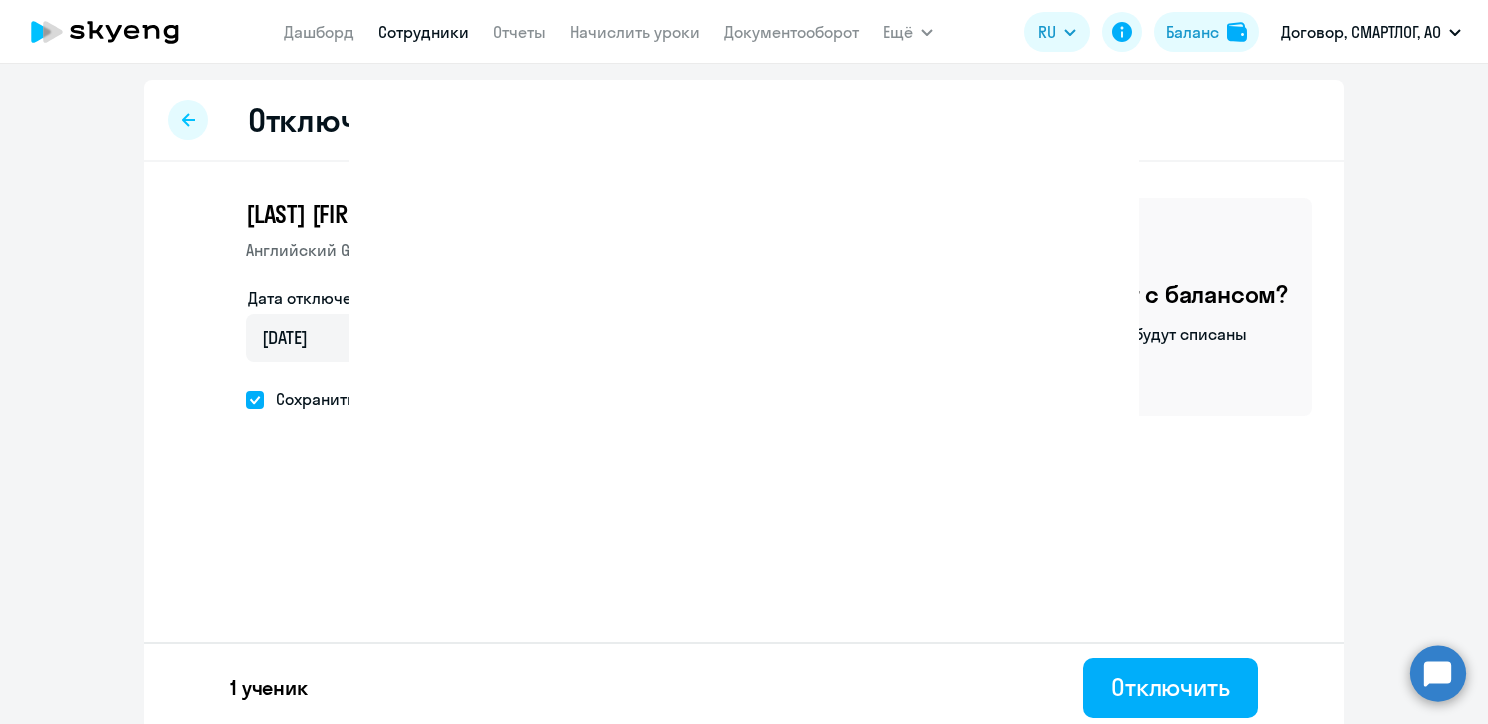 select on "30" 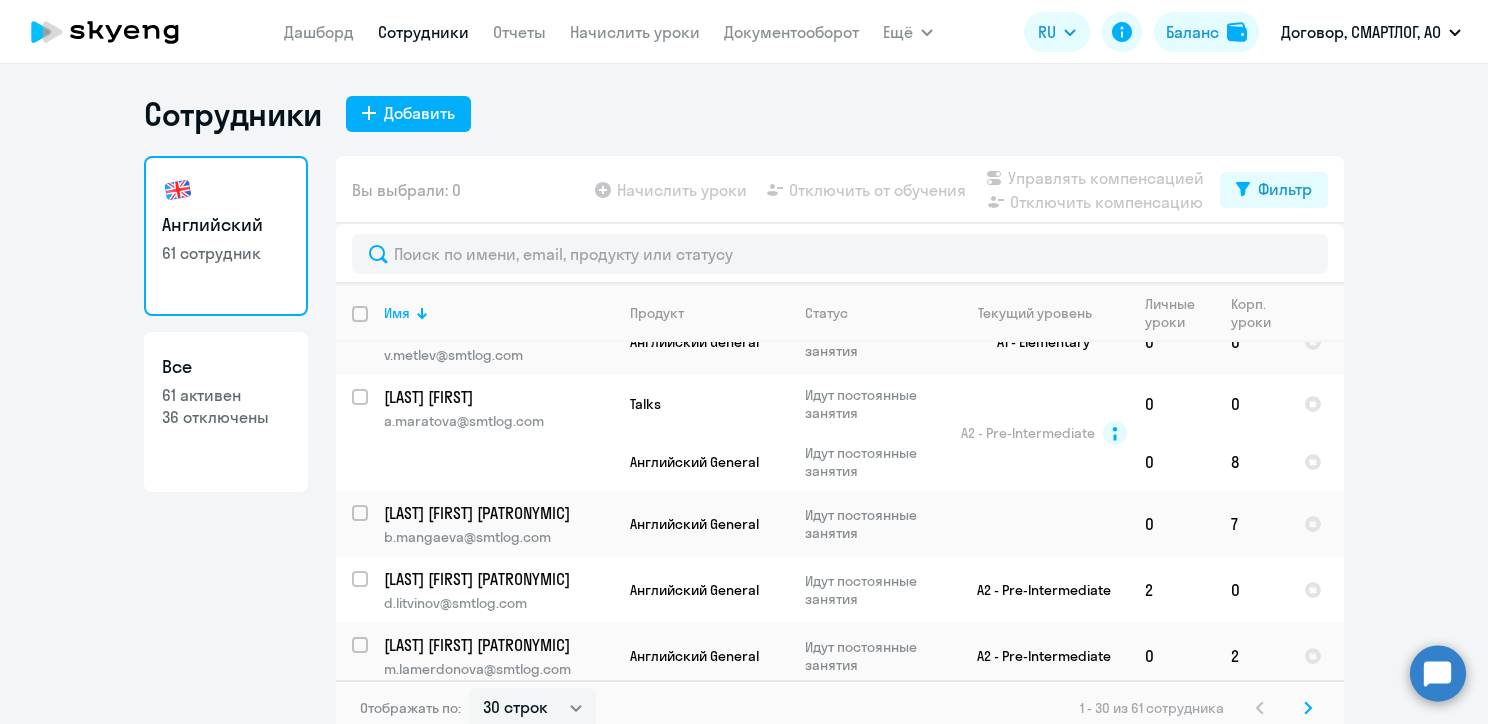 scroll, scrollTop: 1756, scrollLeft: 0, axis: vertical 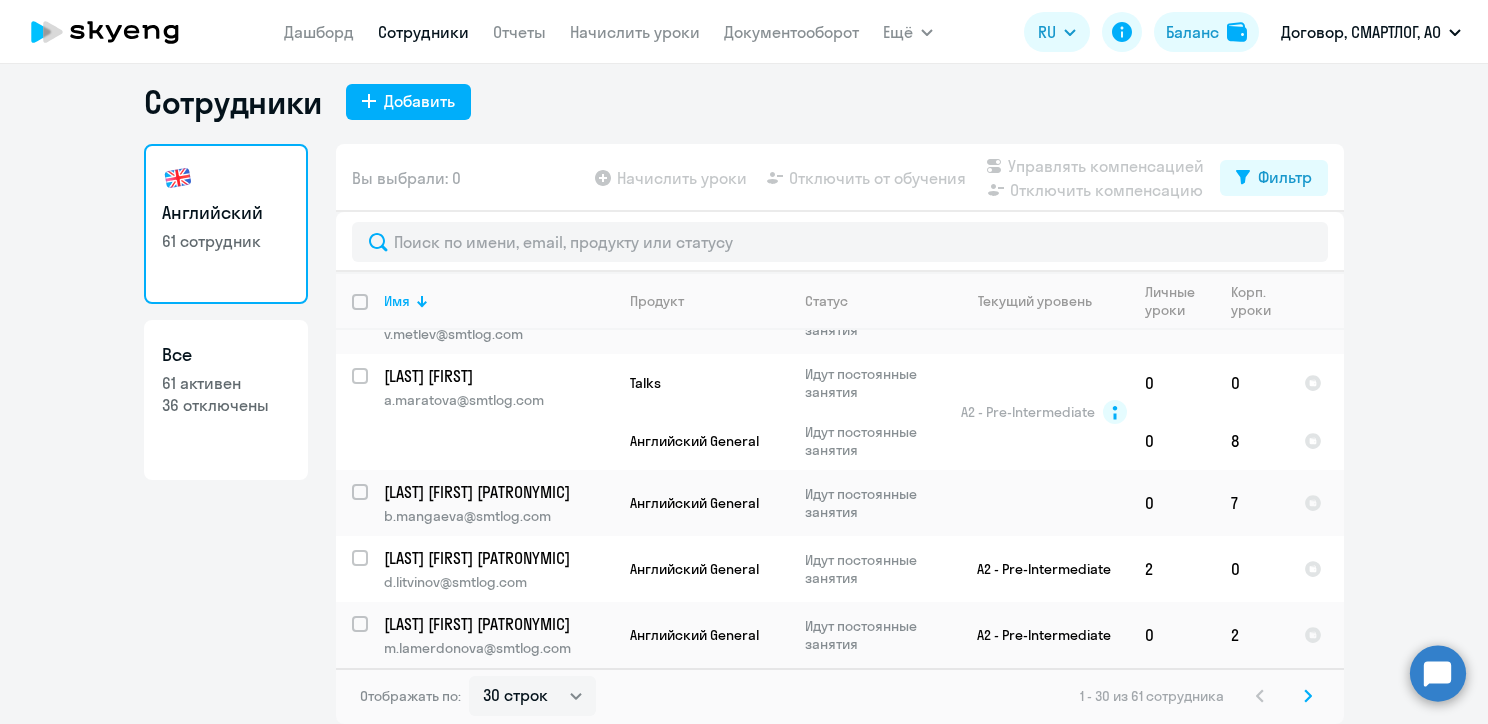click 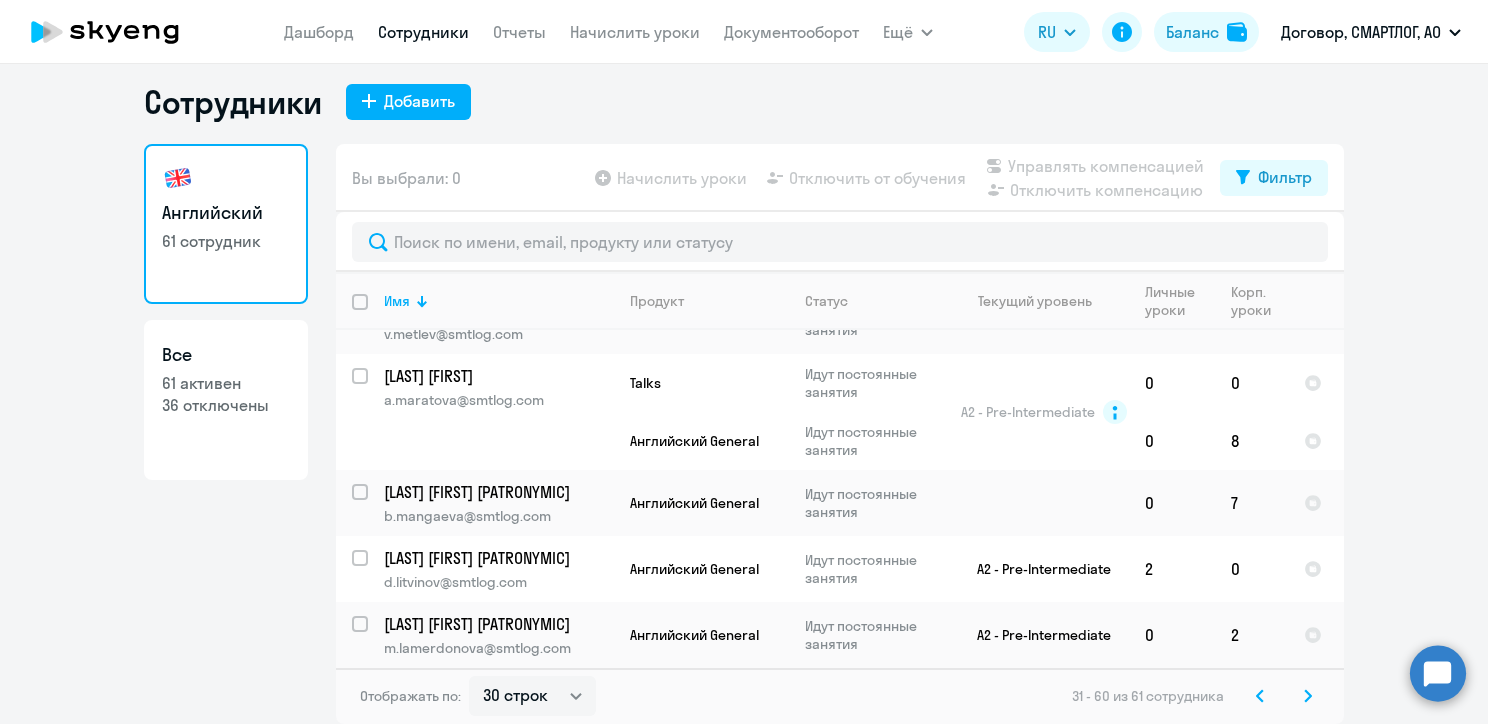 scroll, scrollTop: 0, scrollLeft: 0, axis: both 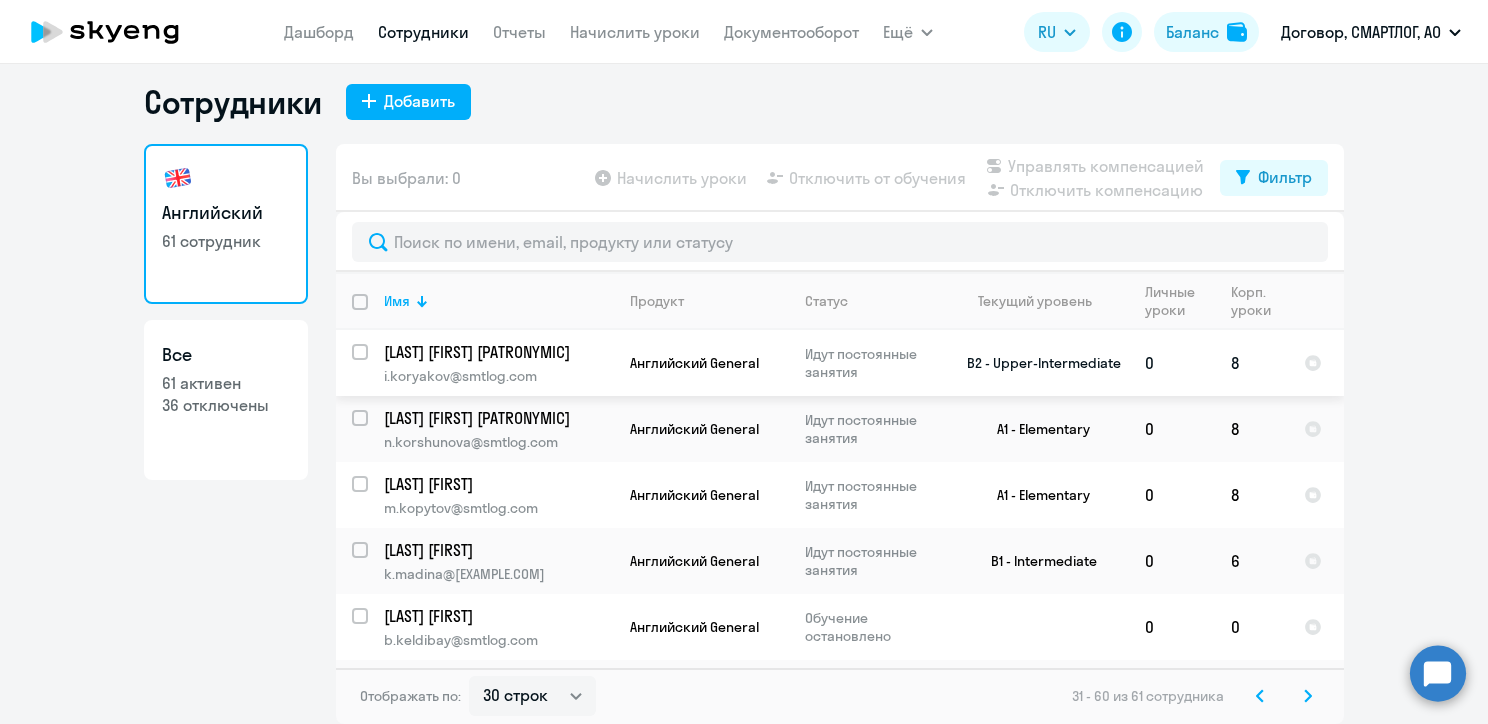 click at bounding box center [372, 364] 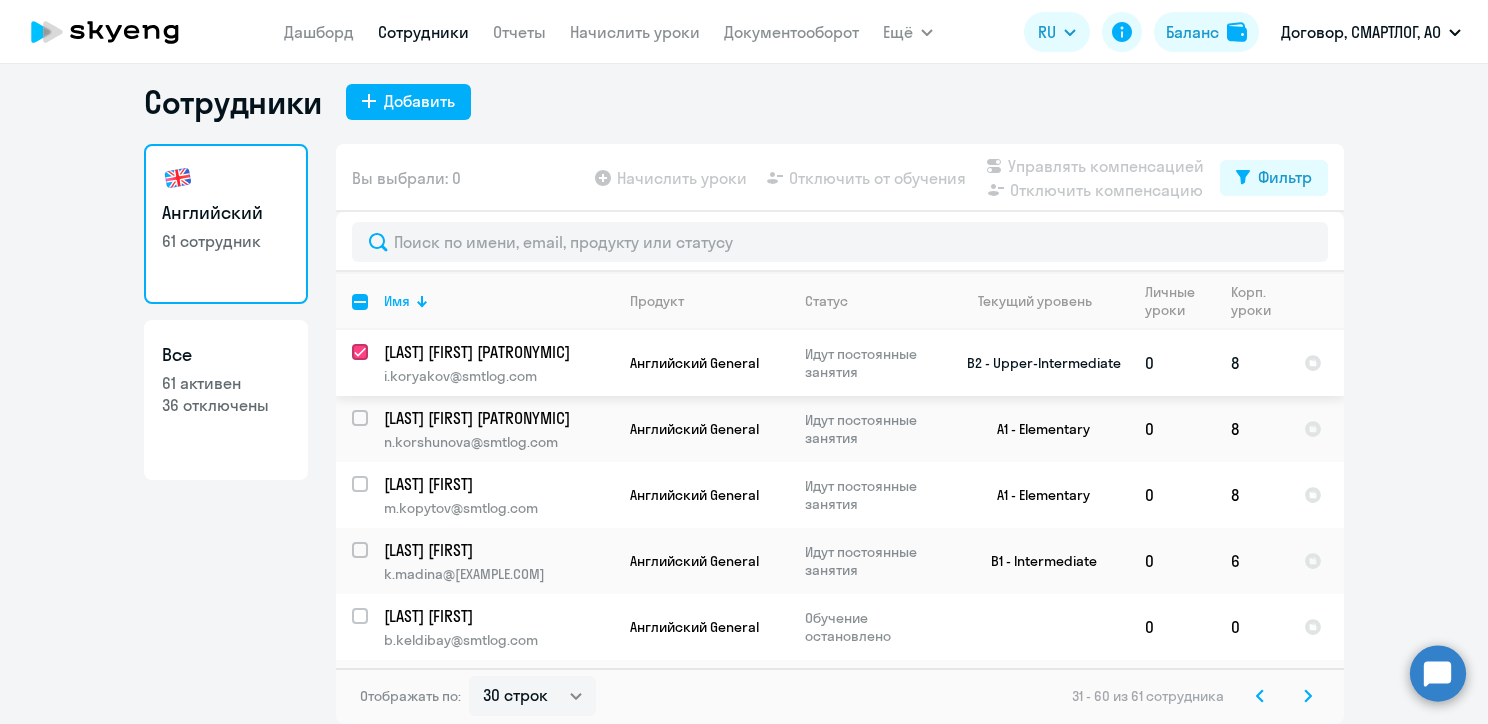 checkbox on "true" 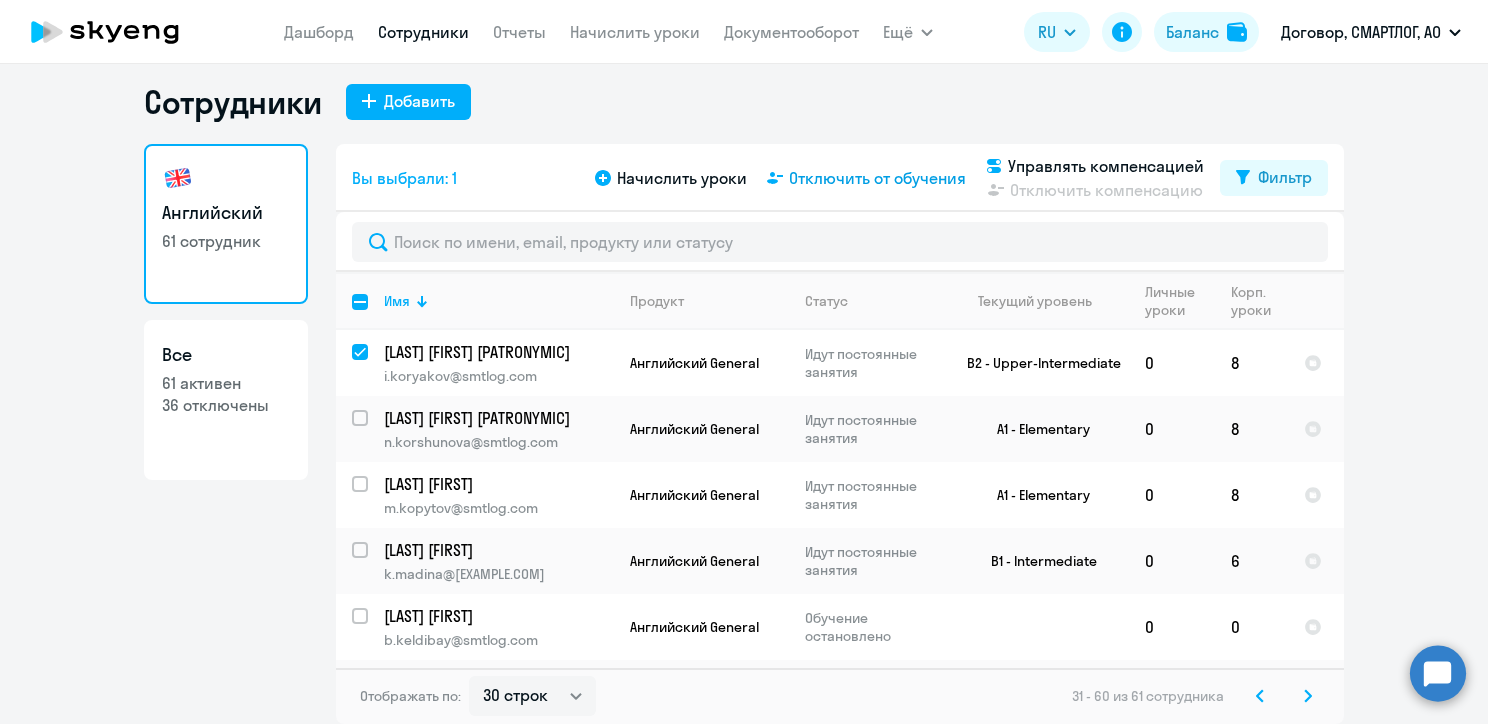 click on "Отключить от обучения" 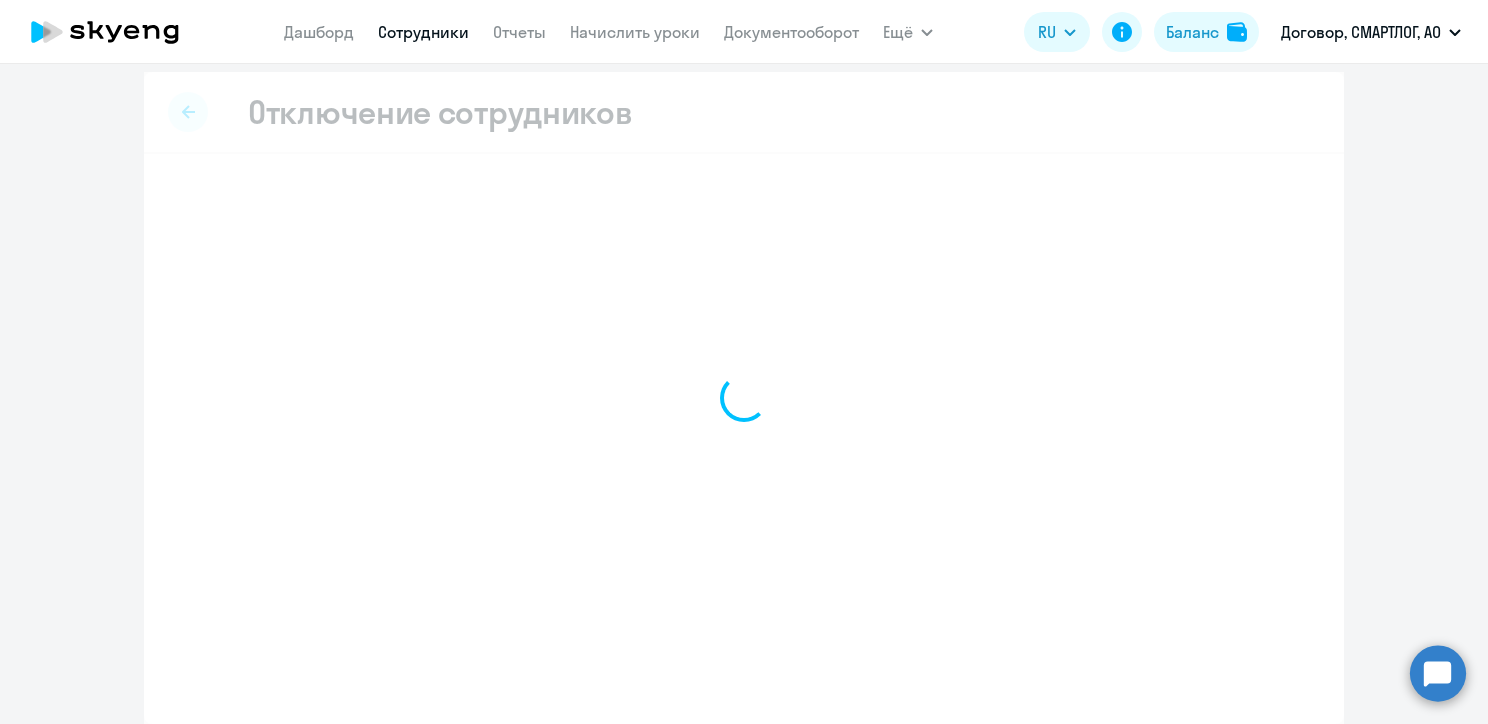 scroll, scrollTop: 8, scrollLeft: 0, axis: vertical 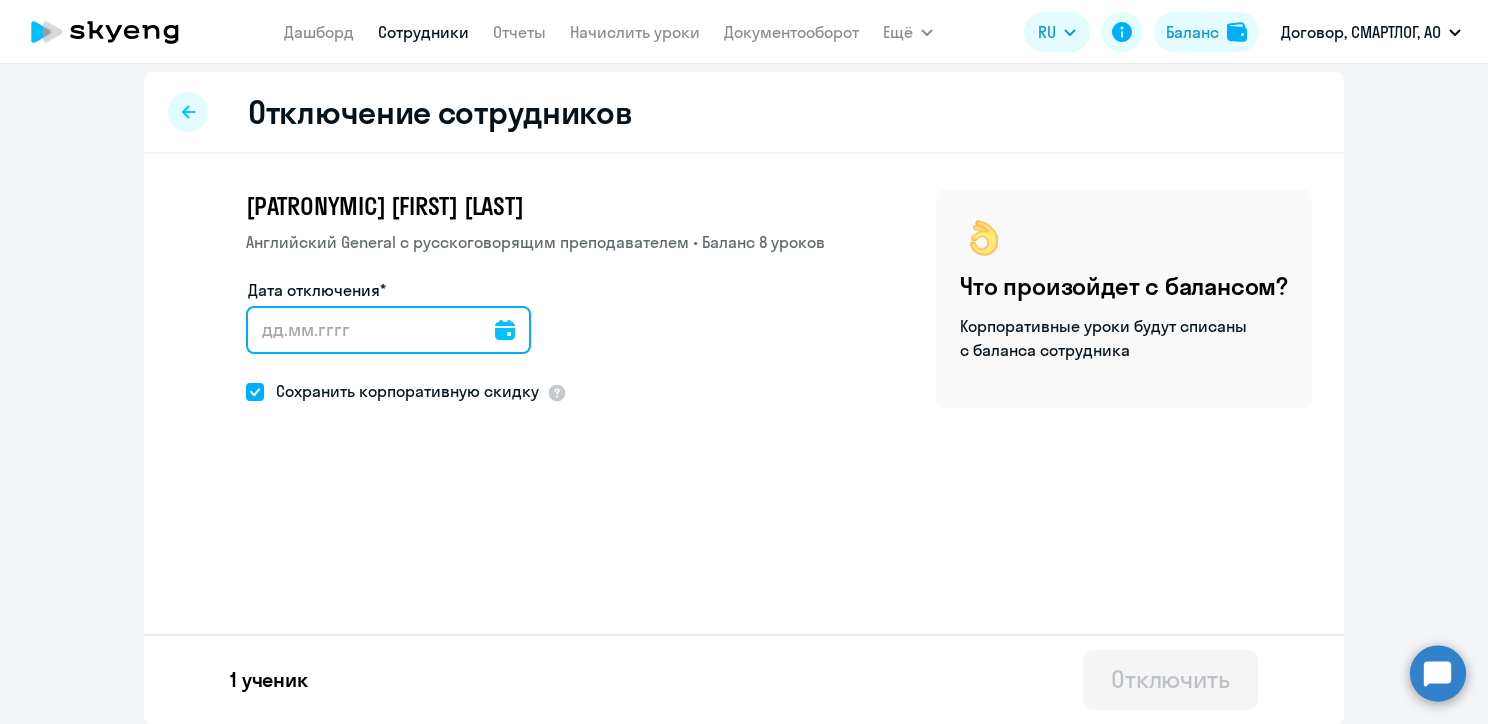 click on "Дата отключения*" at bounding box center [388, 330] 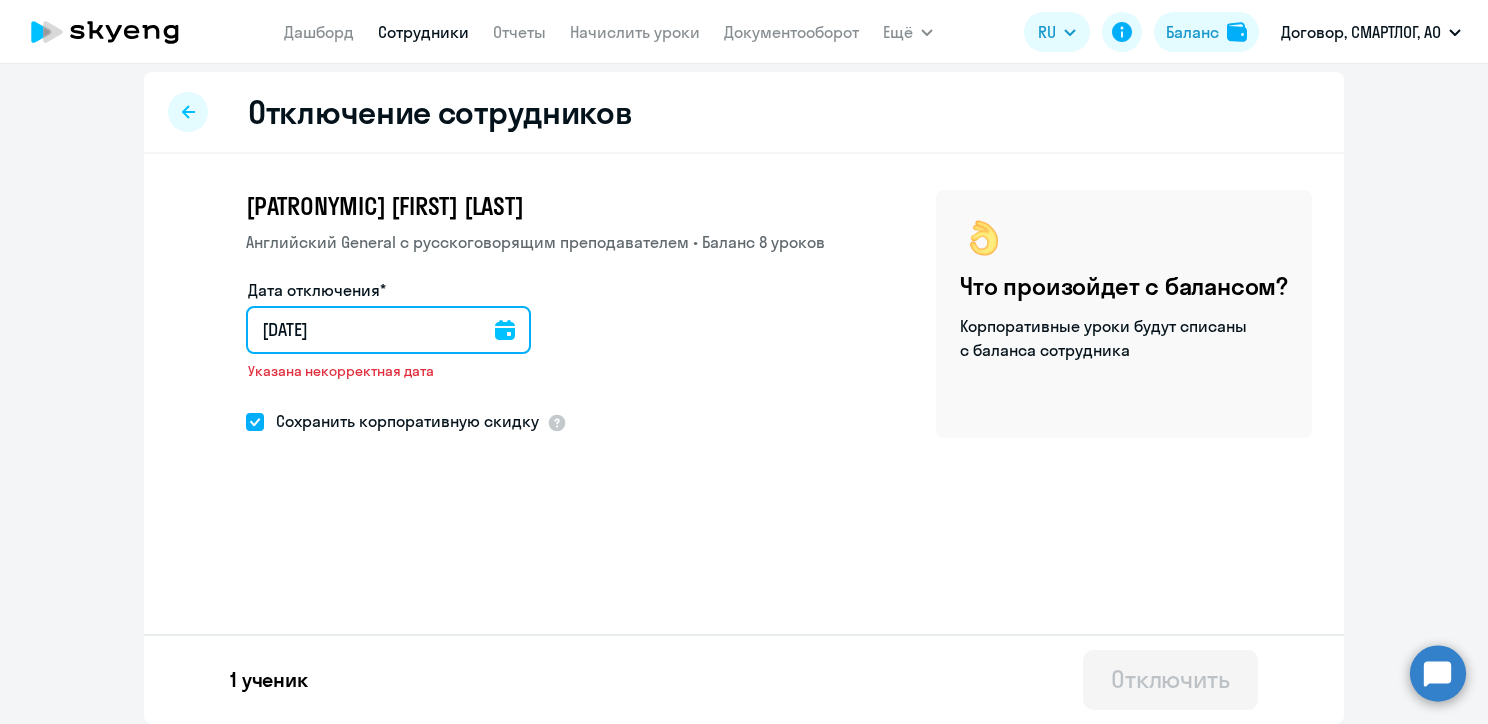type on "[DATE]" 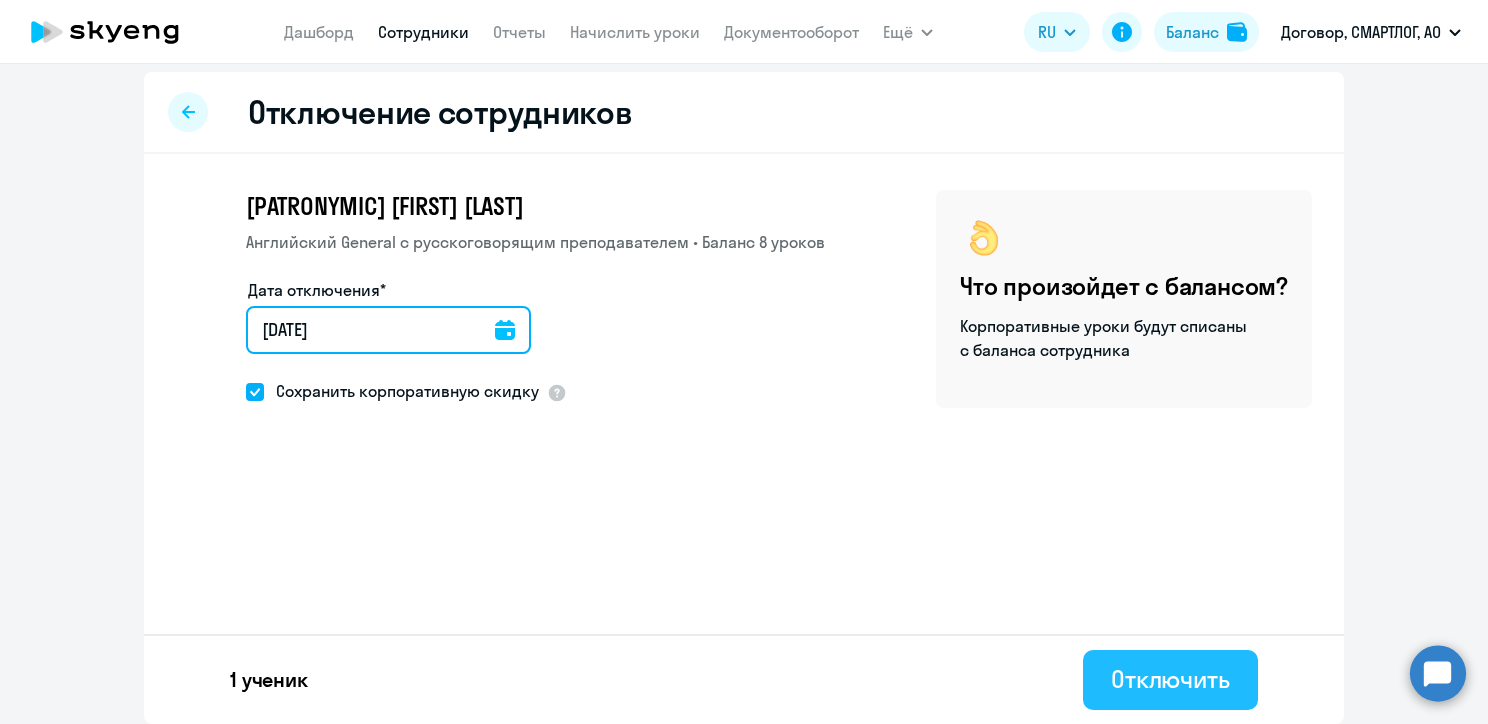 type on "[DATE]" 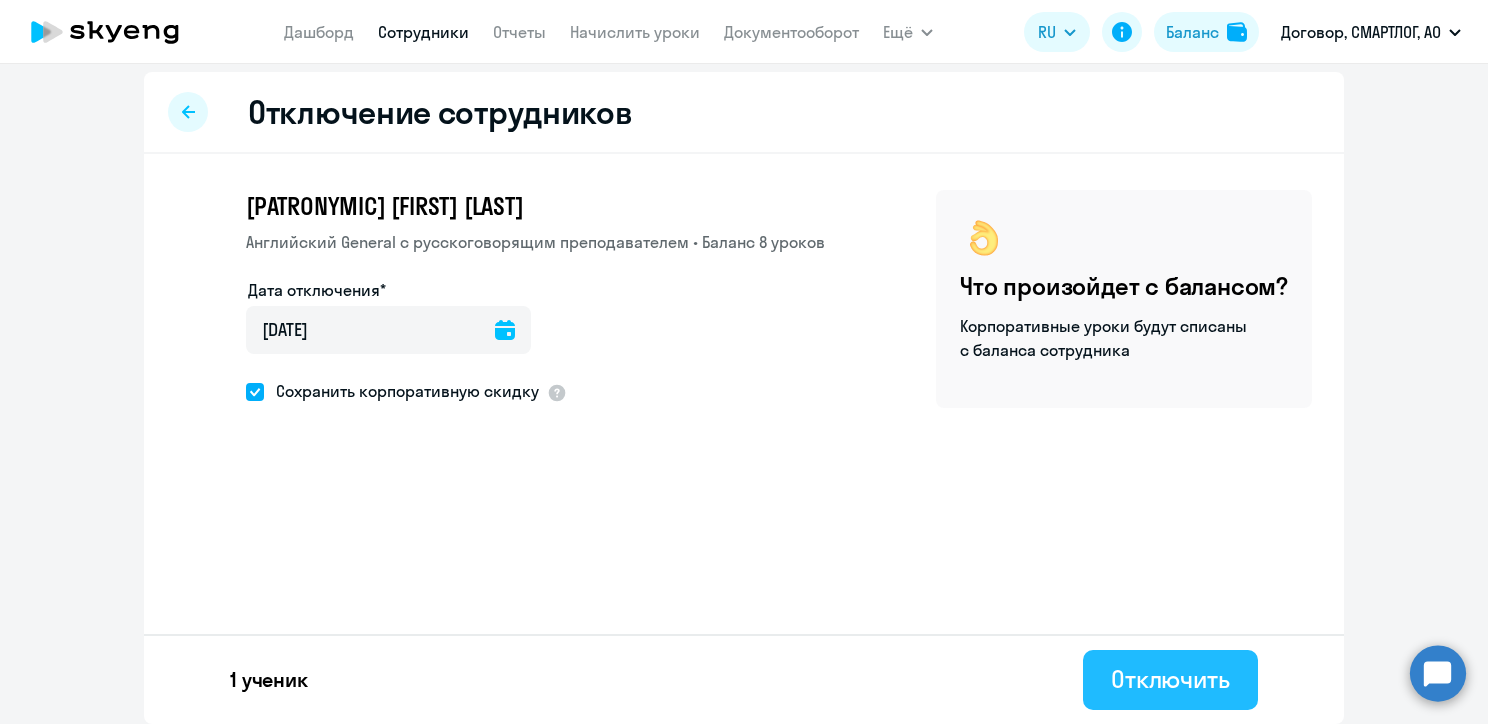 click on "Отключить" 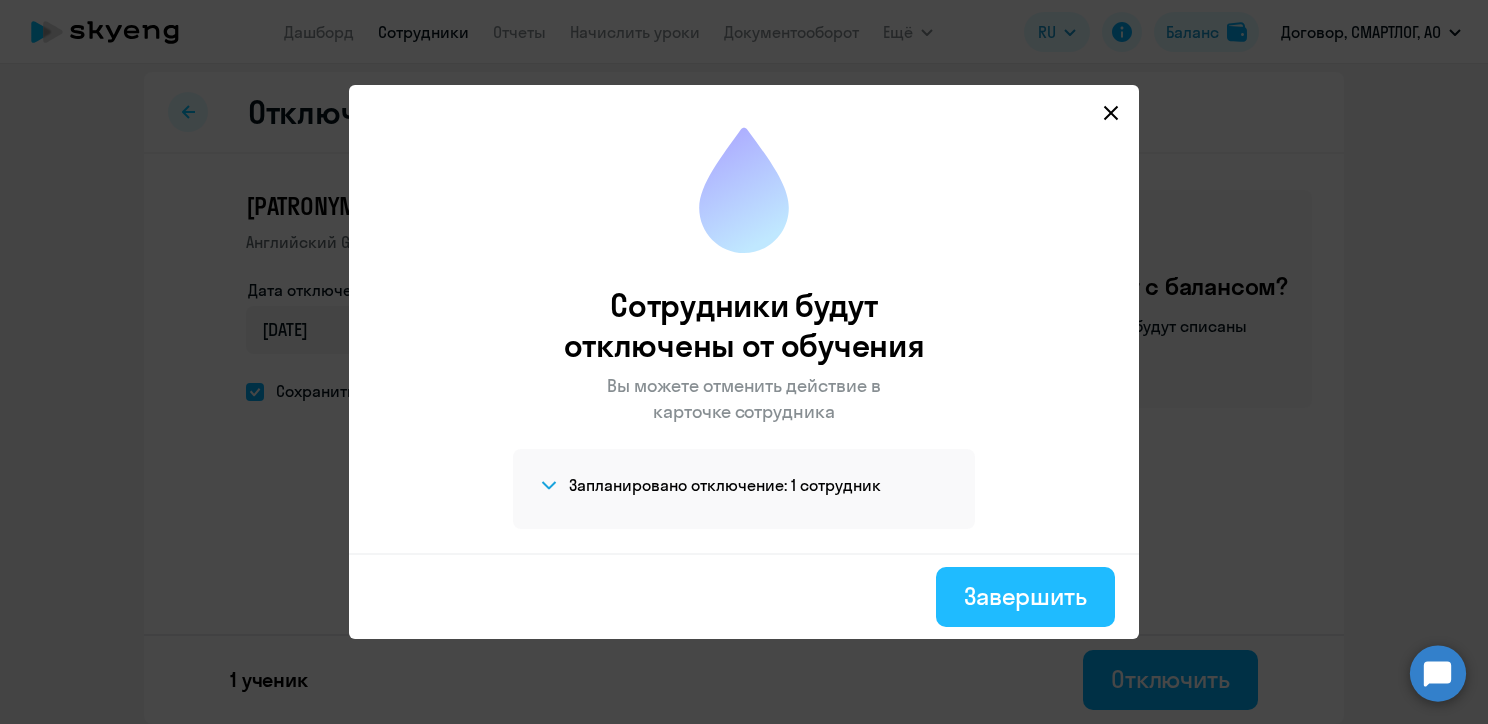 click on "Завершить" at bounding box center (1025, 596) 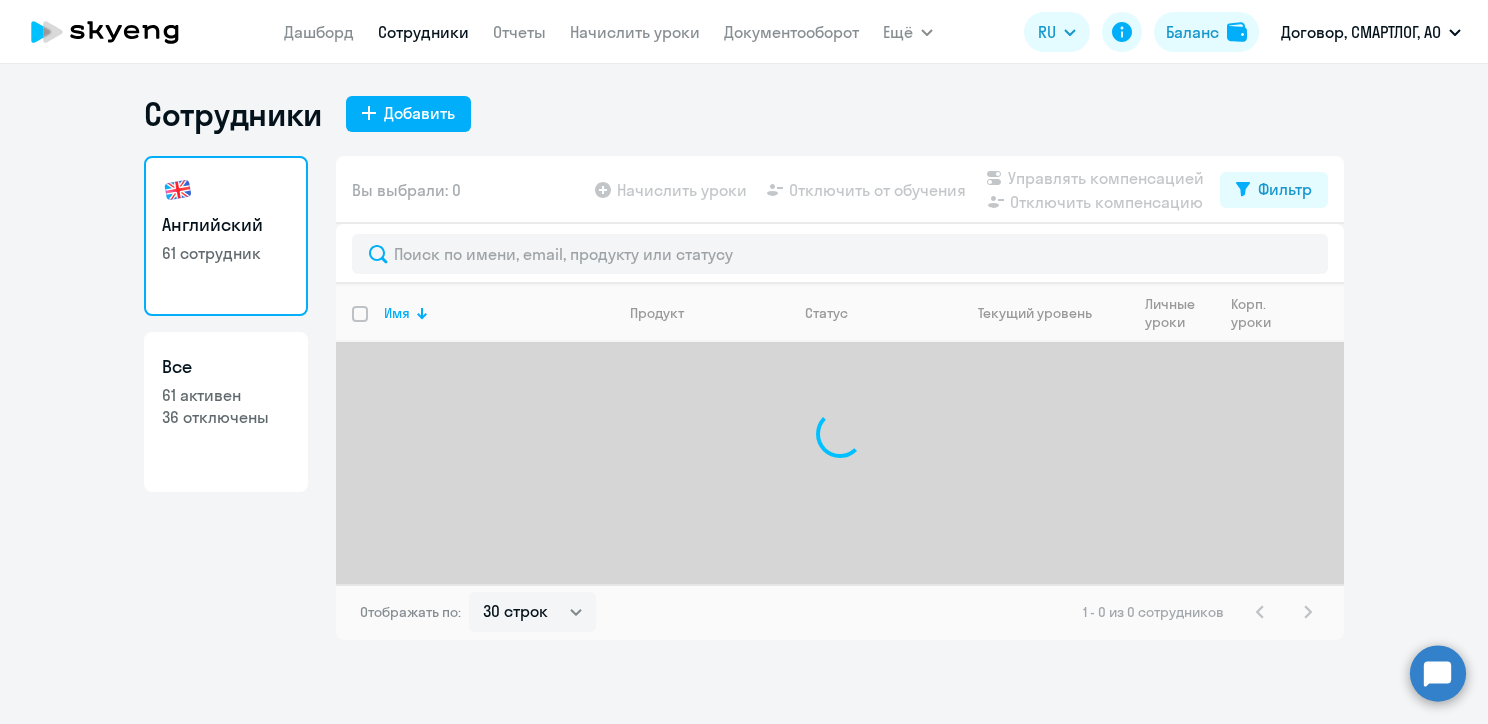 scroll, scrollTop: 0, scrollLeft: 0, axis: both 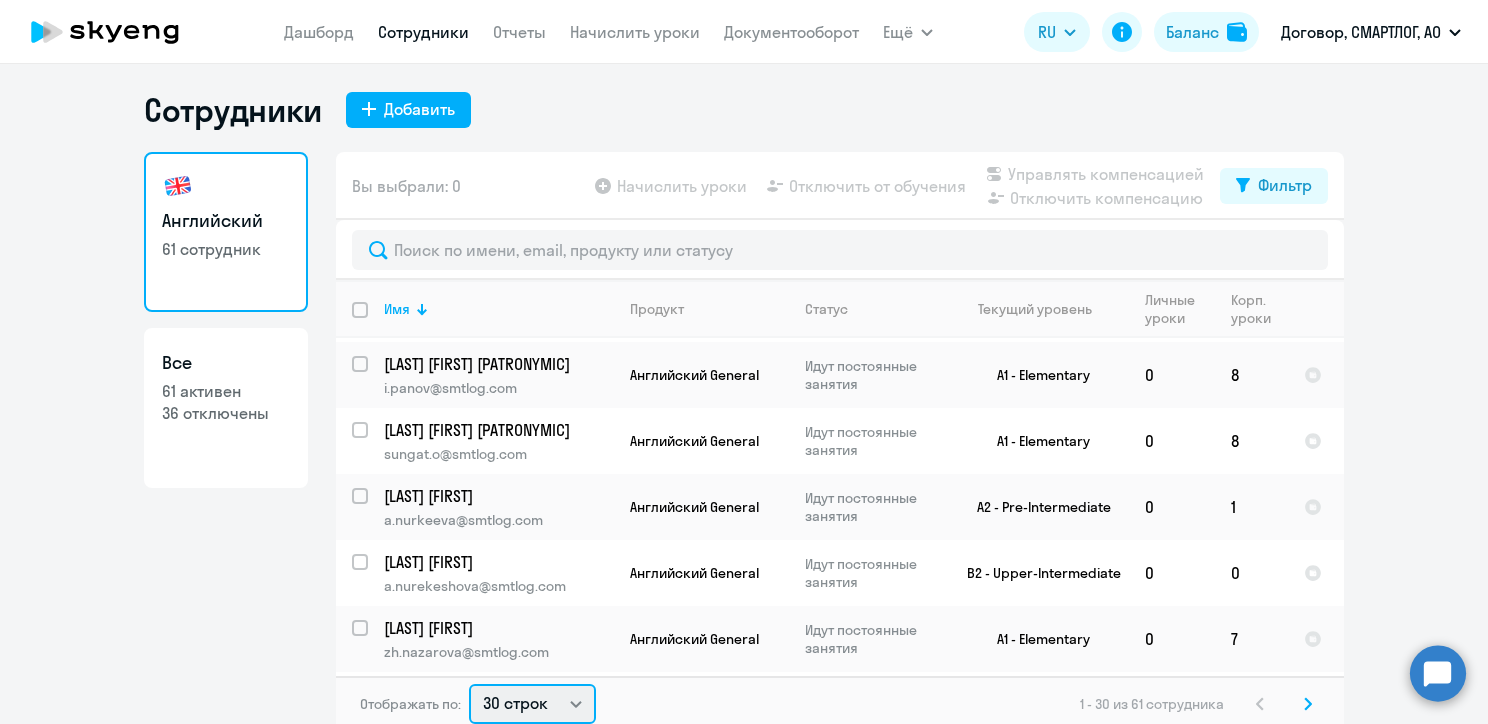 click on "30 строк   50 строк   100 строк" 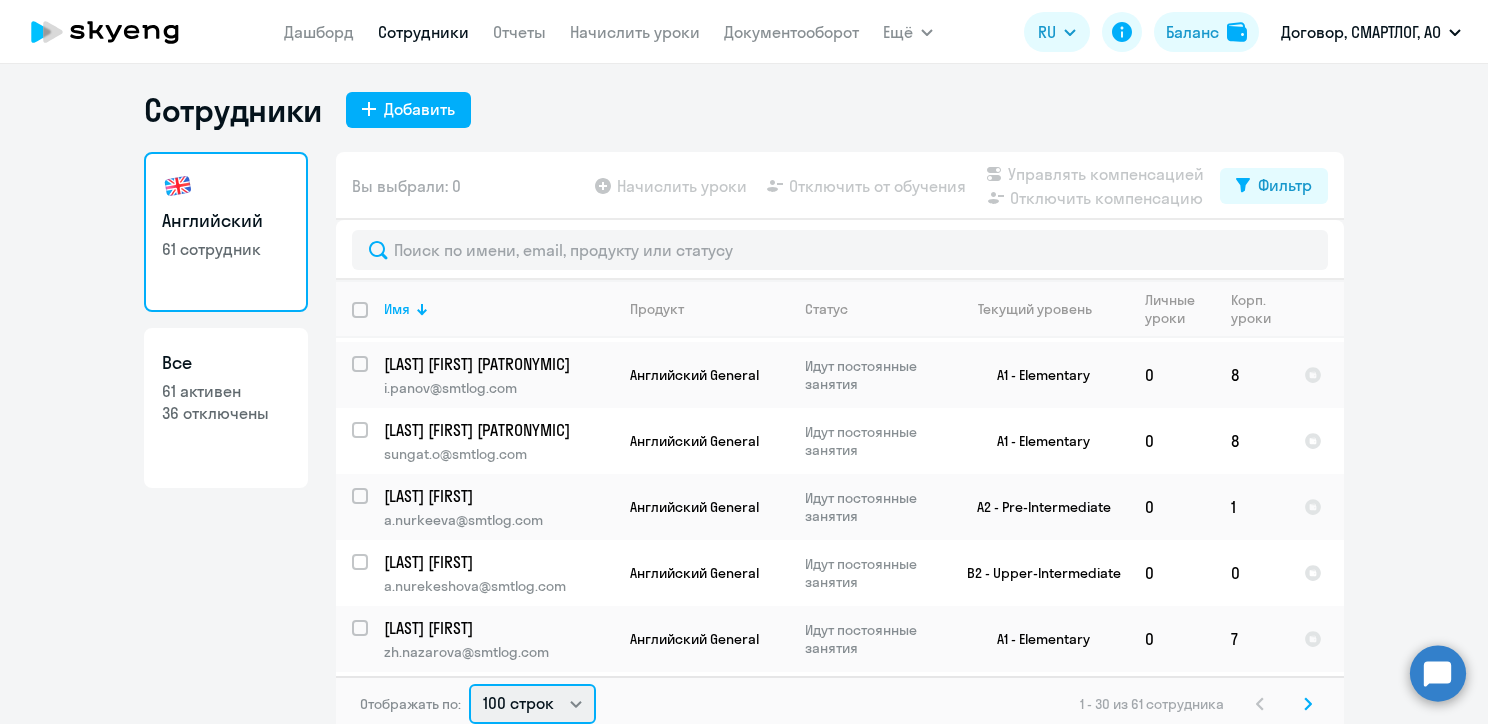 click on "30 строк   50 строк   100 строк" 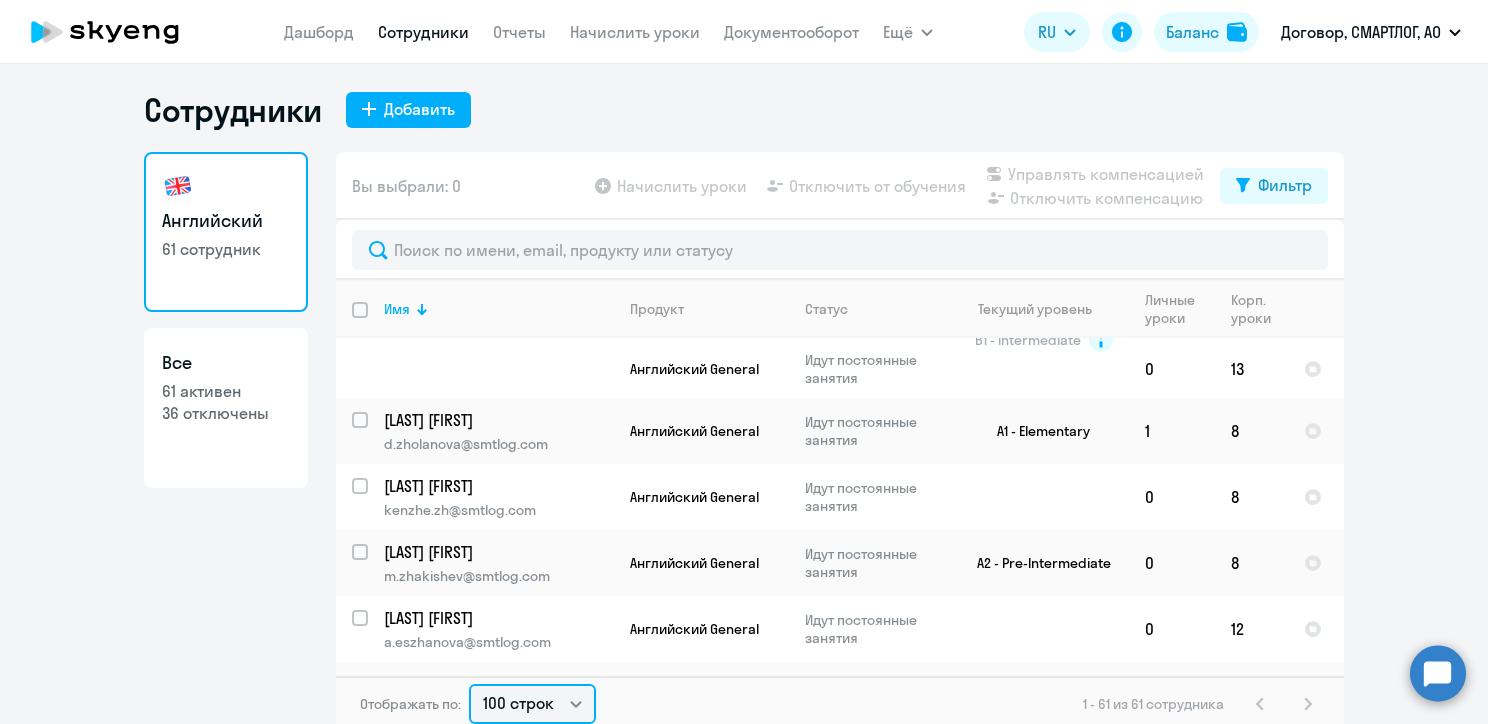 scroll, scrollTop: 2800, scrollLeft: 0, axis: vertical 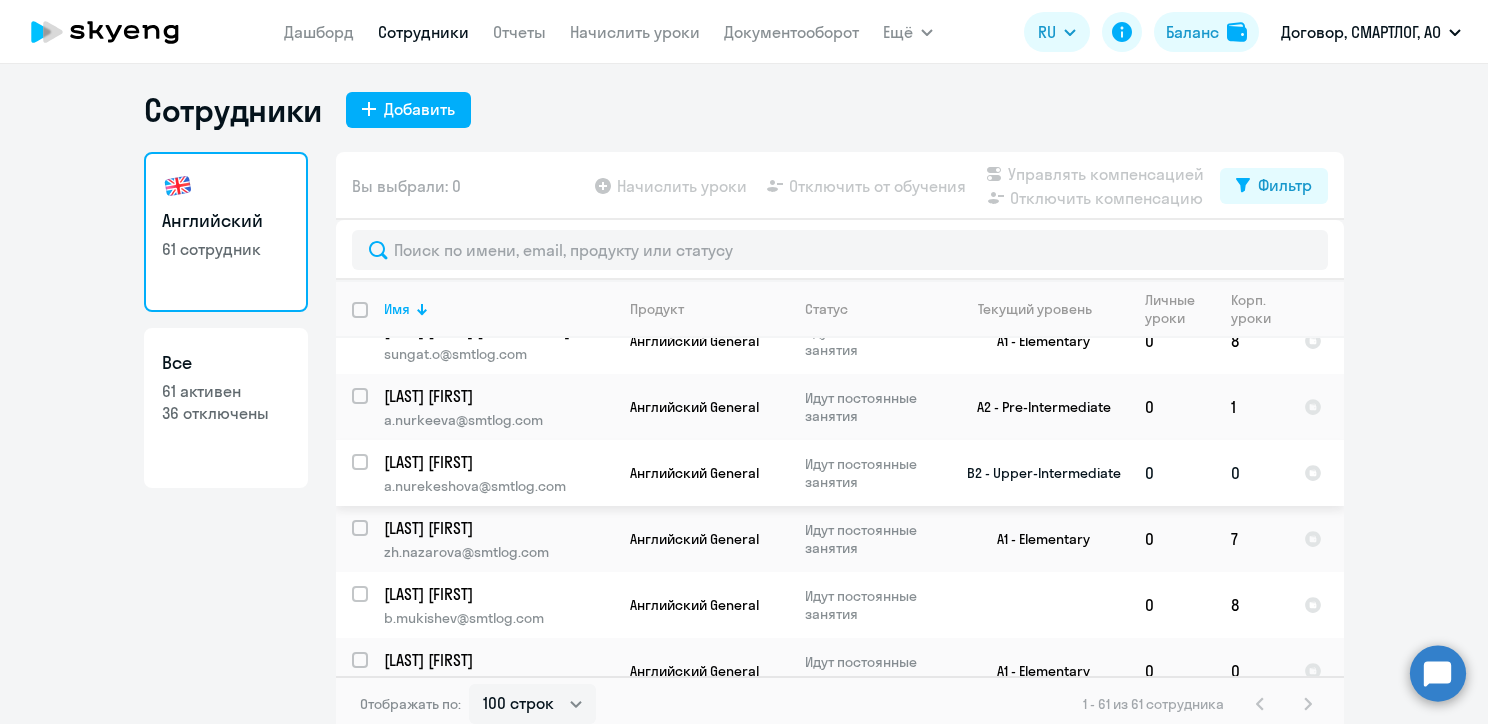 click at bounding box center (372, 474) 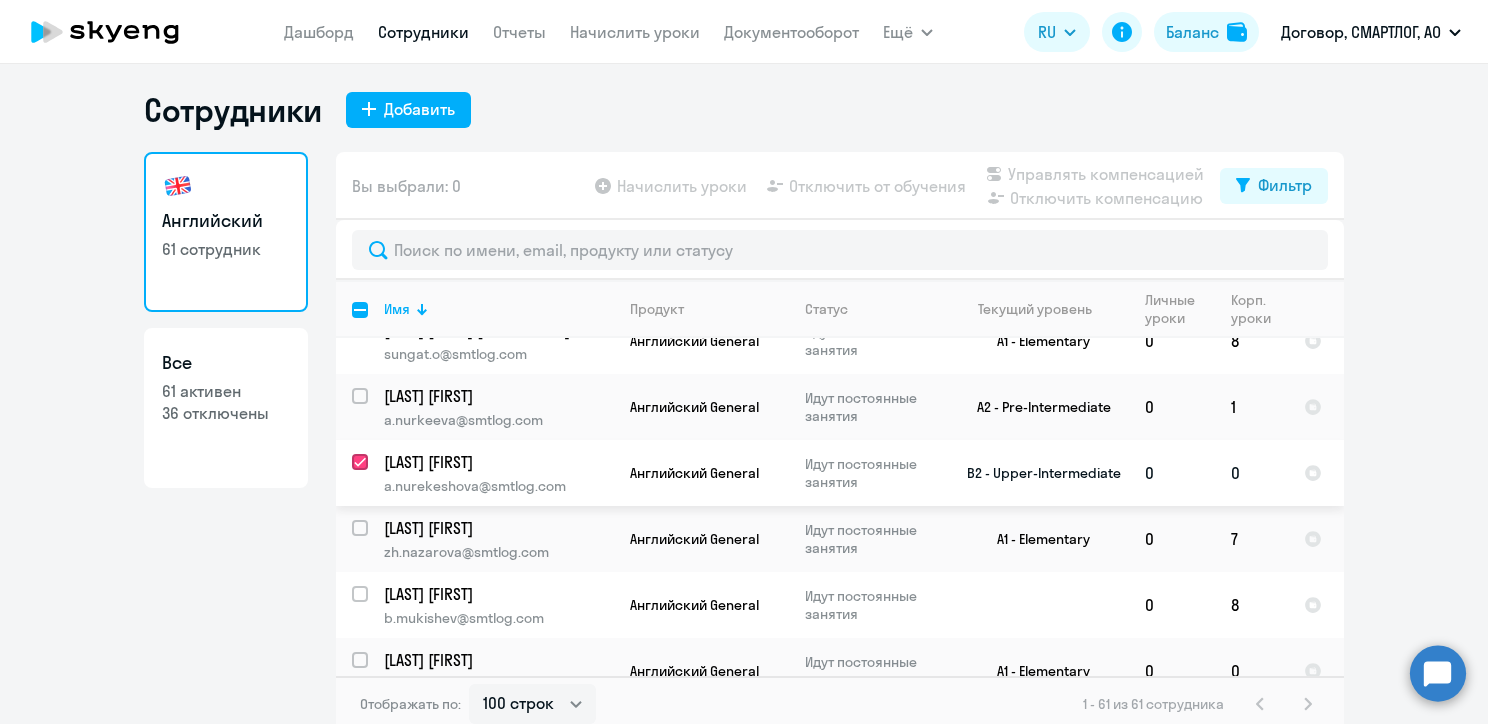 checkbox on "true" 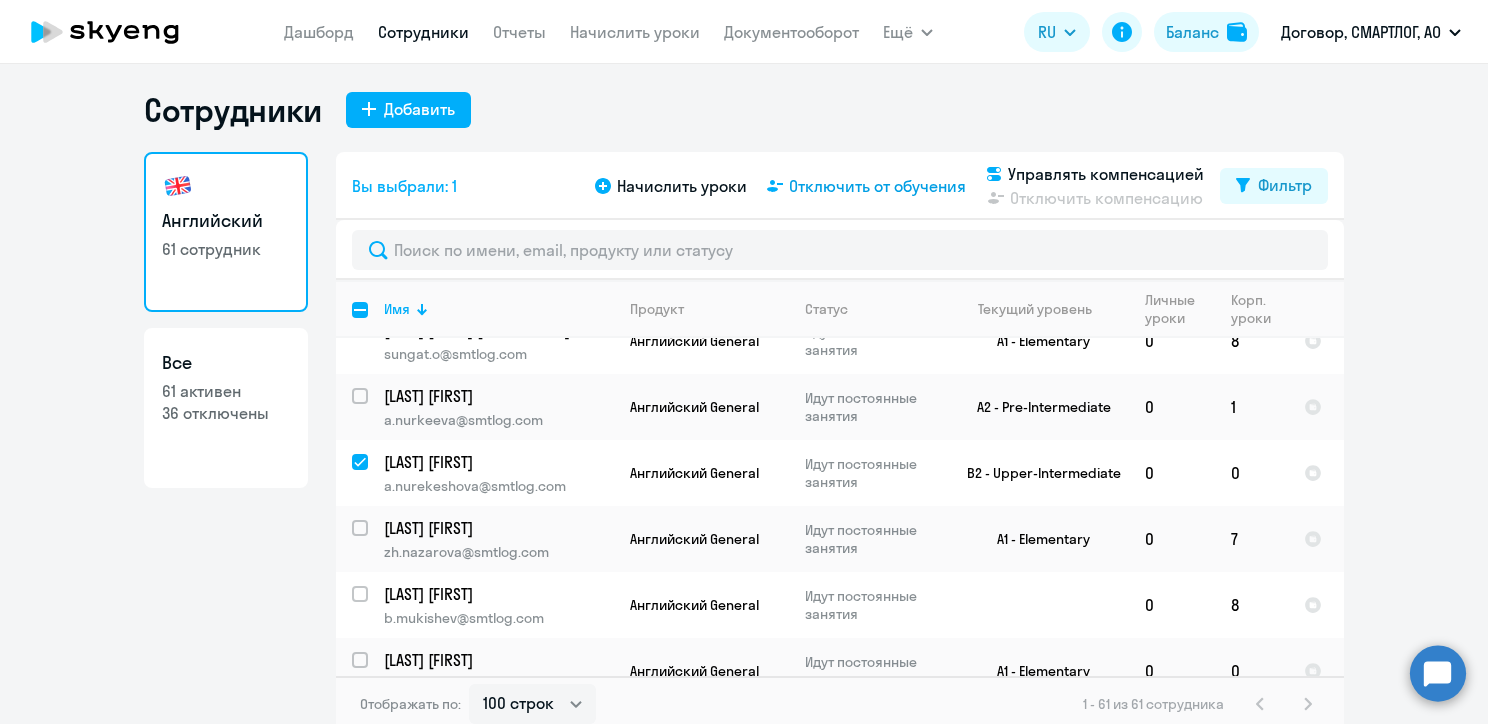 click on "Отключить от обучения" 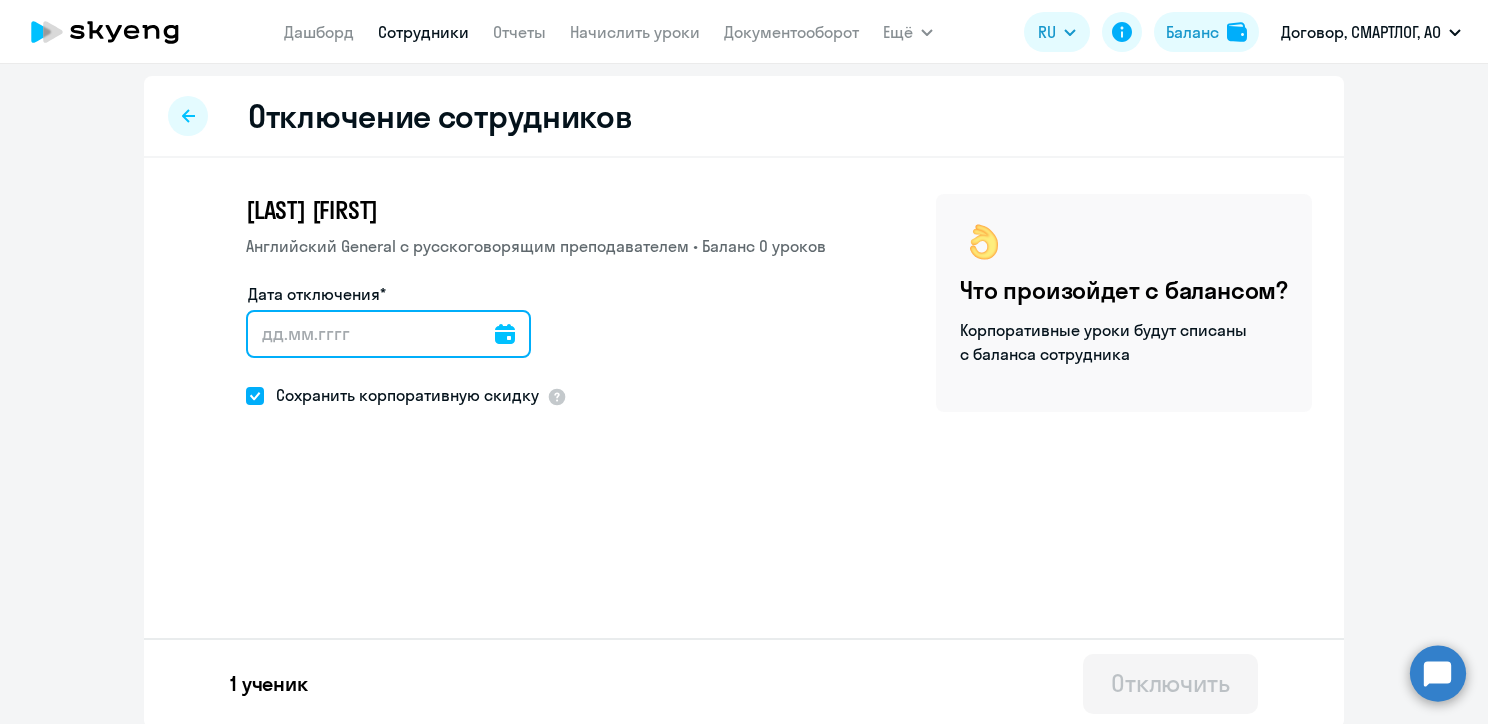 click on "Дата отключения*" at bounding box center (388, 334) 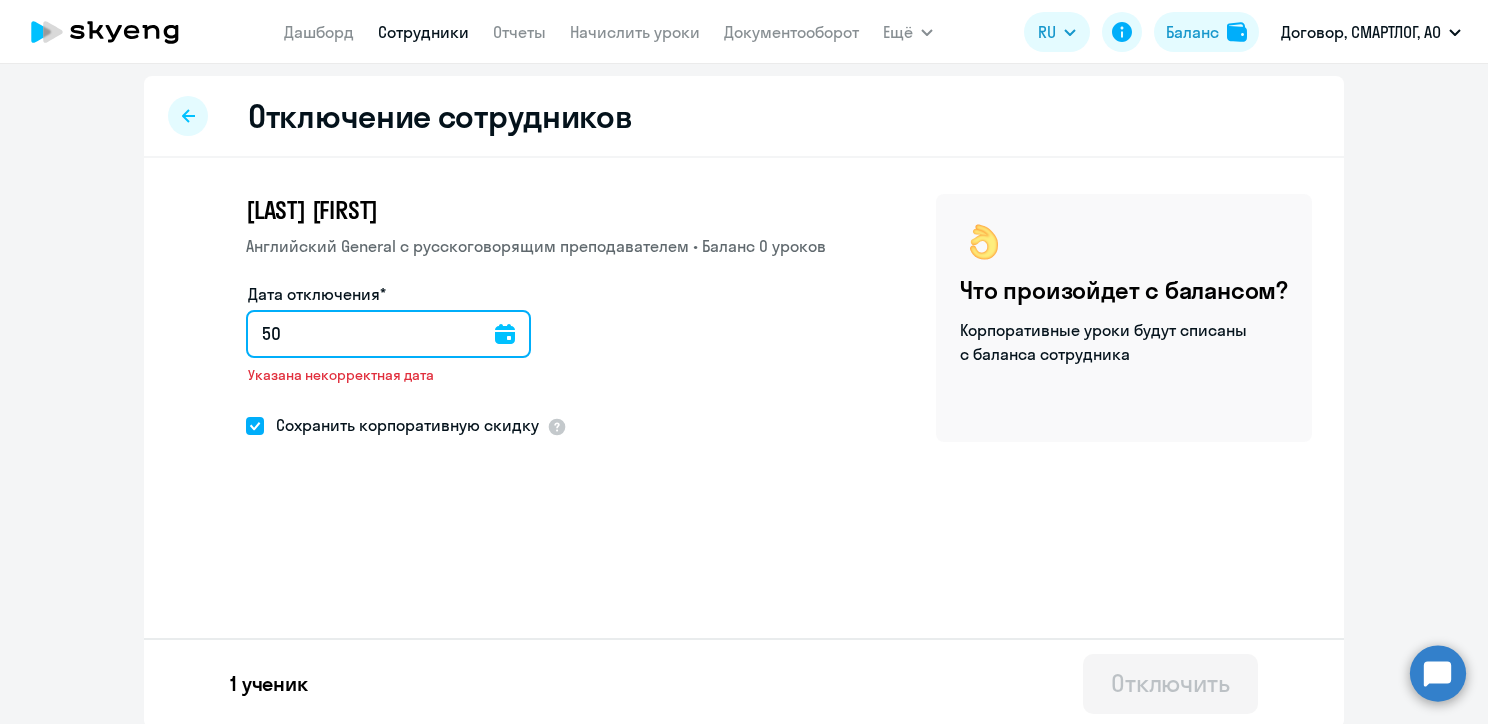 type on "5" 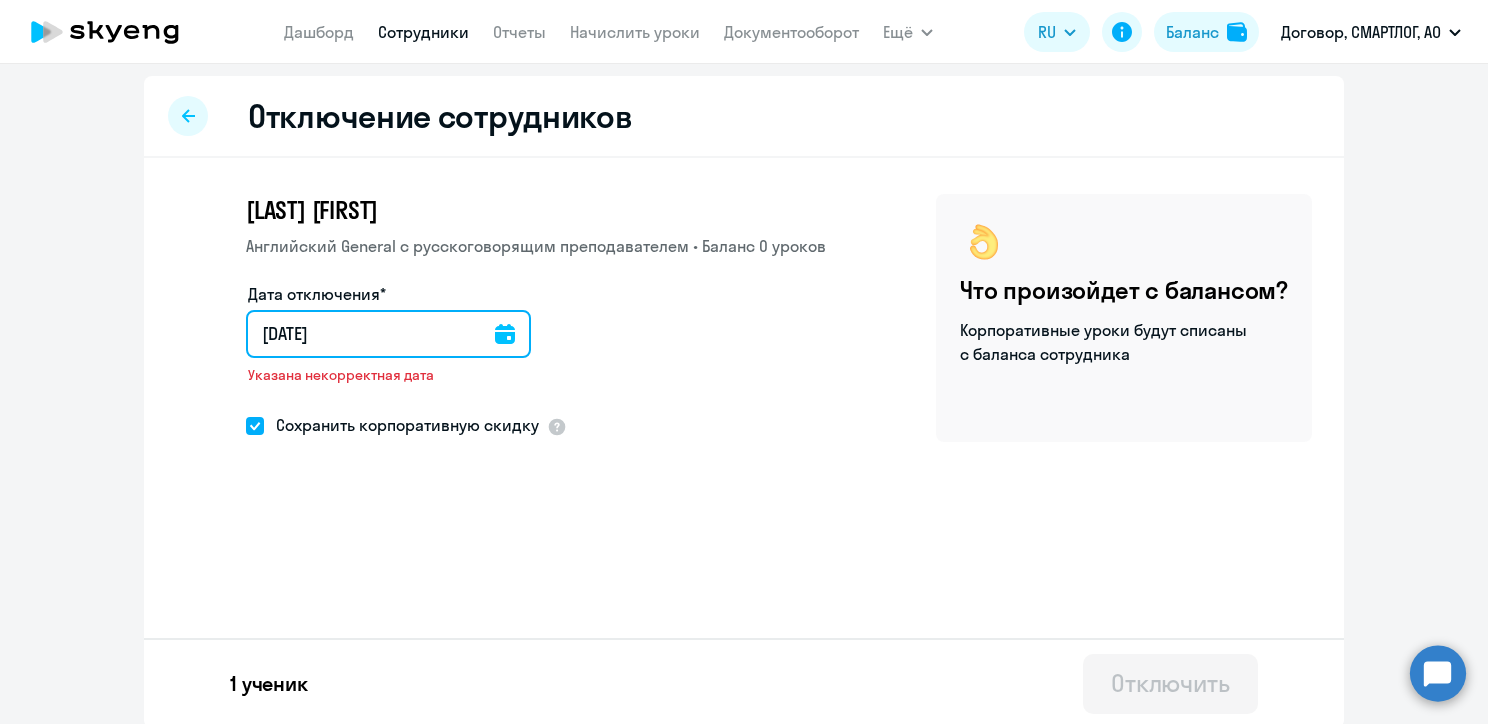 type on "[DATE]" 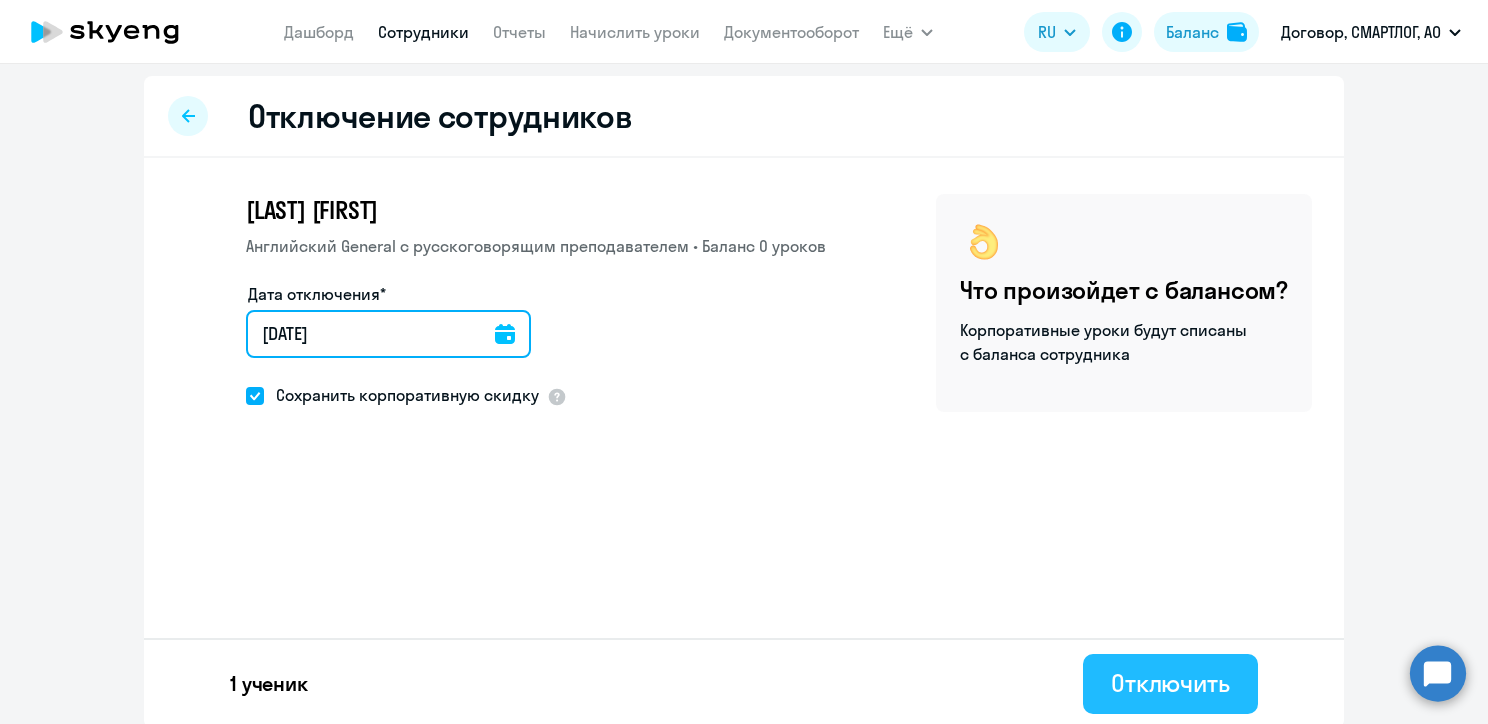 type on "[DATE]" 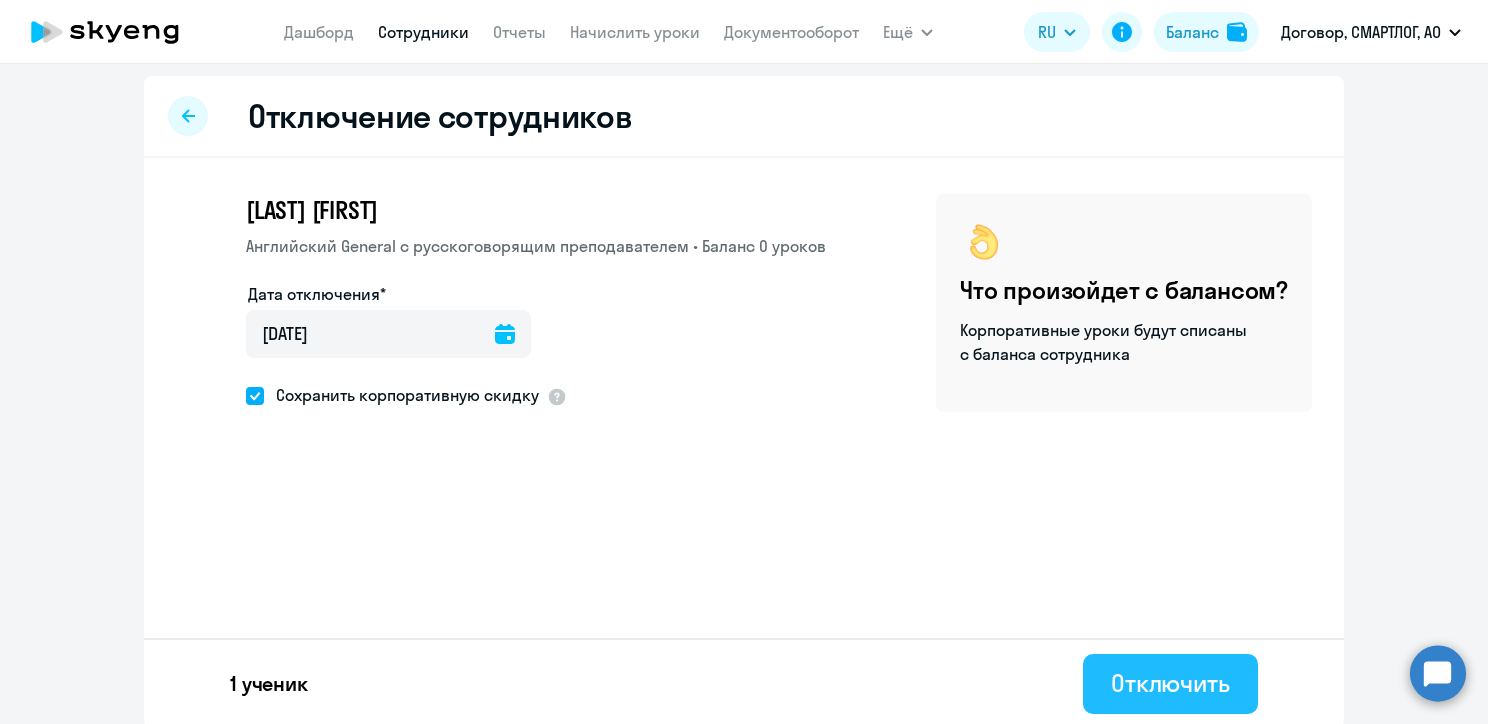 click on "Отключить" 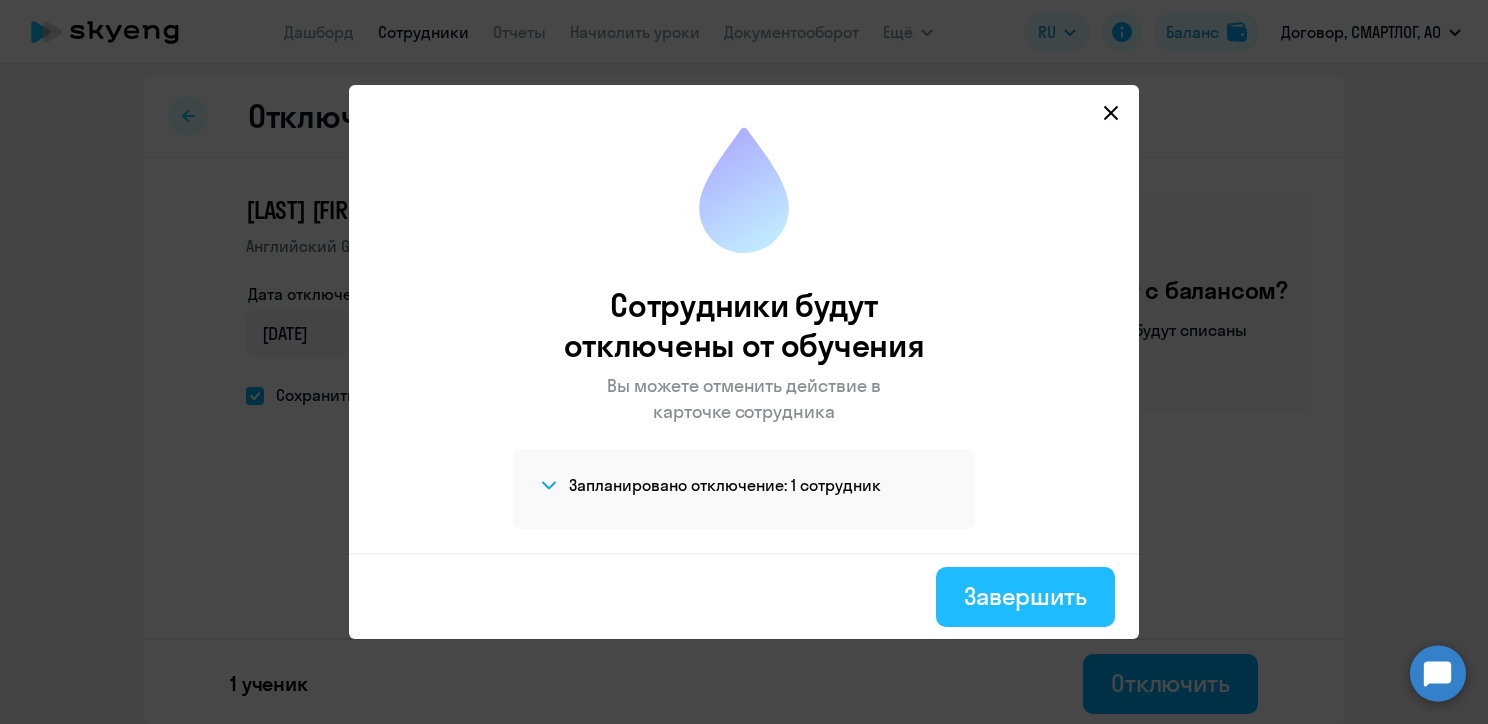 click on "Завершить" at bounding box center (1025, 596) 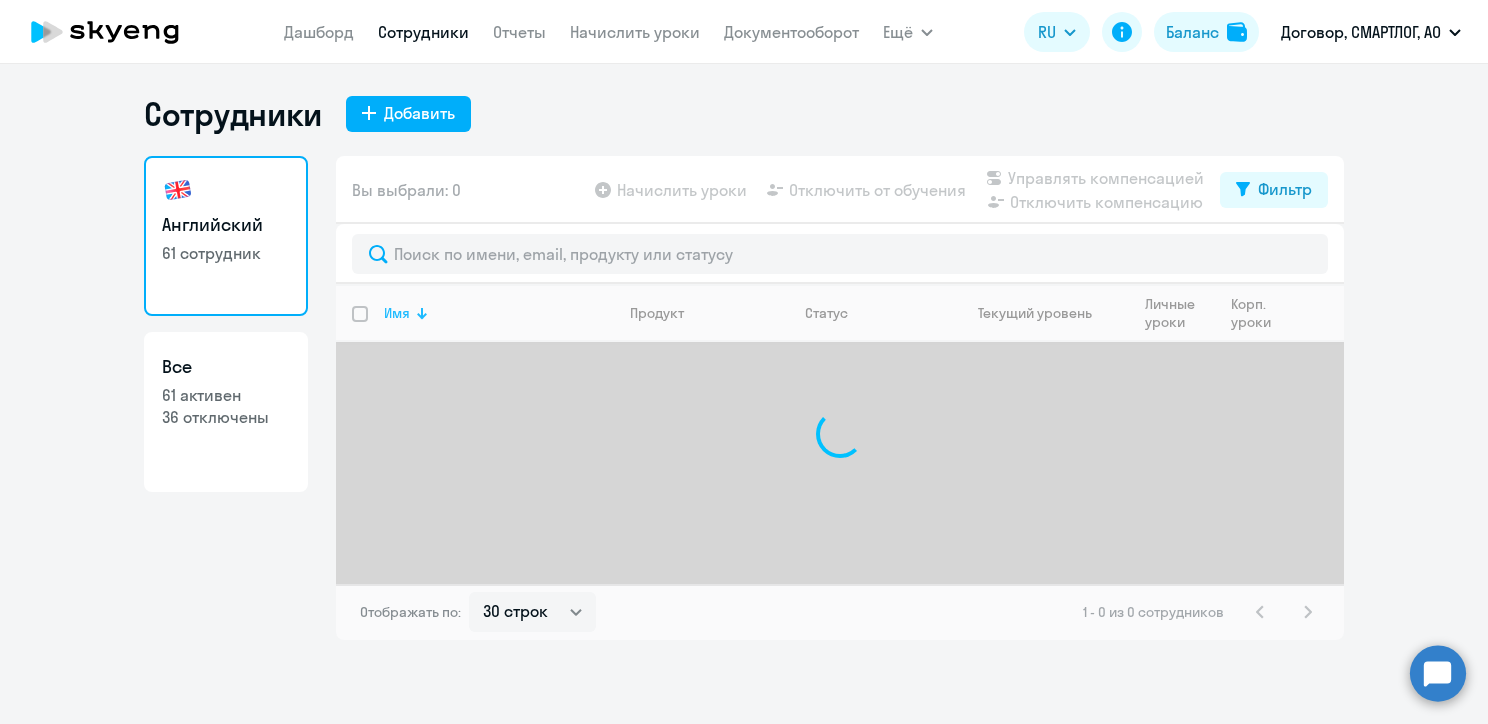 scroll, scrollTop: 0, scrollLeft: 0, axis: both 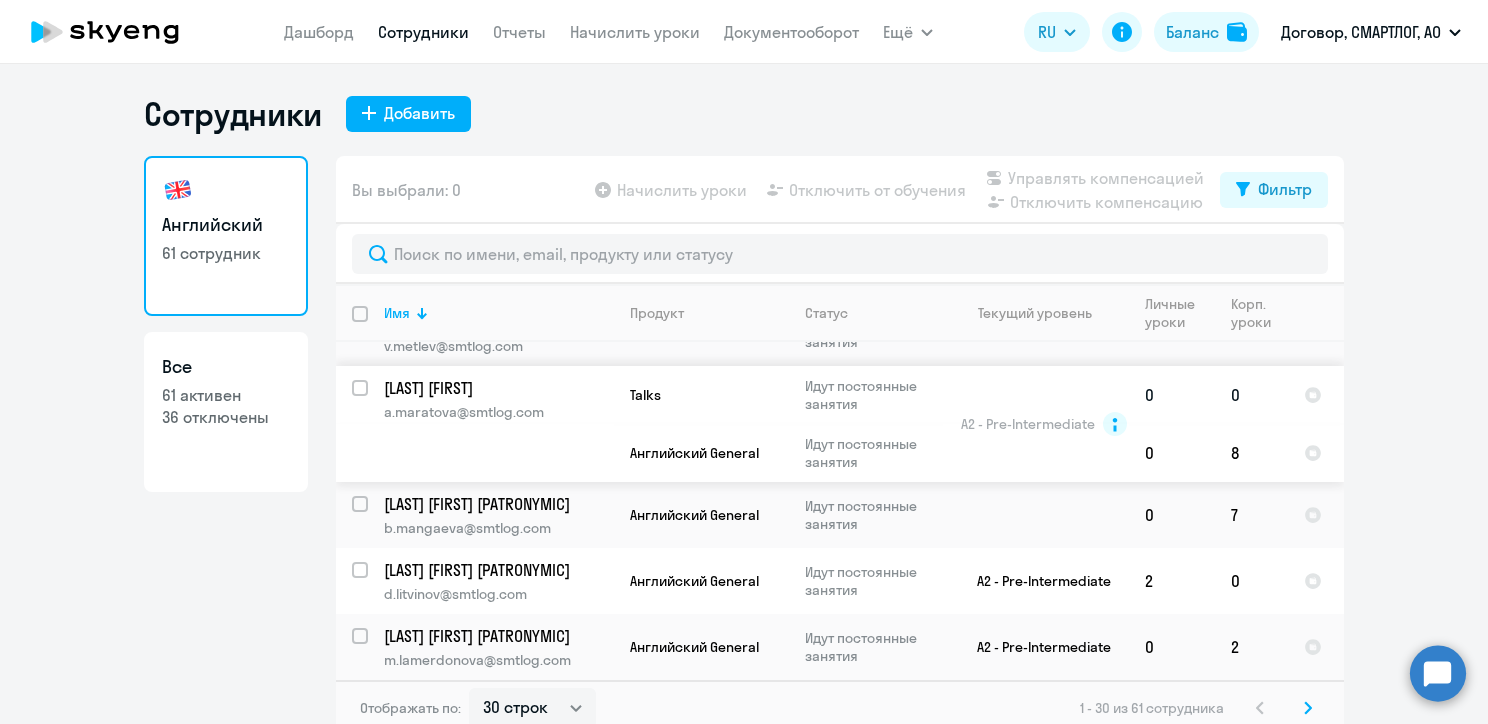 click at bounding box center (372, 400) 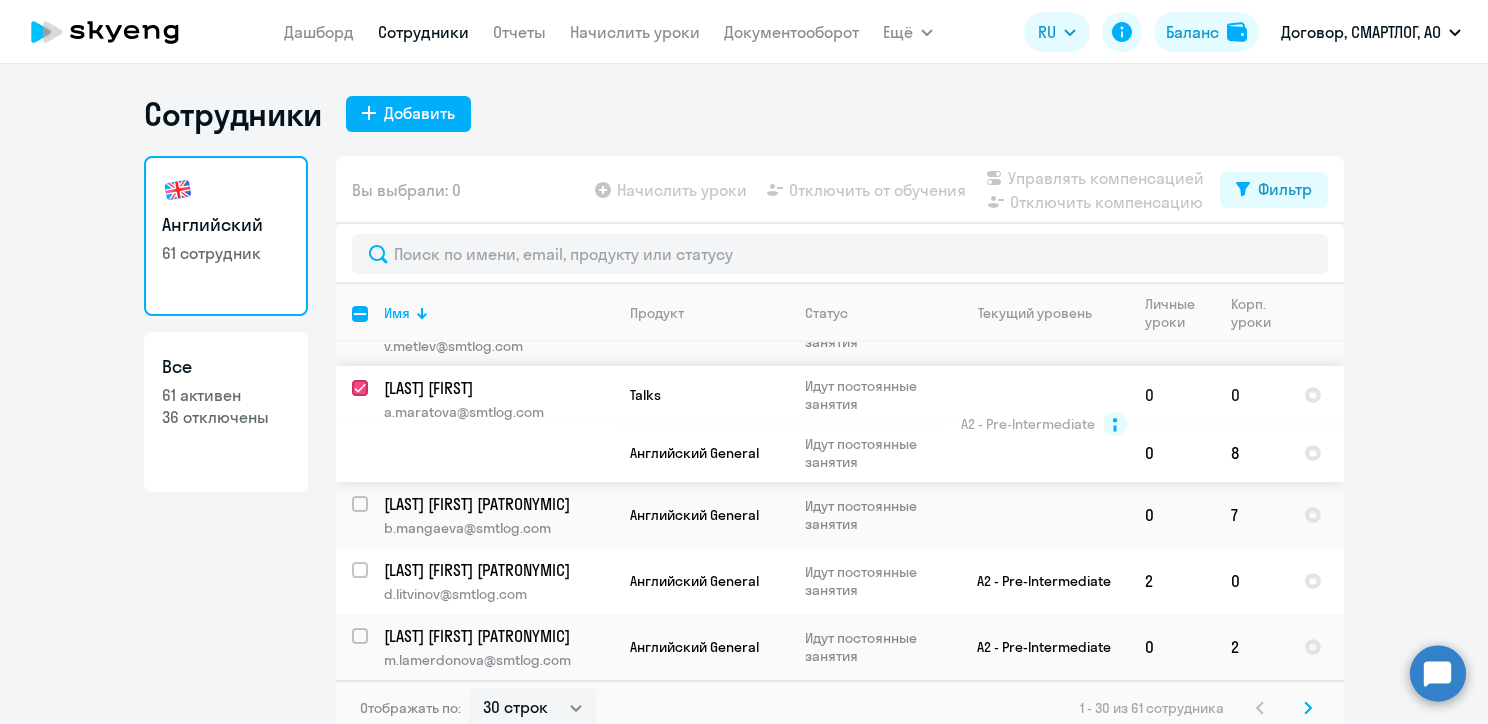 checkbox on "true" 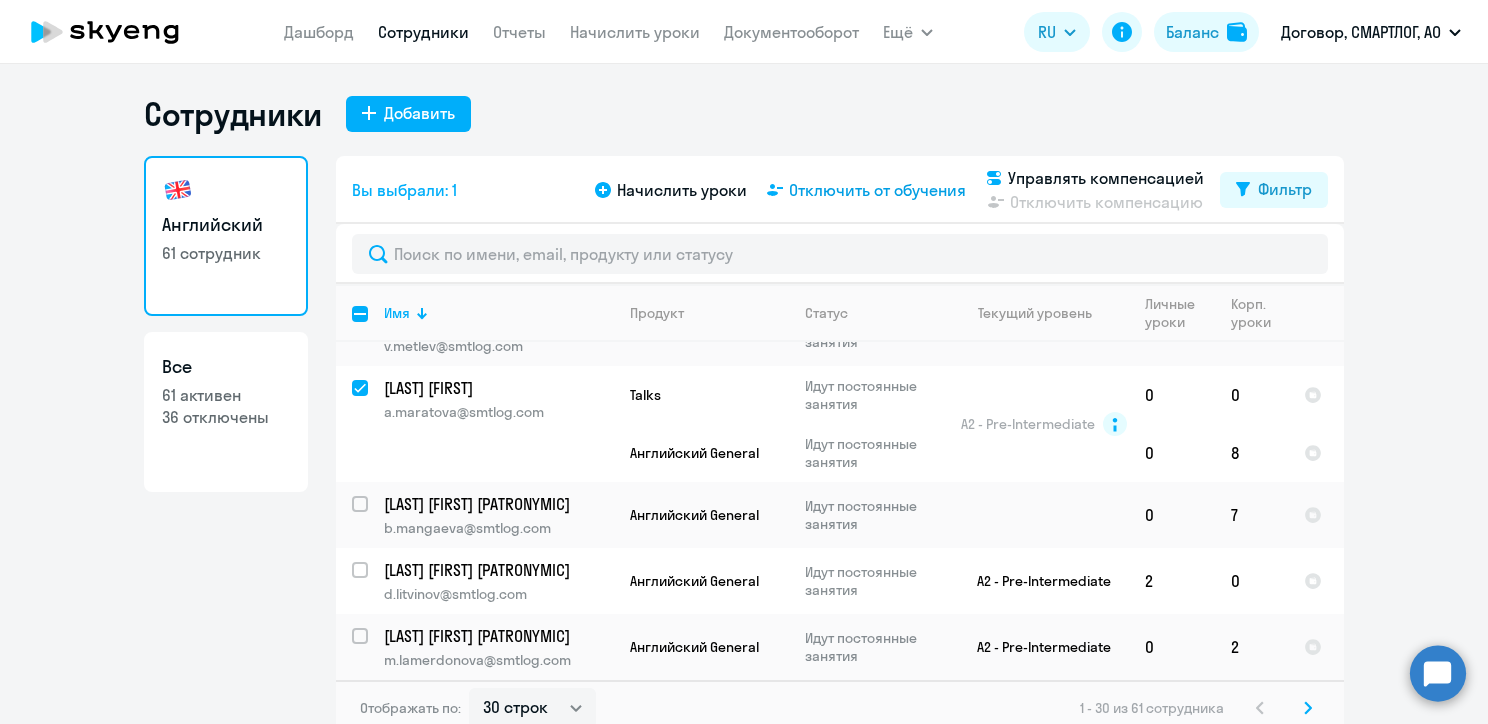 click on "Отключить от обучения" 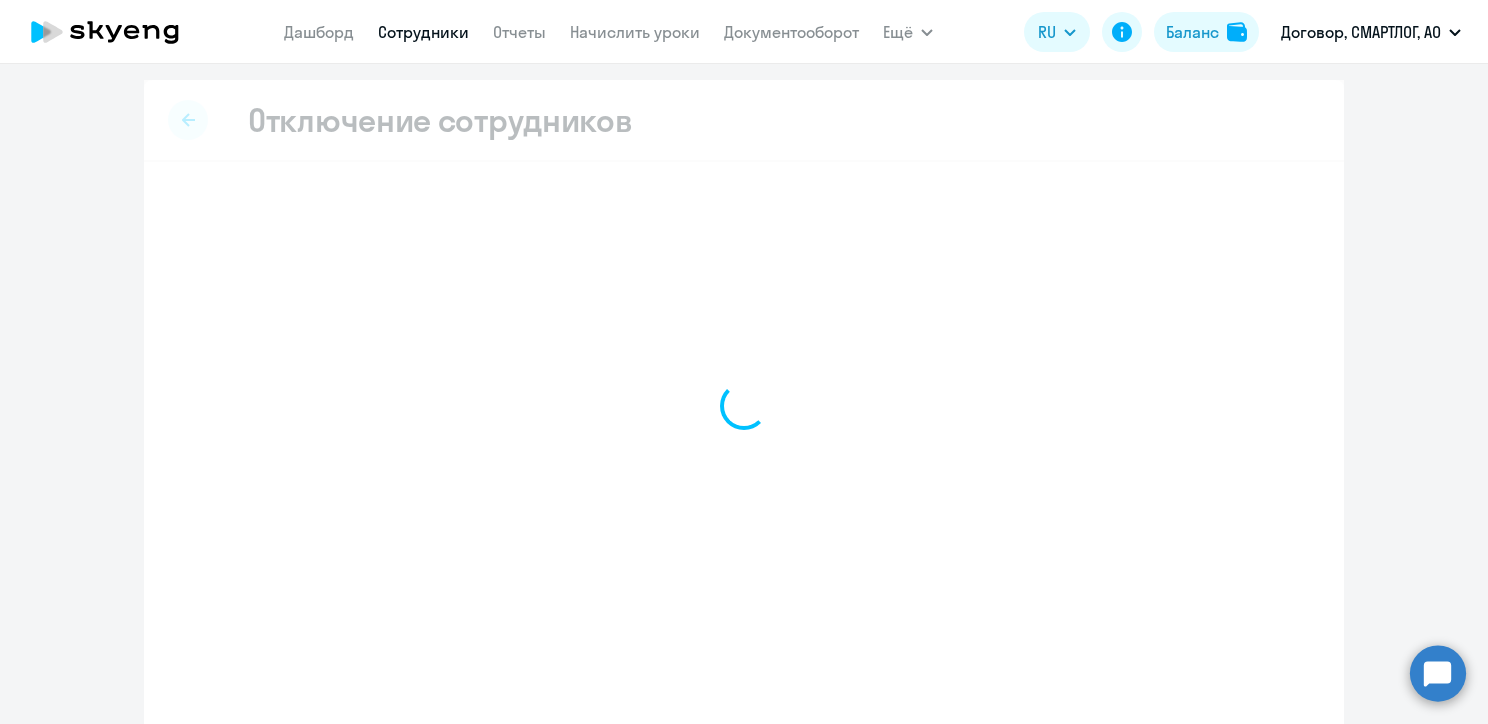 select on "all" 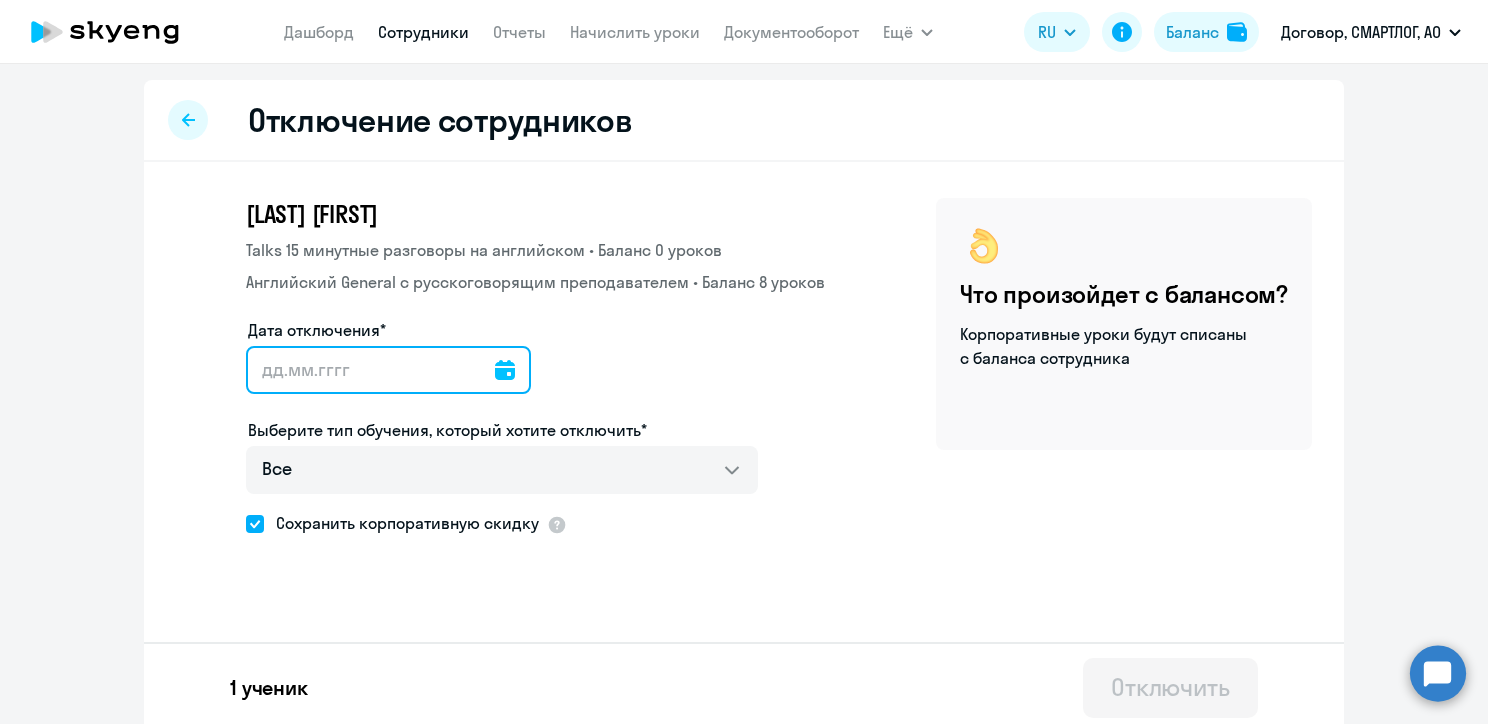 click on "Дата отключения*" at bounding box center (388, 370) 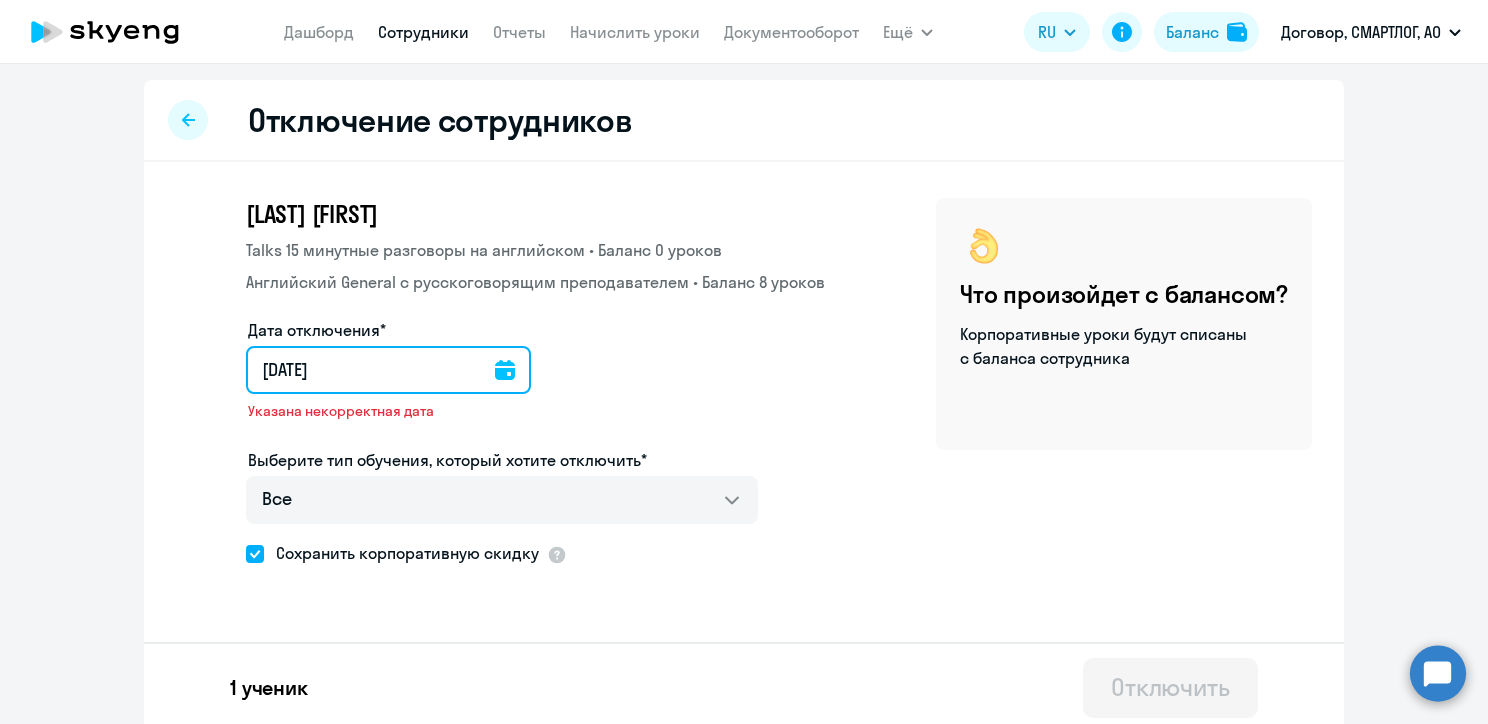 type on "[DATE]" 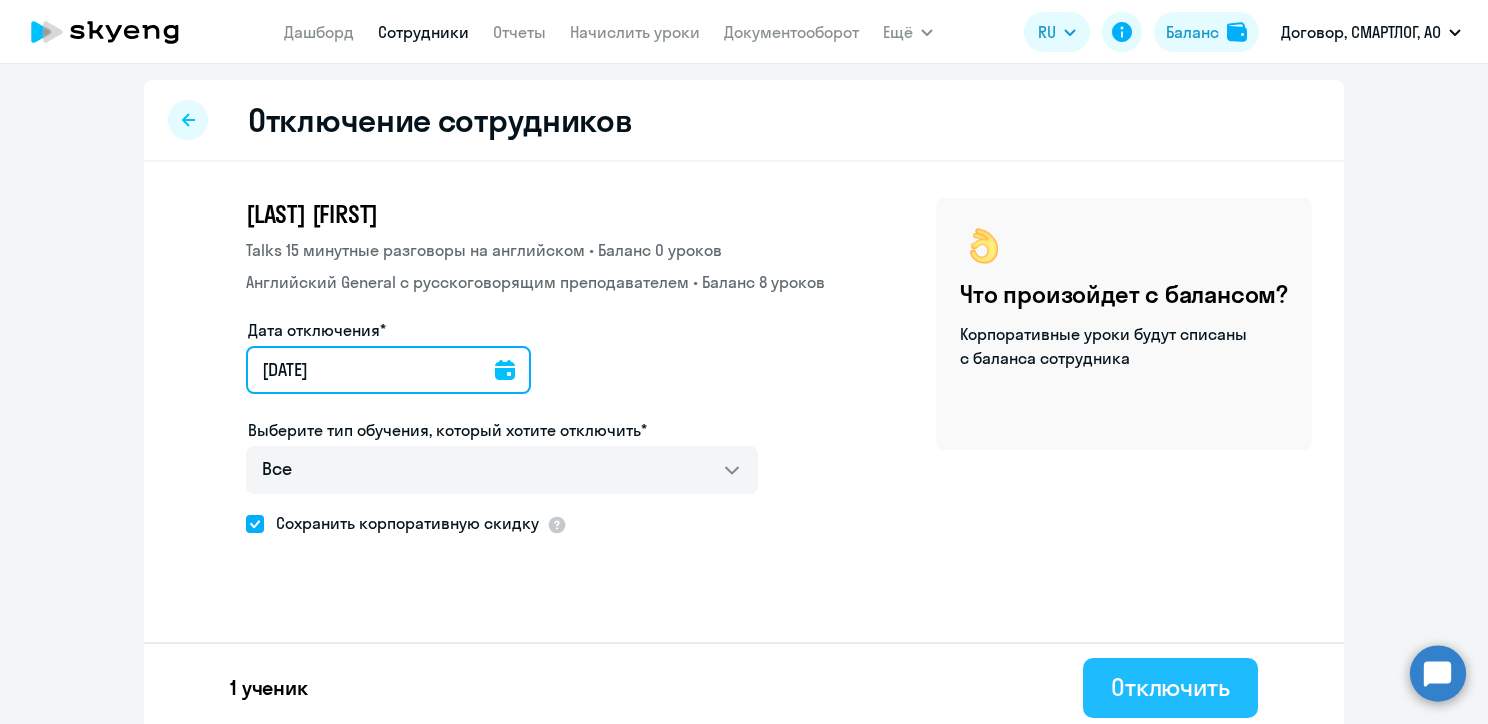 type on "[DATE]" 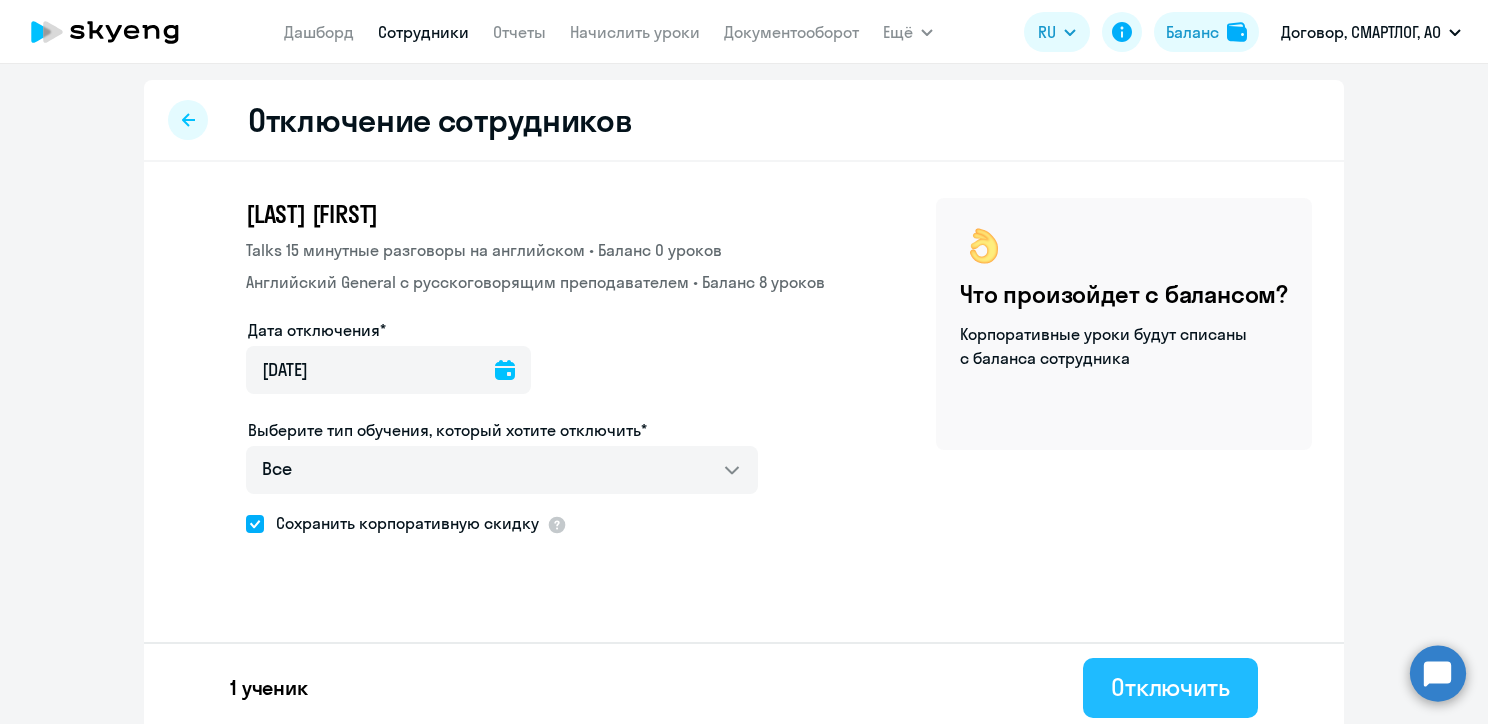 click on "Отключить" 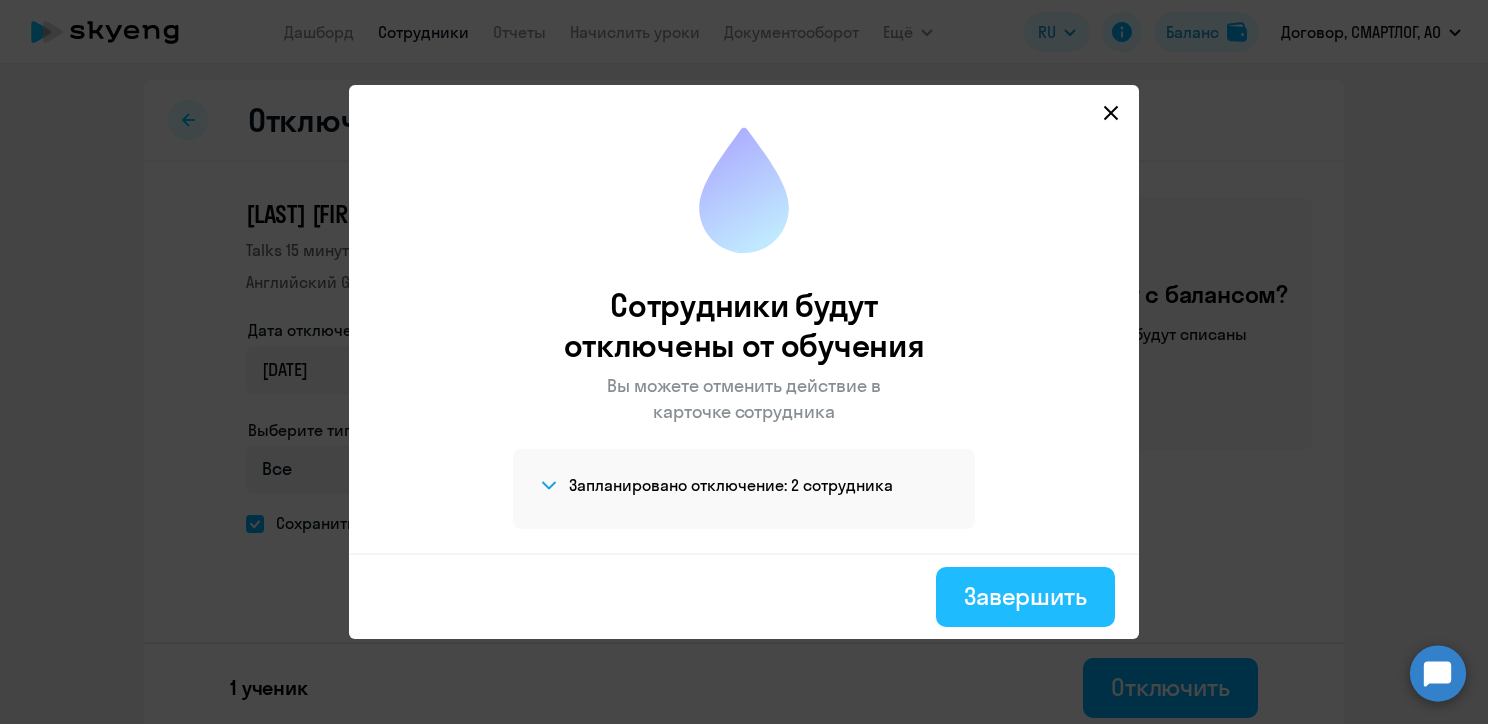 click on "Завершить" at bounding box center (1025, 596) 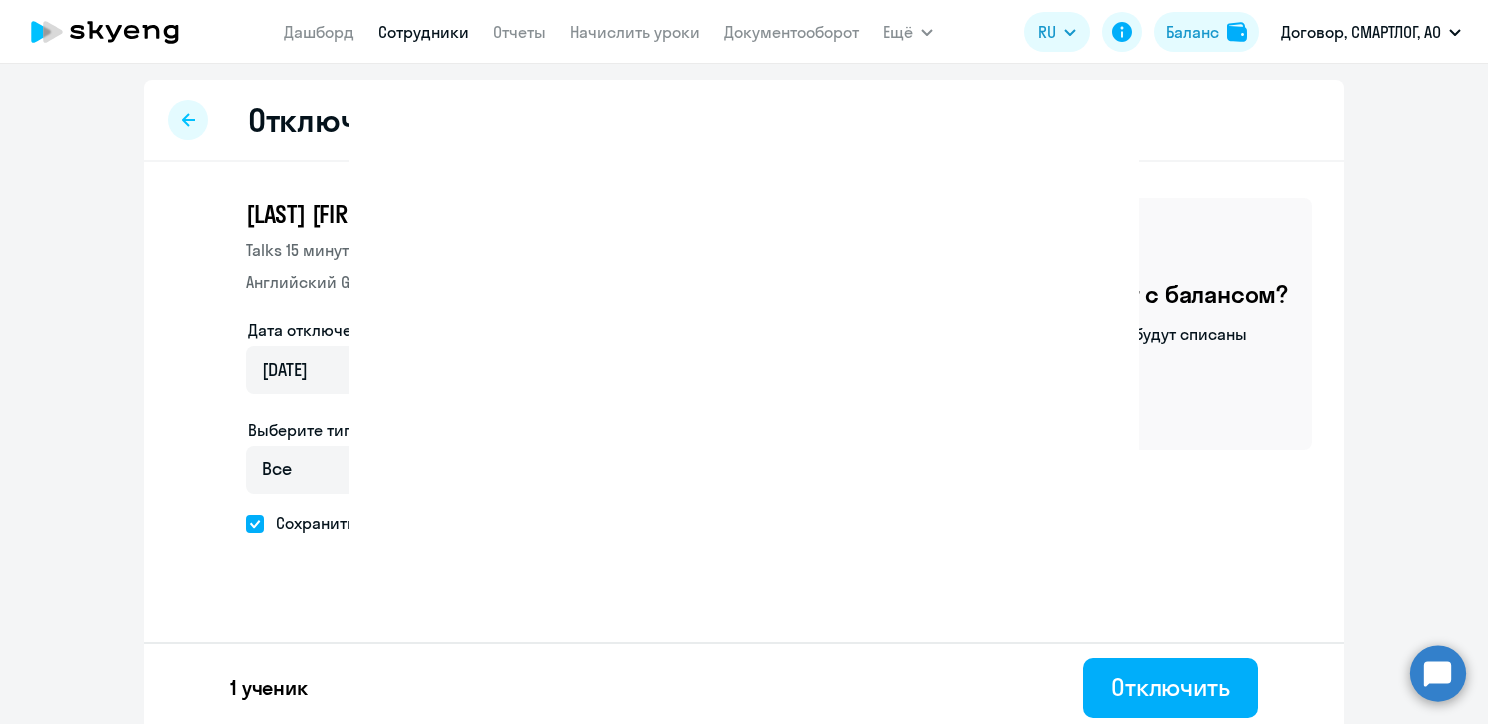 select on "30" 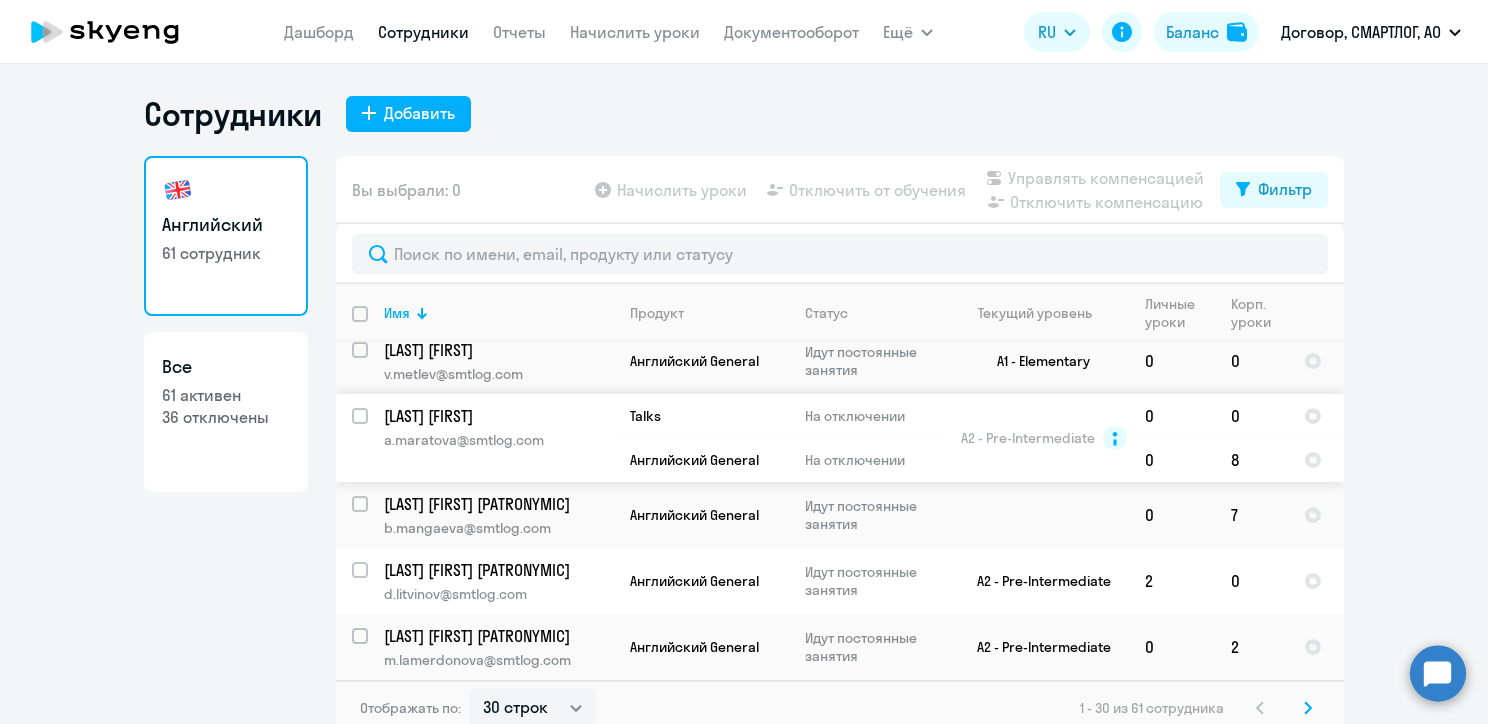 scroll, scrollTop: 1727, scrollLeft: 0, axis: vertical 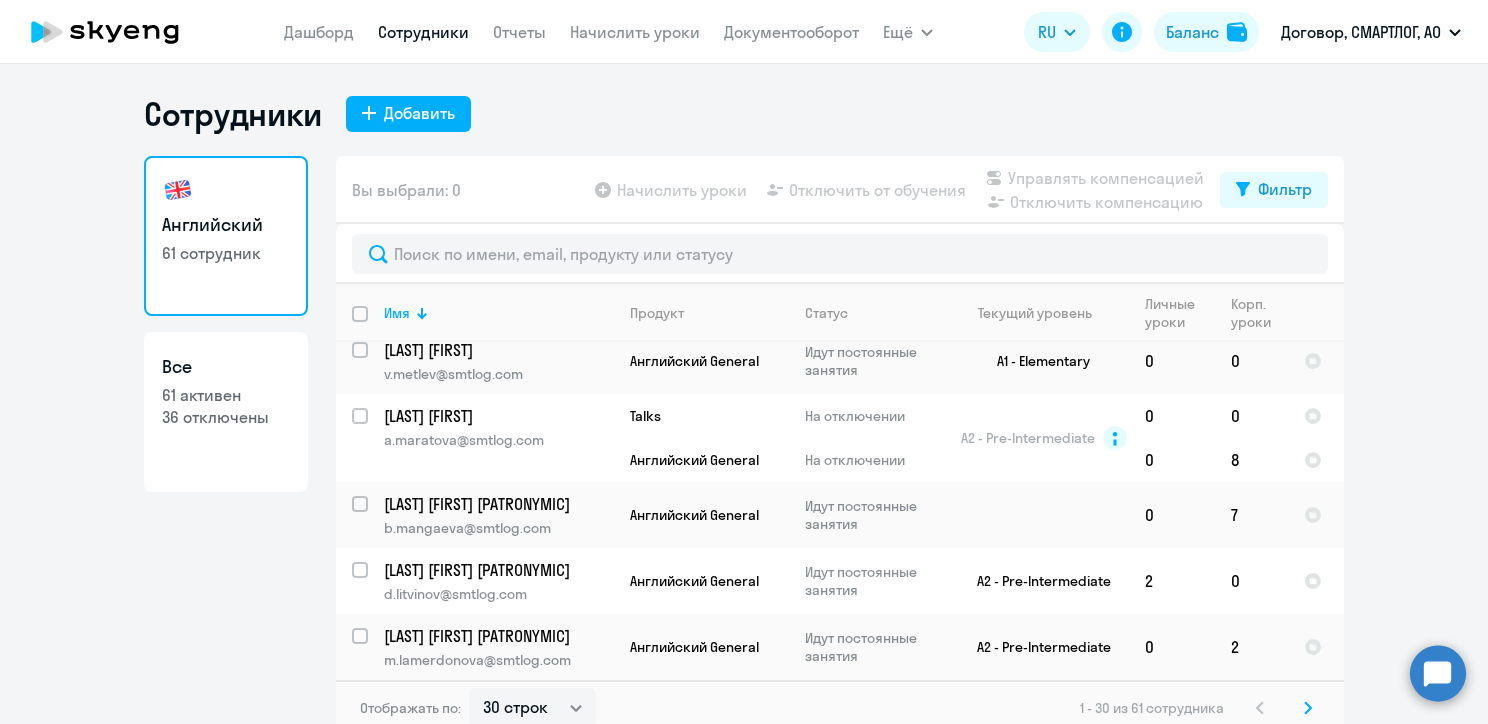 click 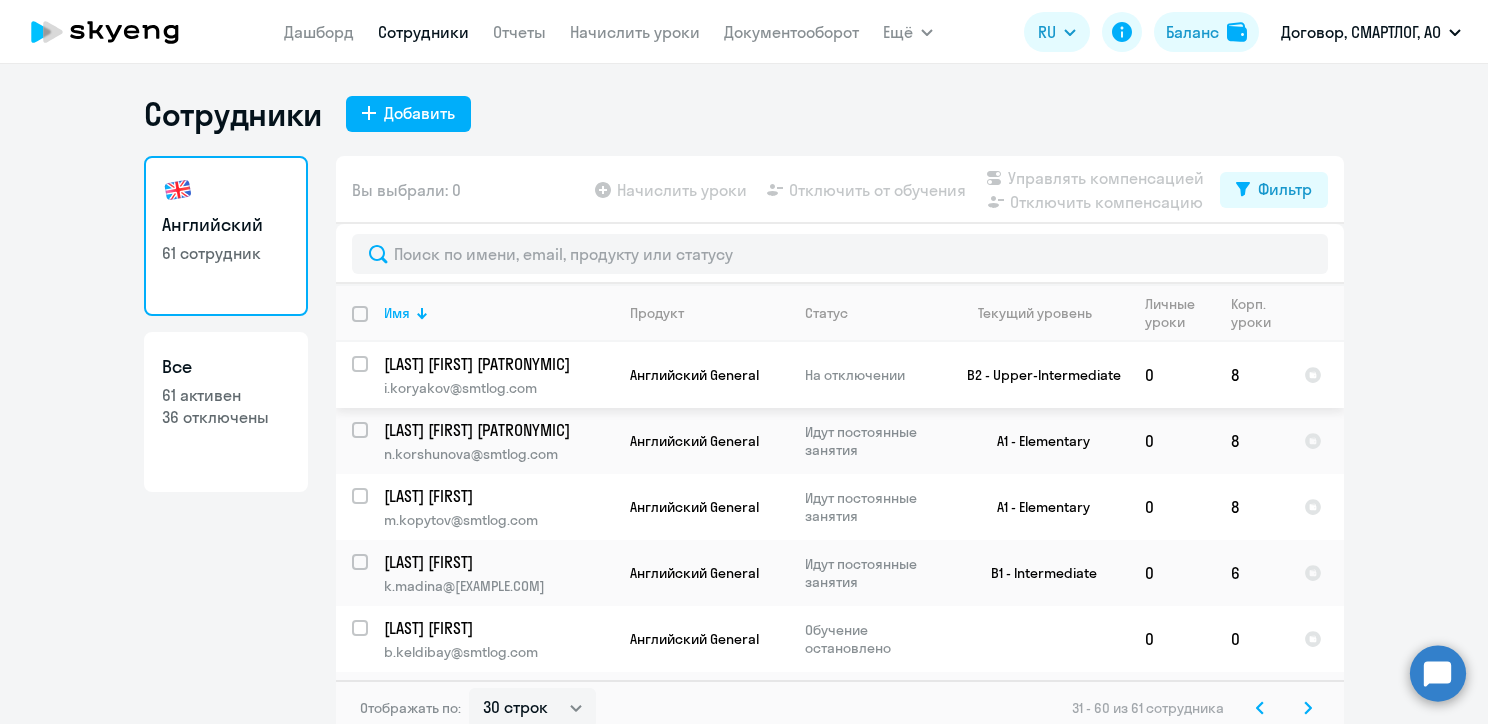 scroll, scrollTop: 100, scrollLeft: 0, axis: vertical 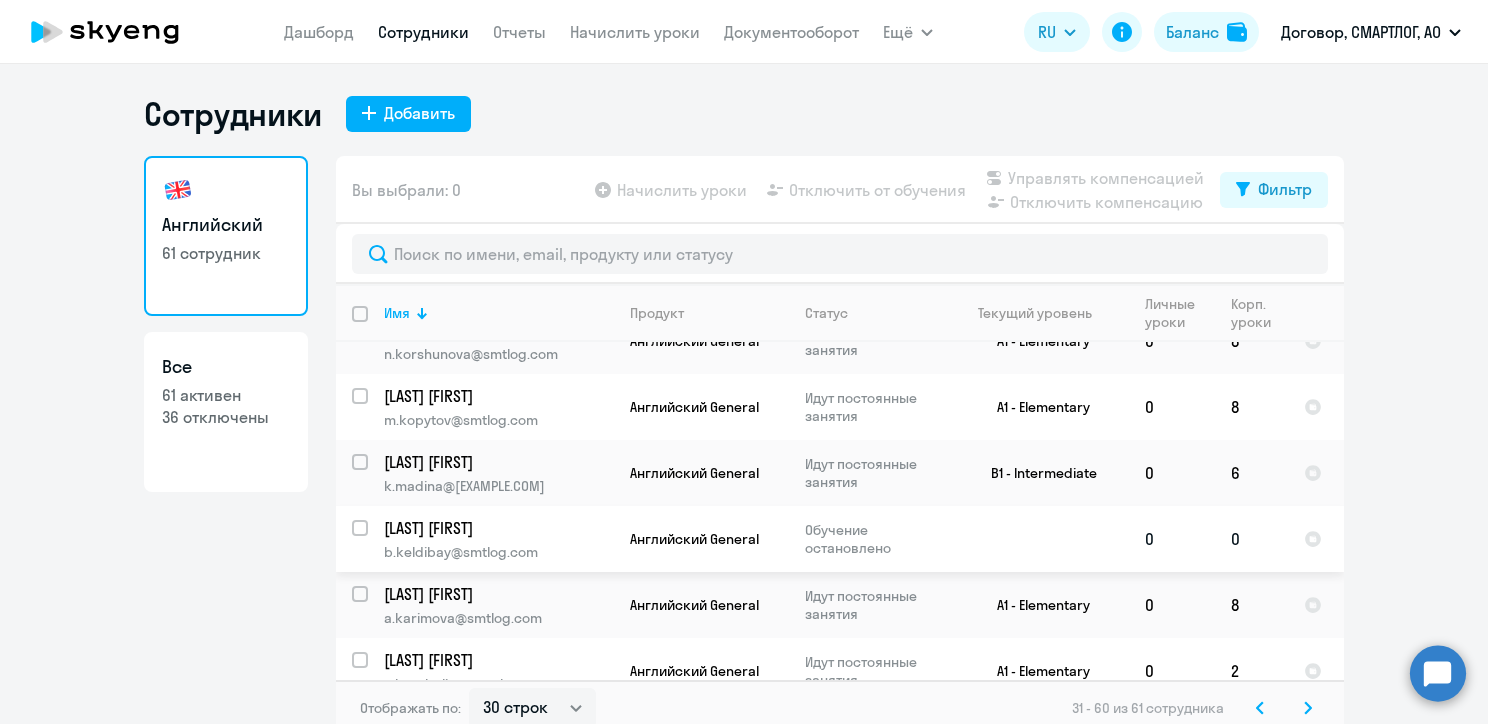 click at bounding box center [372, 540] 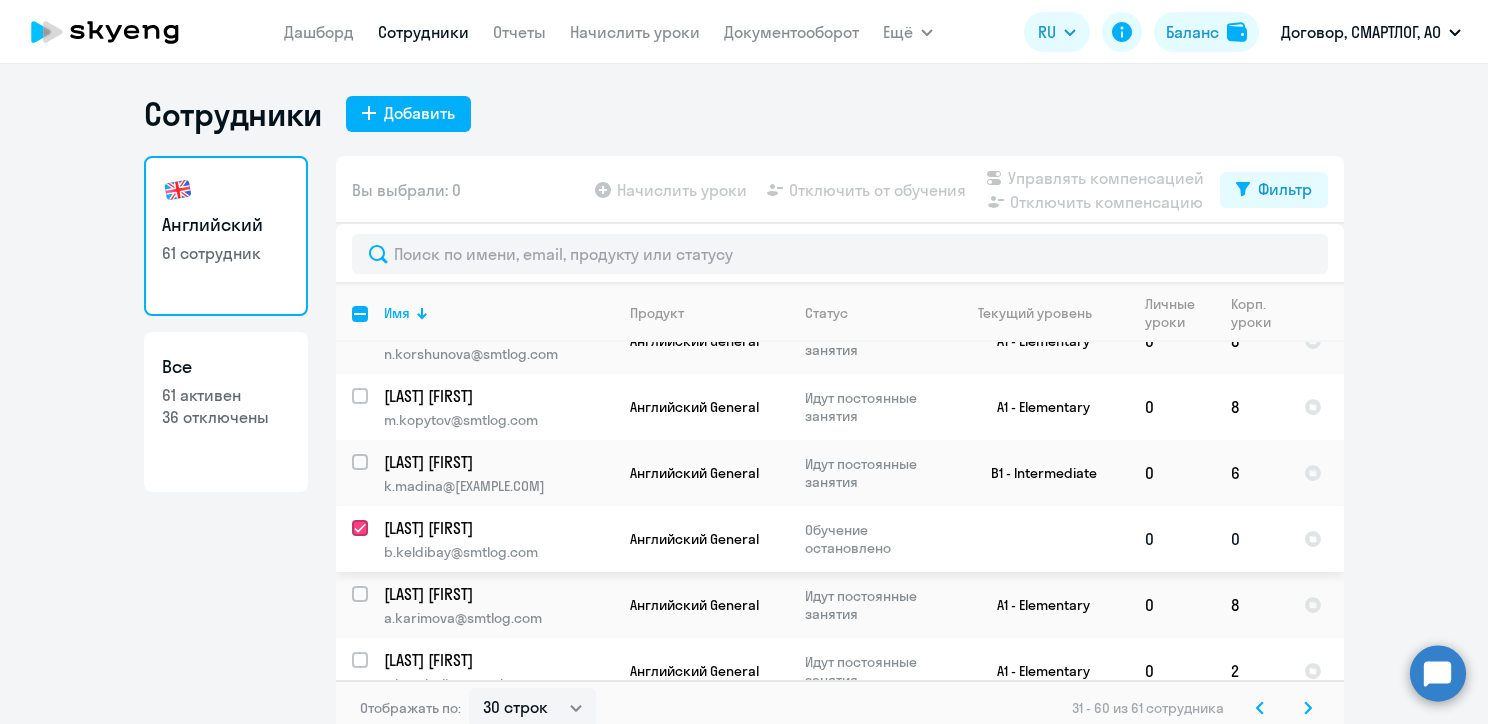 checkbox on "true" 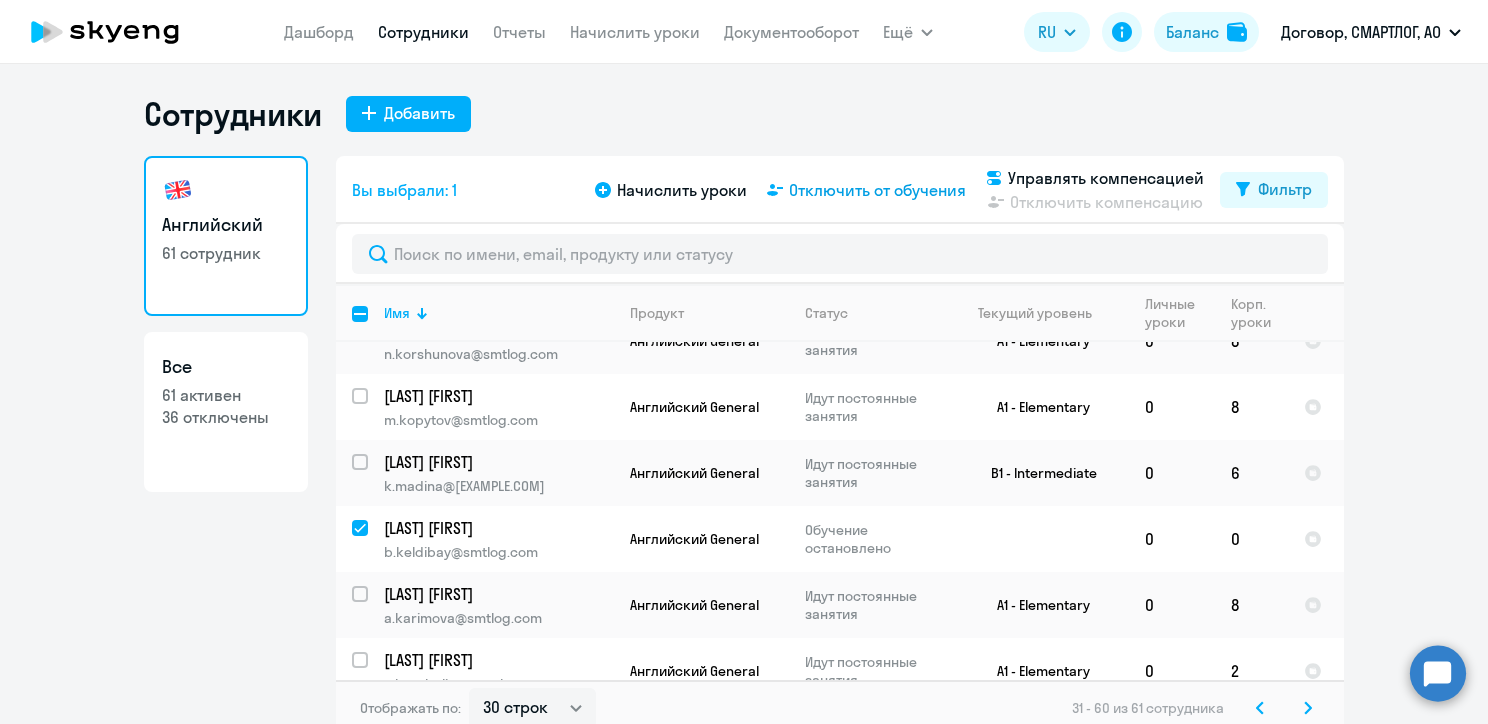 click on "Отключить от обучения" 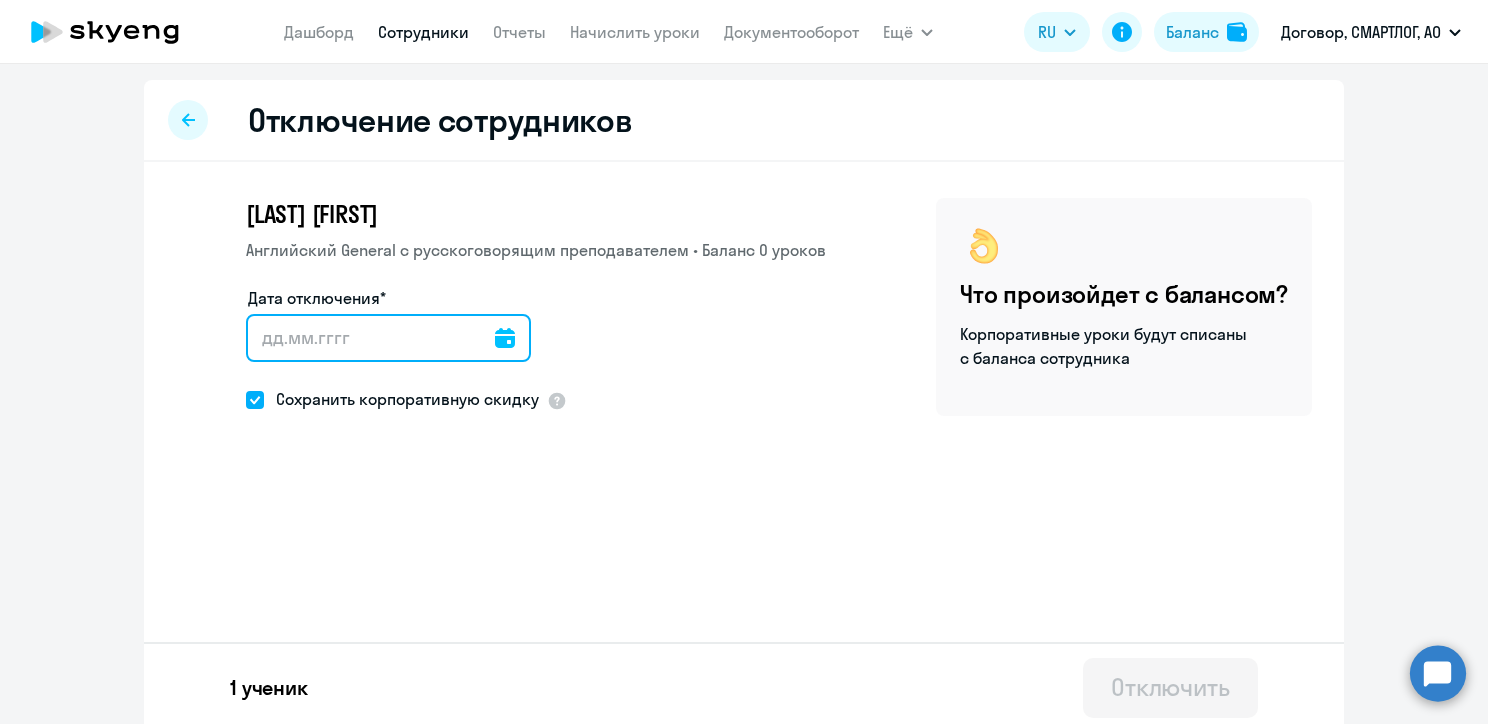 click on "Дата отключения*" at bounding box center (388, 338) 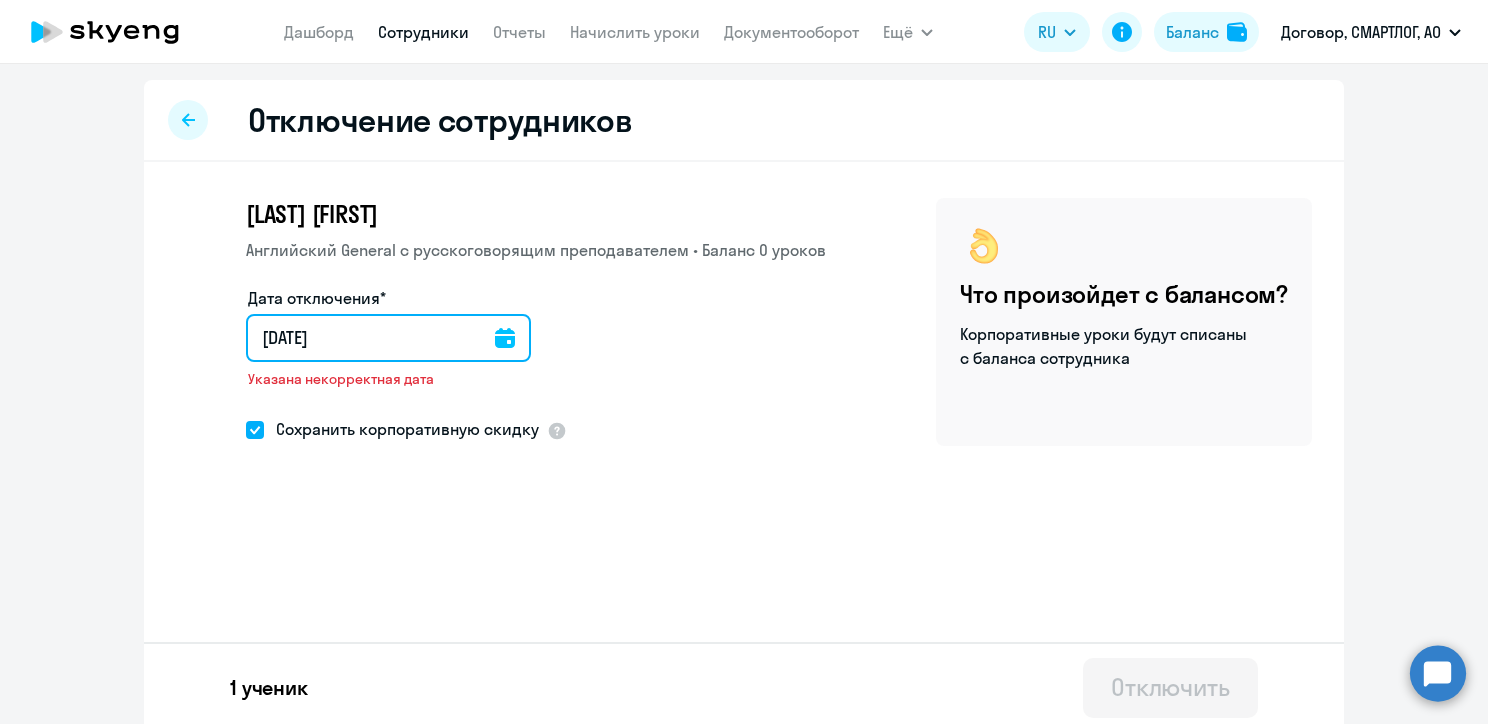 type on "[DATE]" 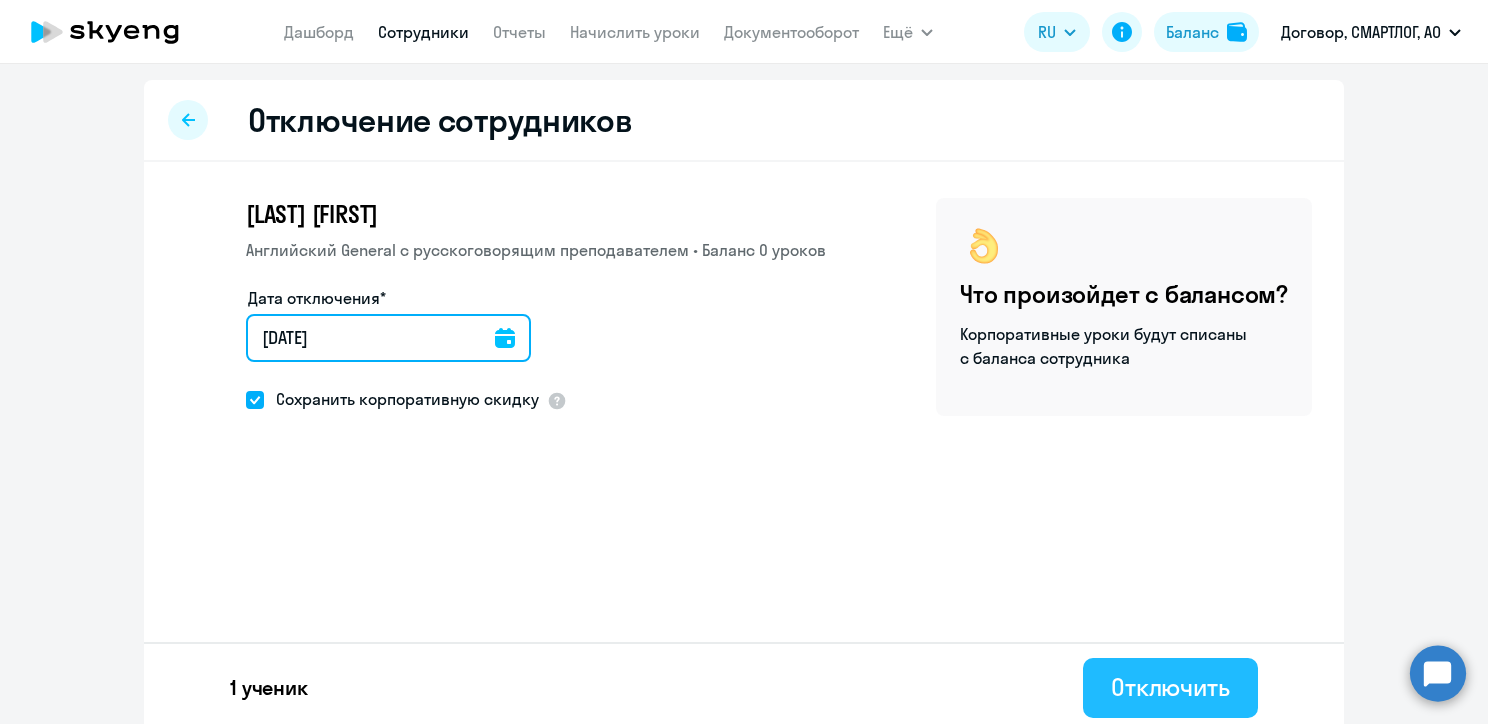 type on "[DATE]" 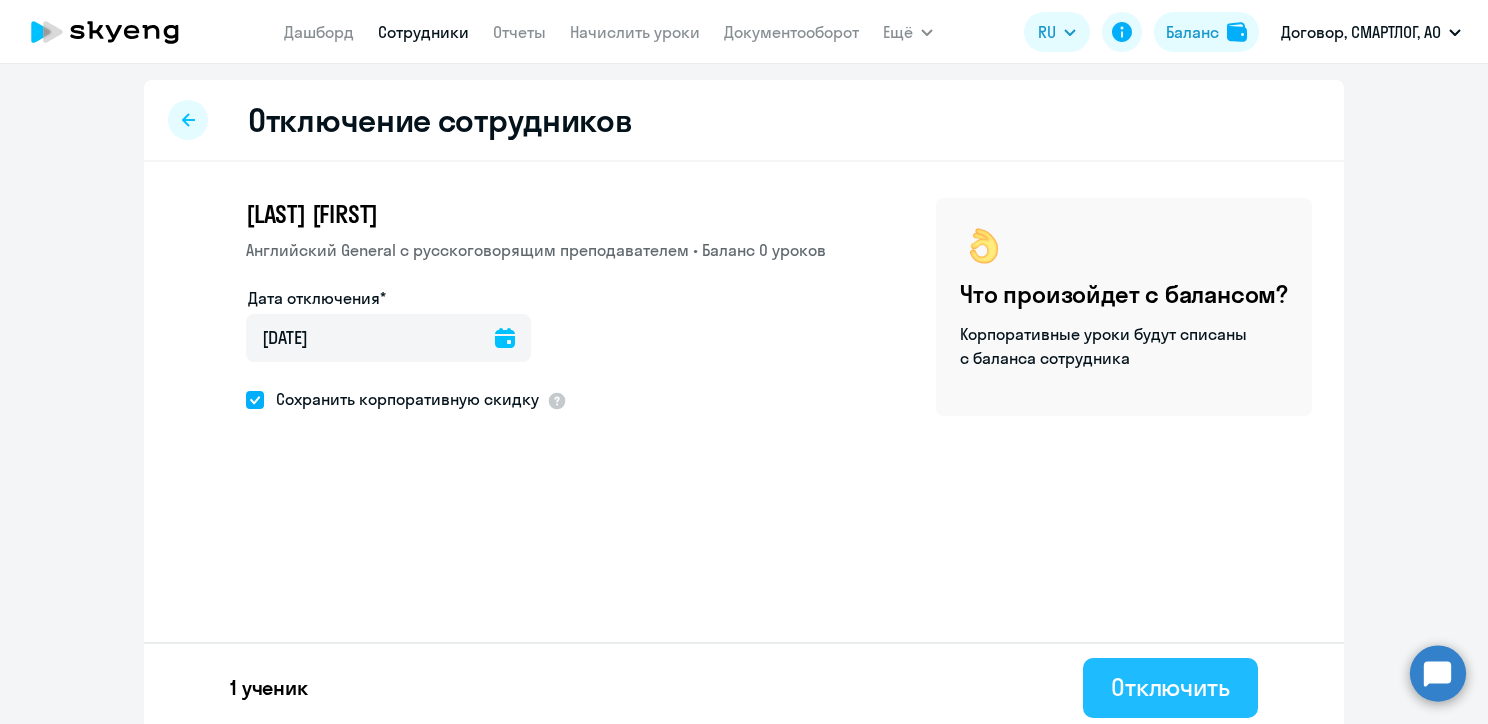 click on "Отключить" 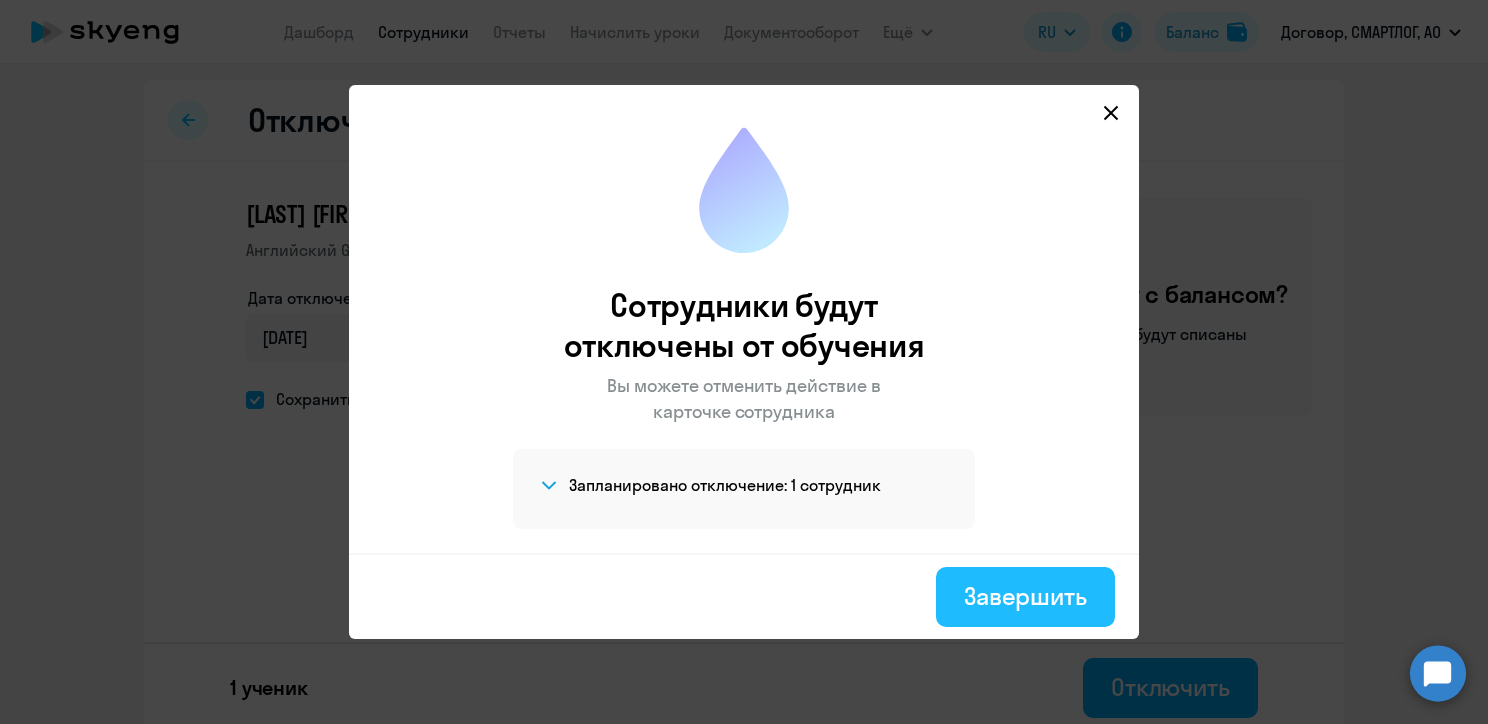 click on "Завершить" at bounding box center (1025, 596) 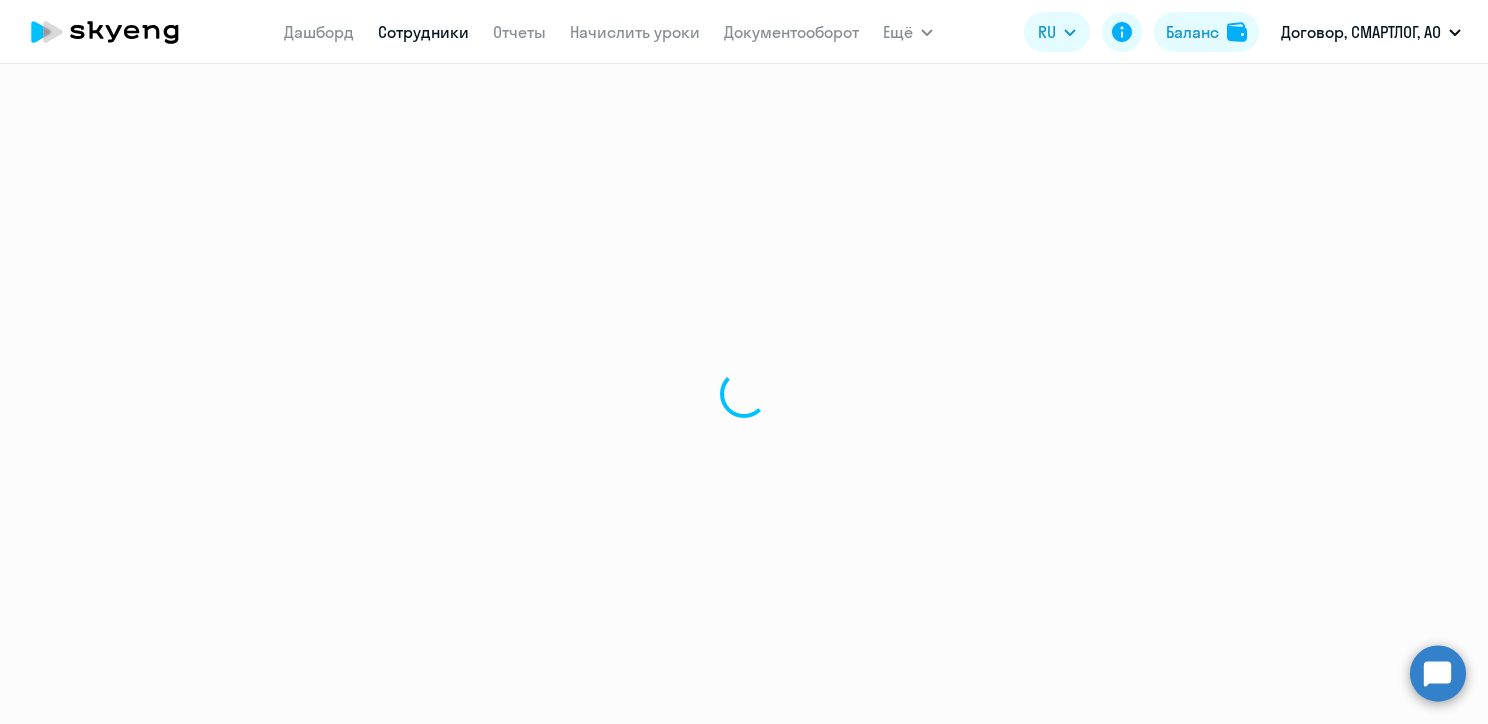 select on "30" 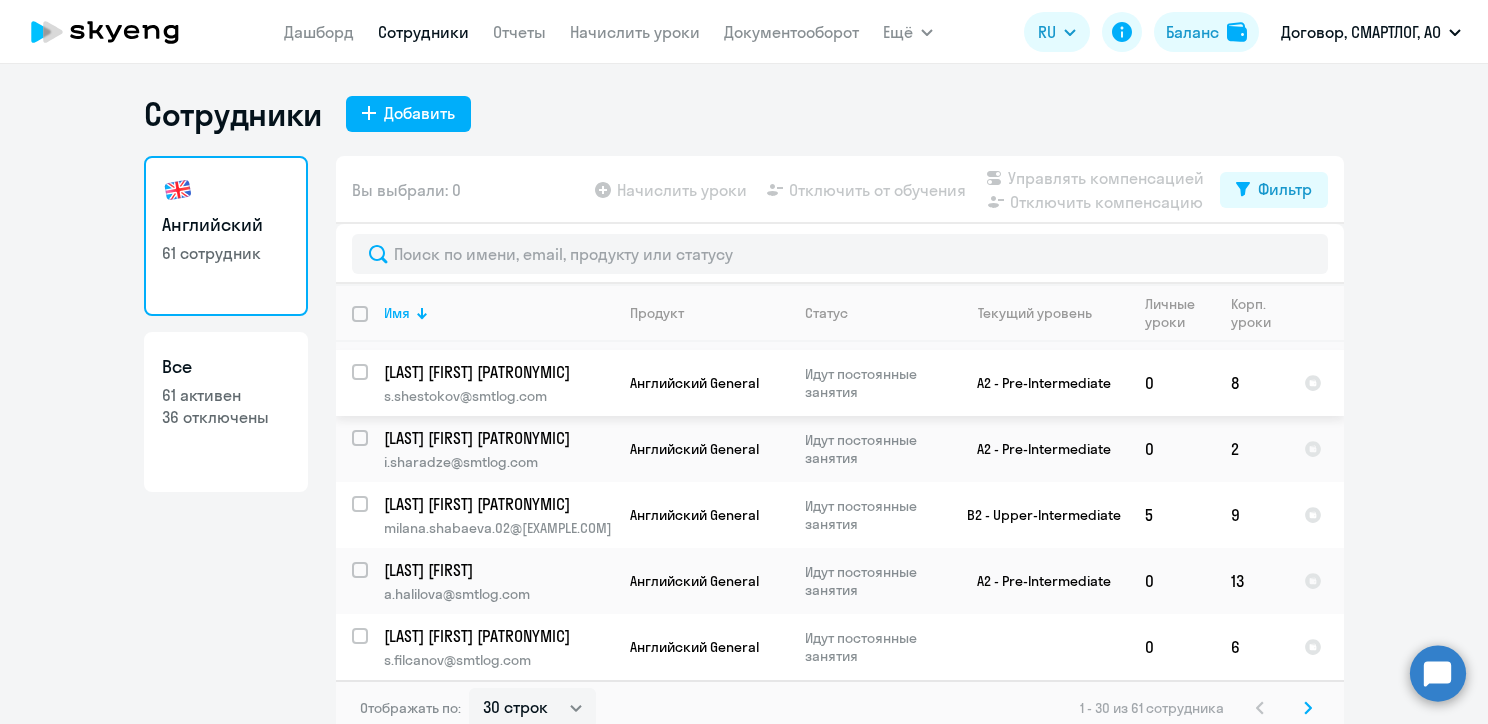 scroll, scrollTop: 700, scrollLeft: 0, axis: vertical 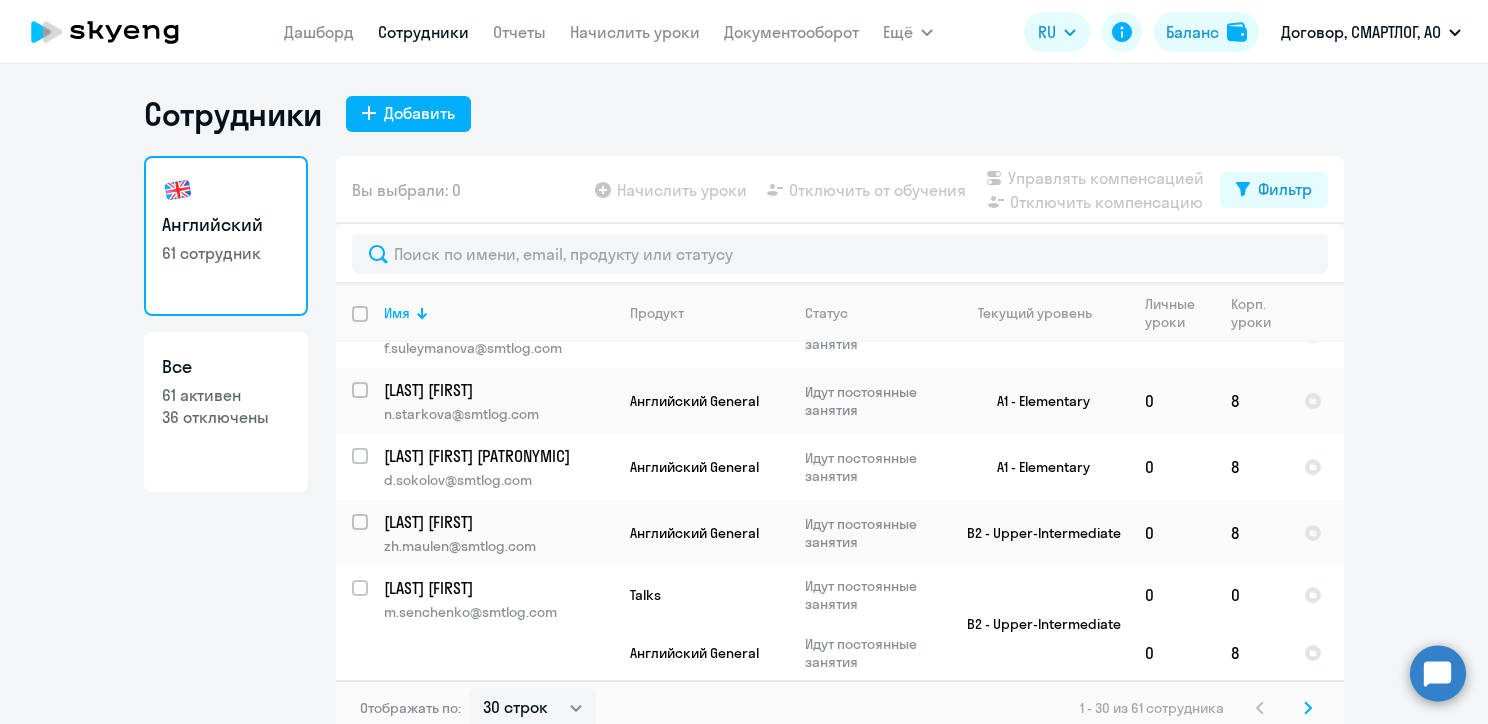click 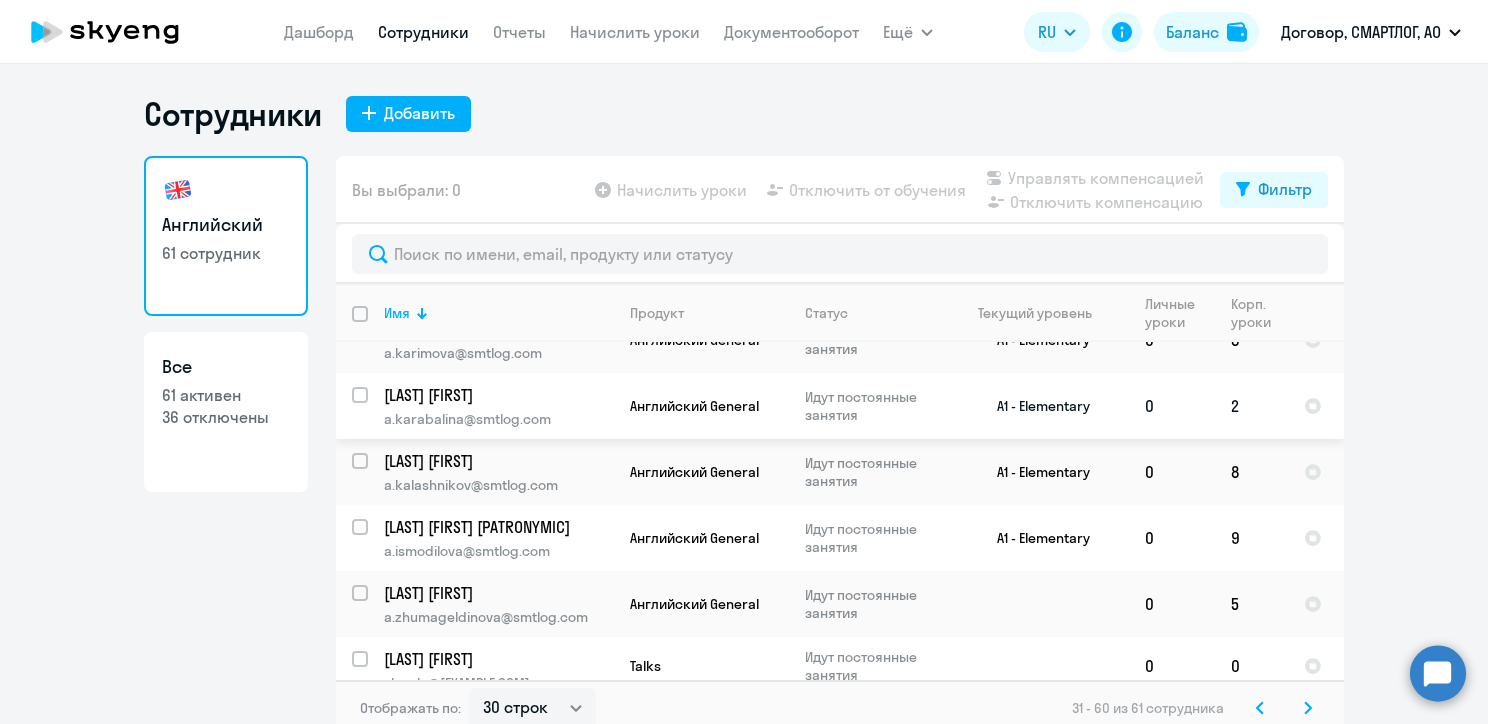 scroll, scrollTop: 400, scrollLeft: 0, axis: vertical 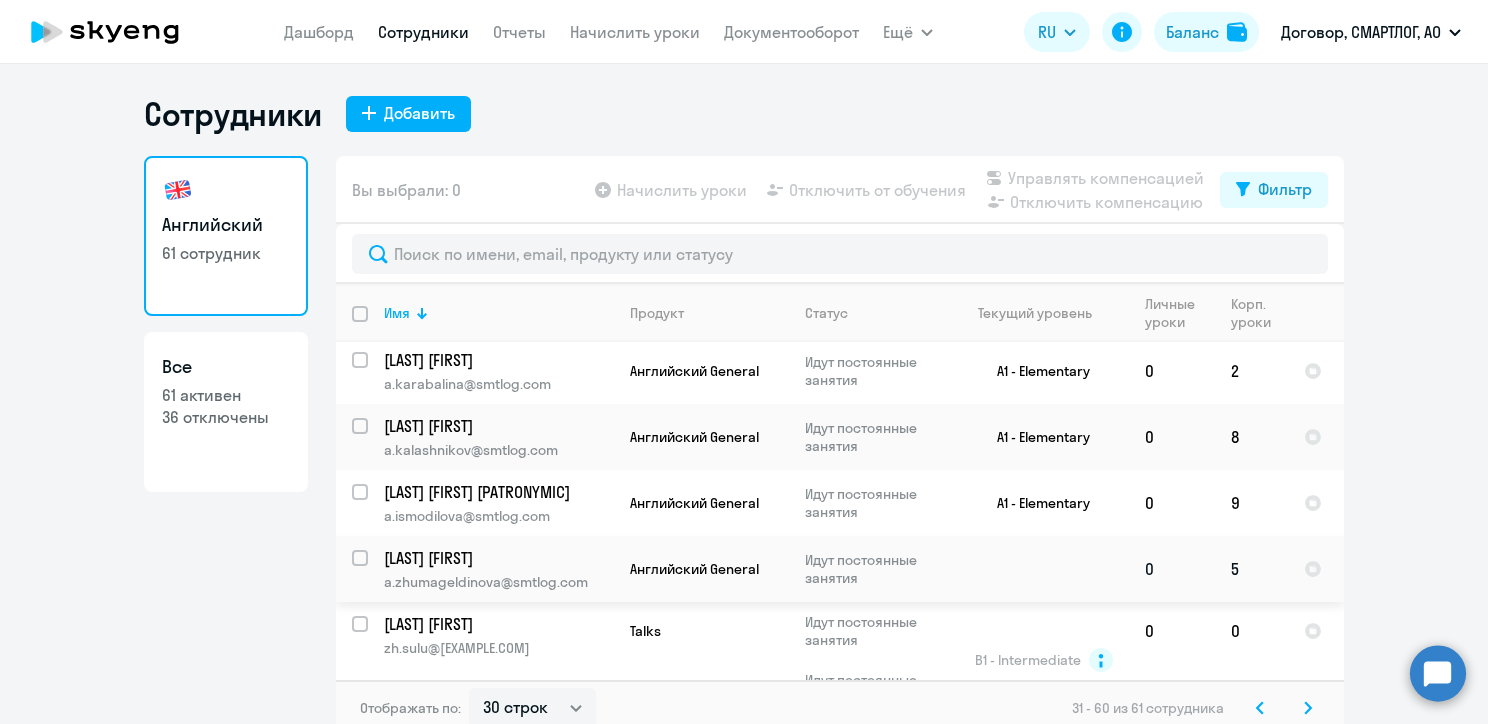 click at bounding box center [361, 558] 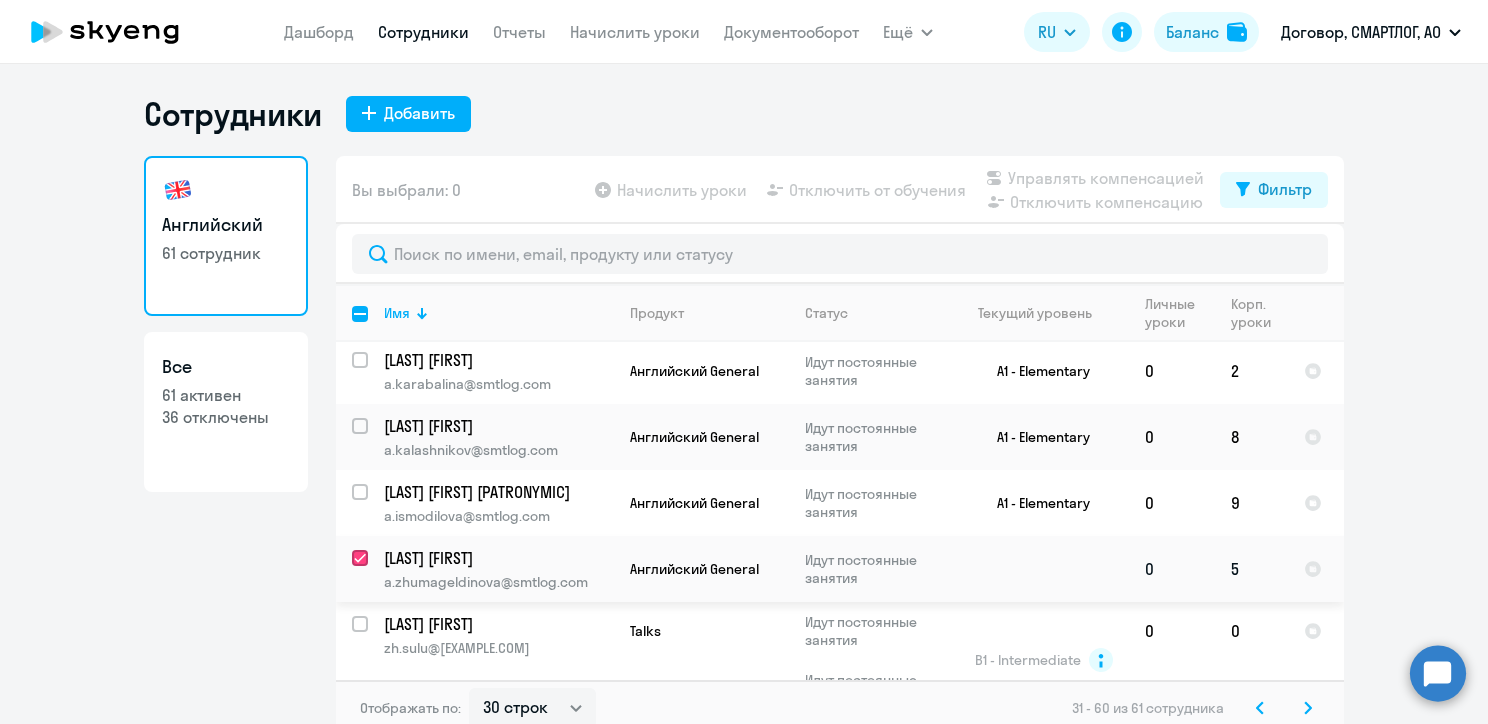 checkbox on "true" 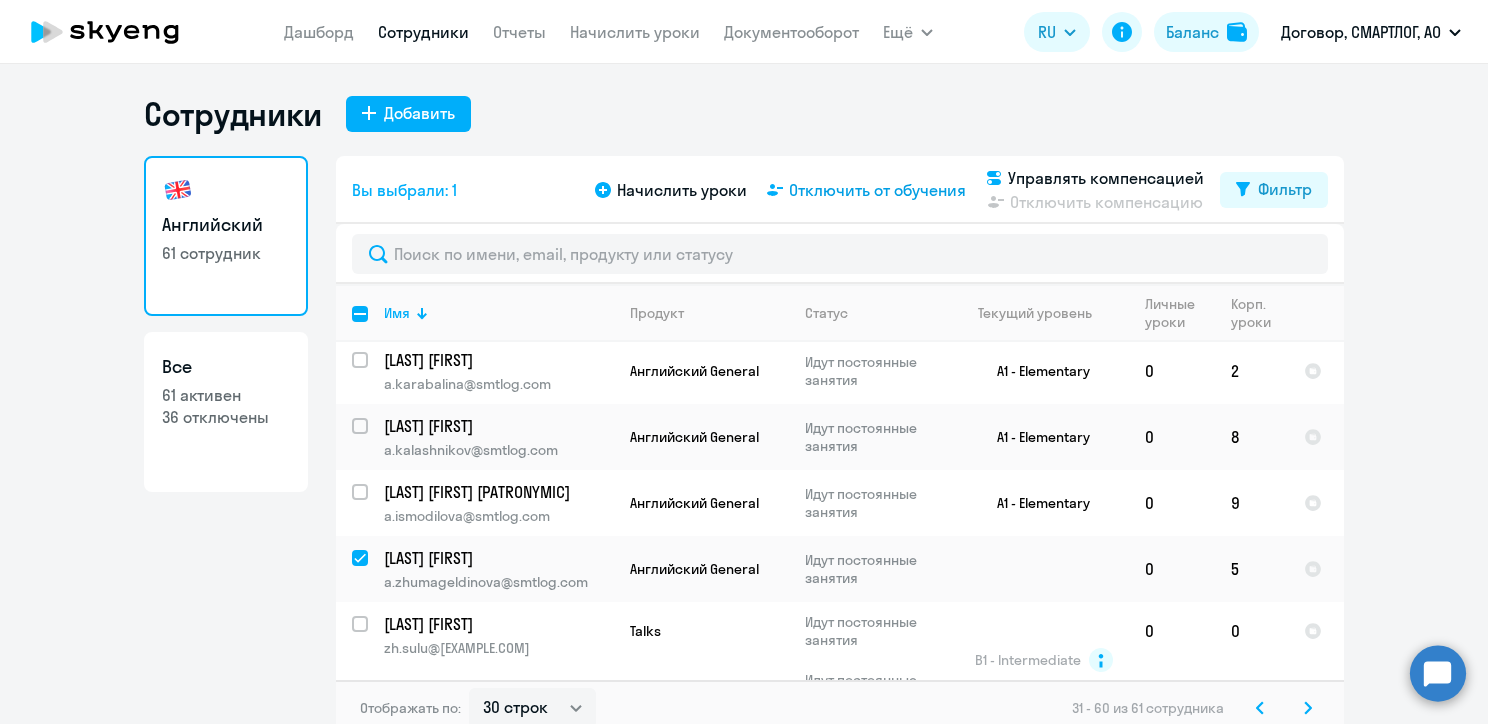 click on "Отключить от обучения" 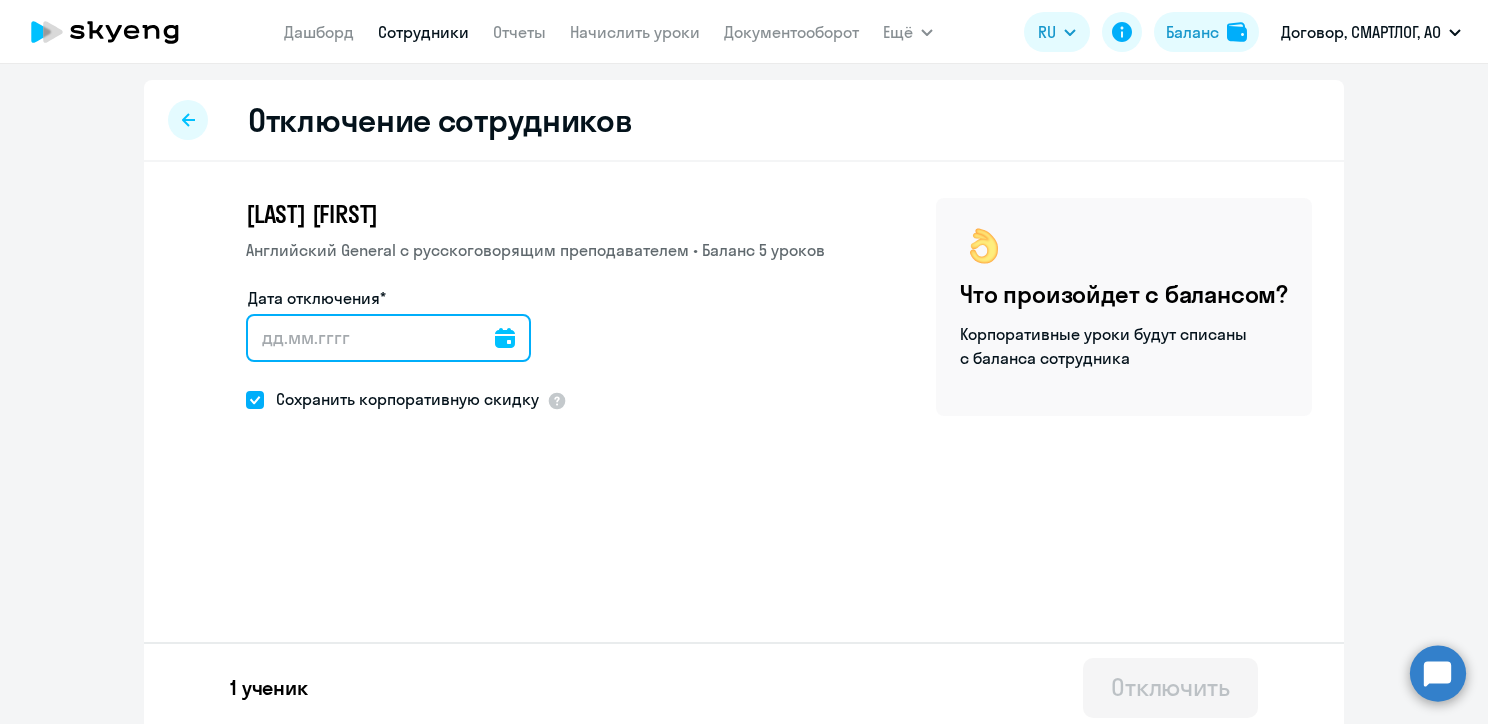 click on "Дата отключения*" at bounding box center (388, 338) 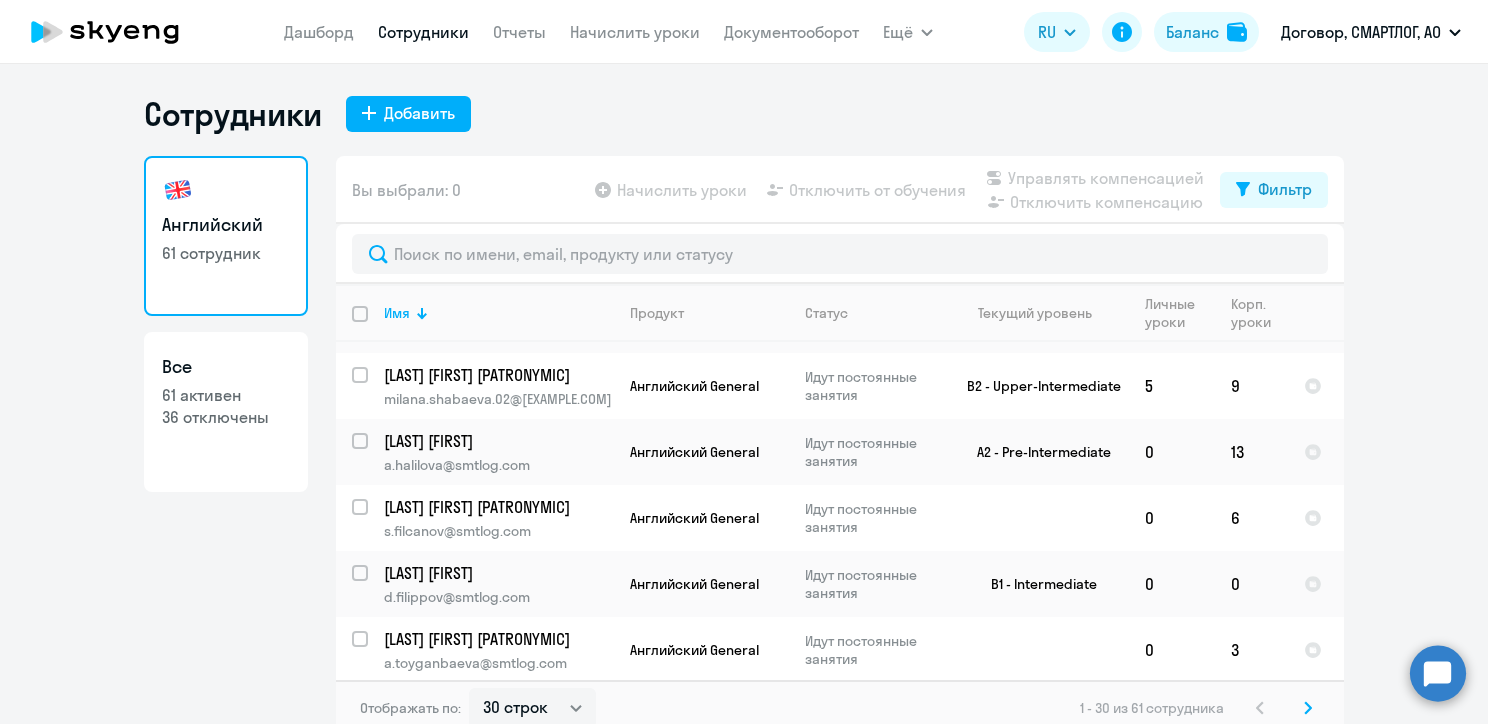 scroll, scrollTop: 700, scrollLeft: 0, axis: vertical 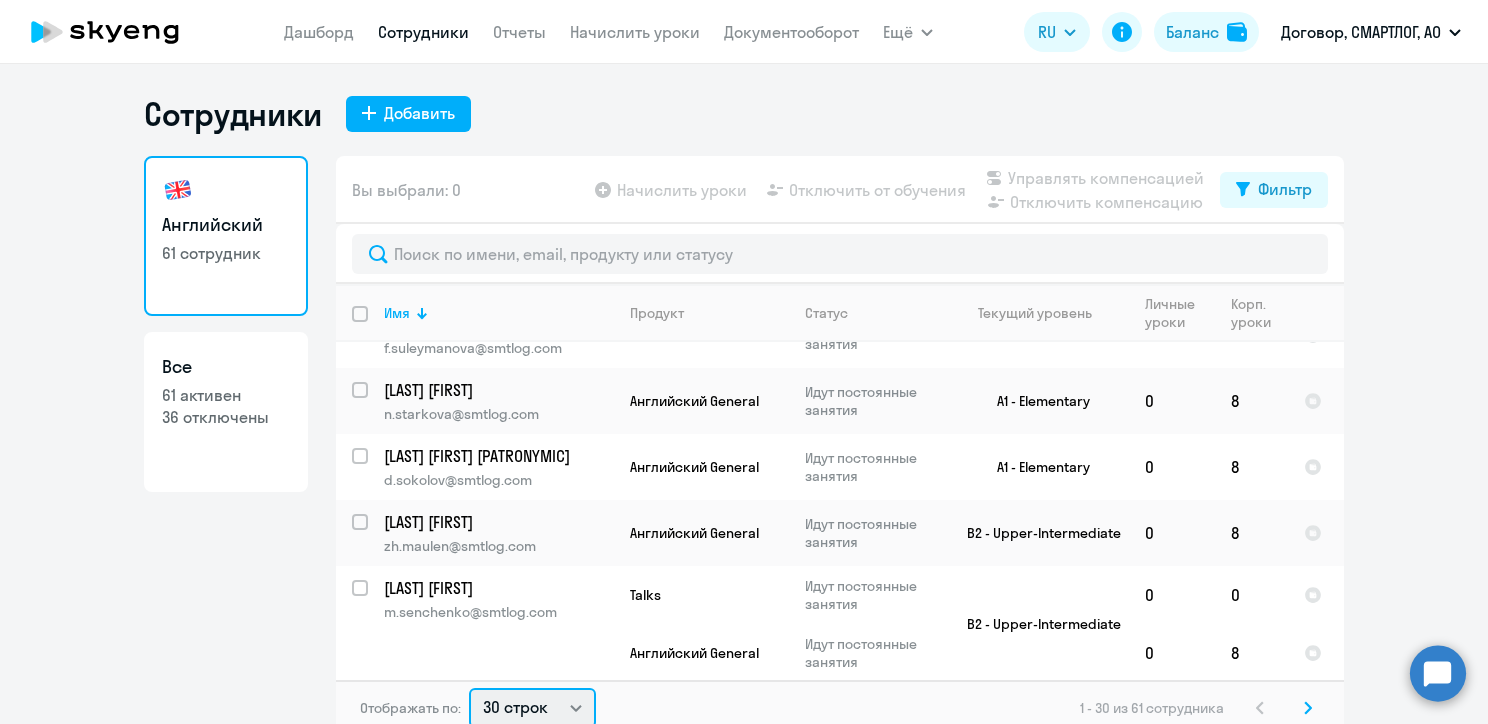 click on "30 строк   50 строк   100 строк" 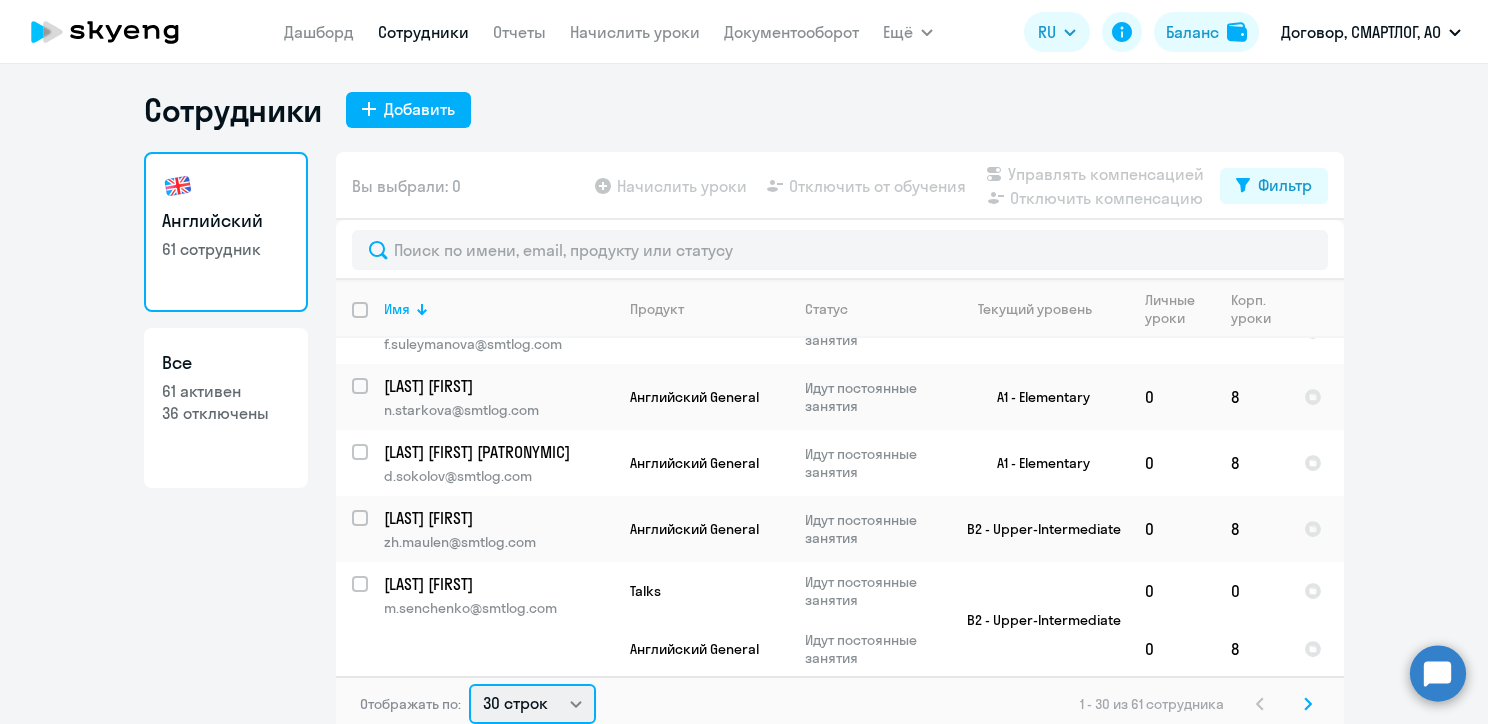 select on "100" 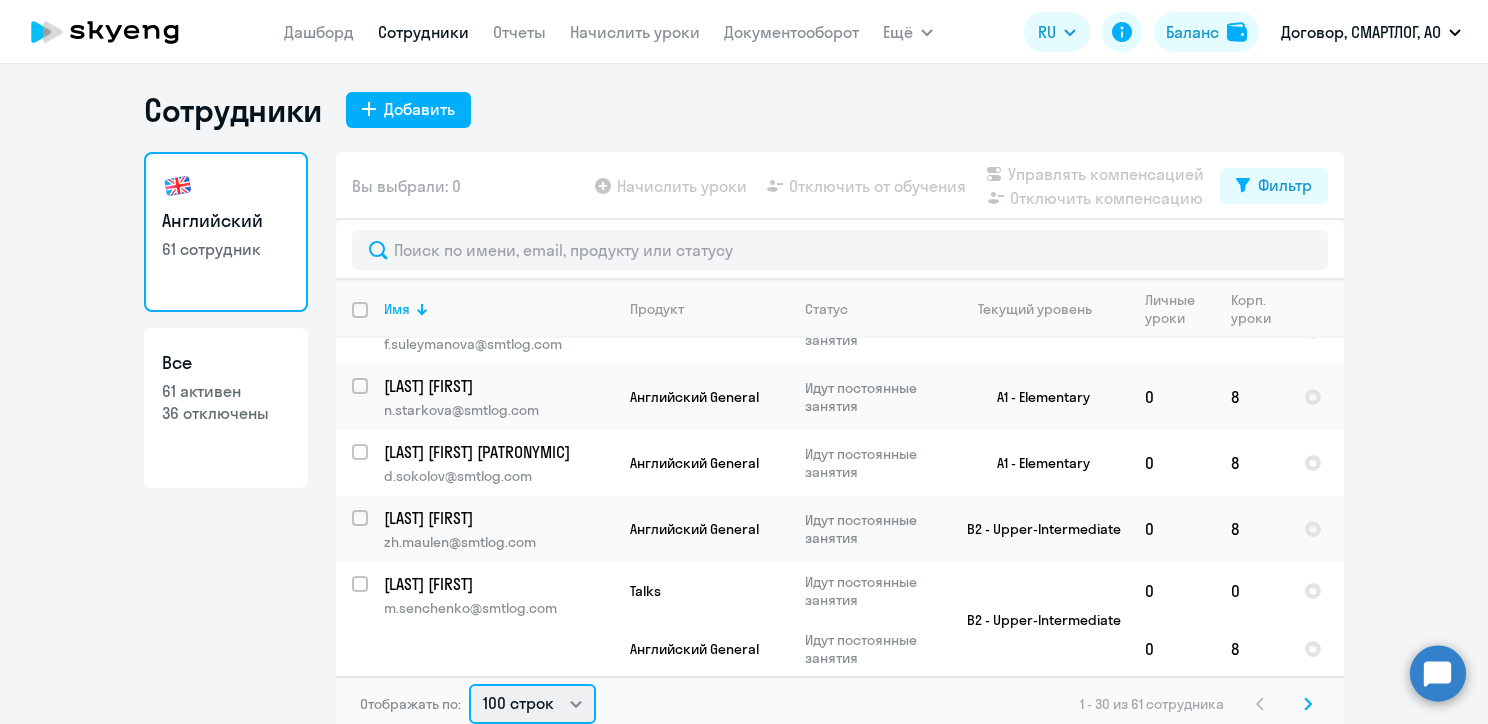 click on "30 строк   50 строк   100 строк" 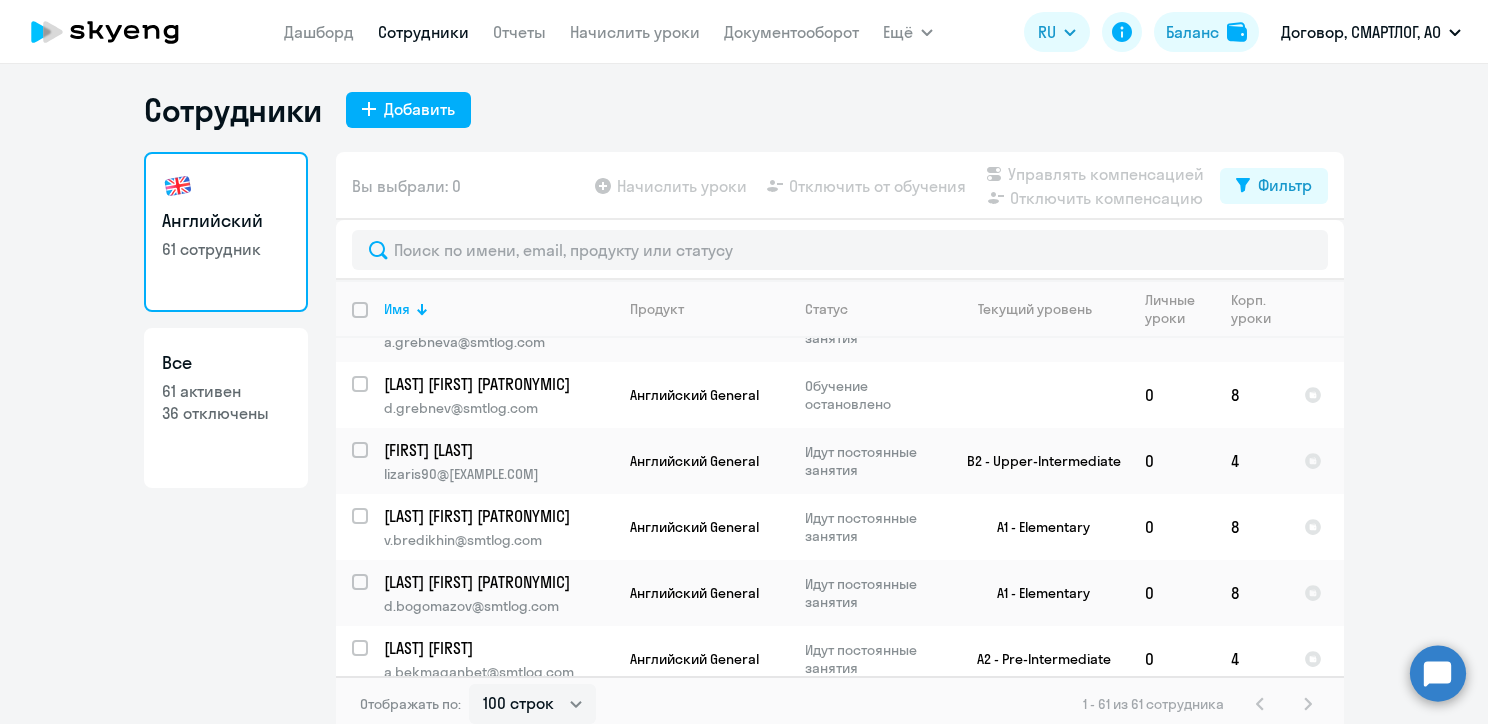 scroll, scrollTop: 3400, scrollLeft: 0, axis: vertical 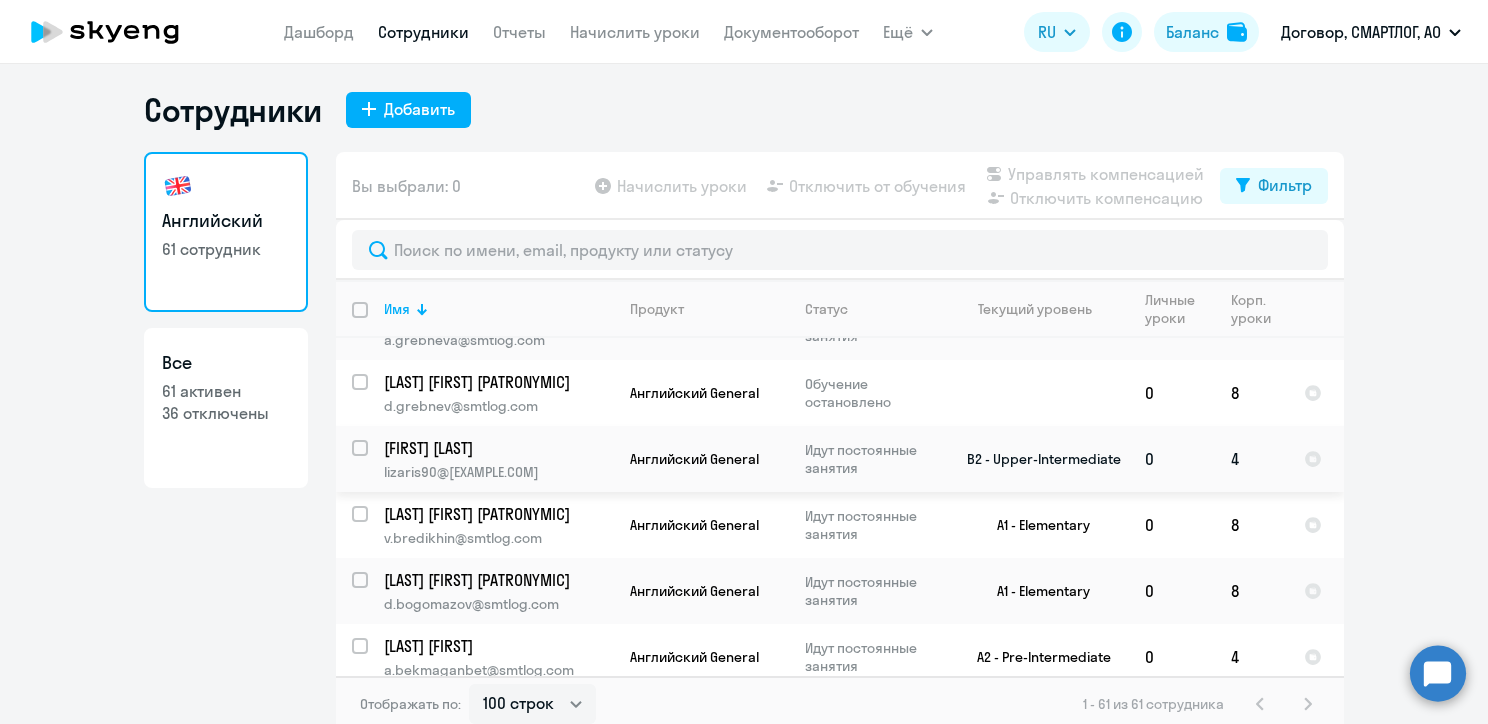 click at bounding box center [372, 460] 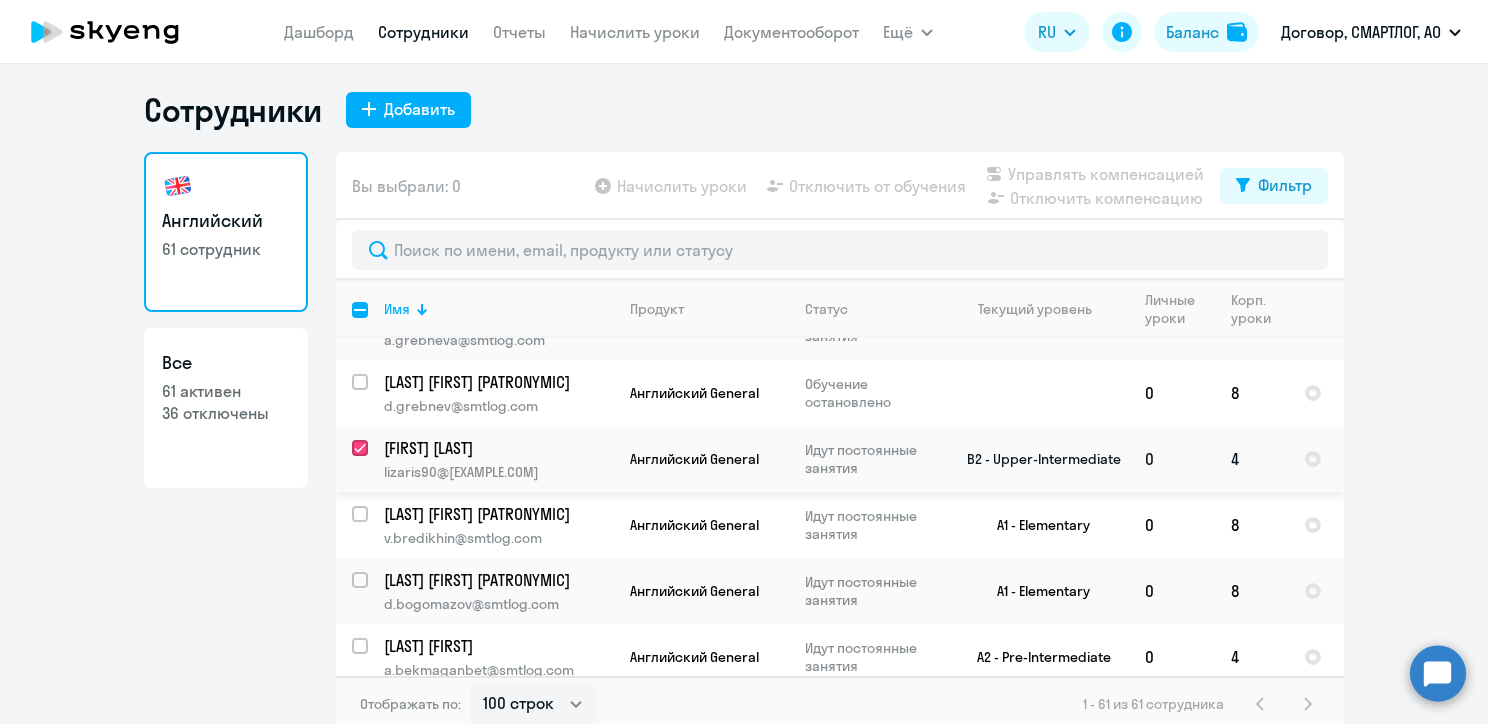 checkbox on "true" 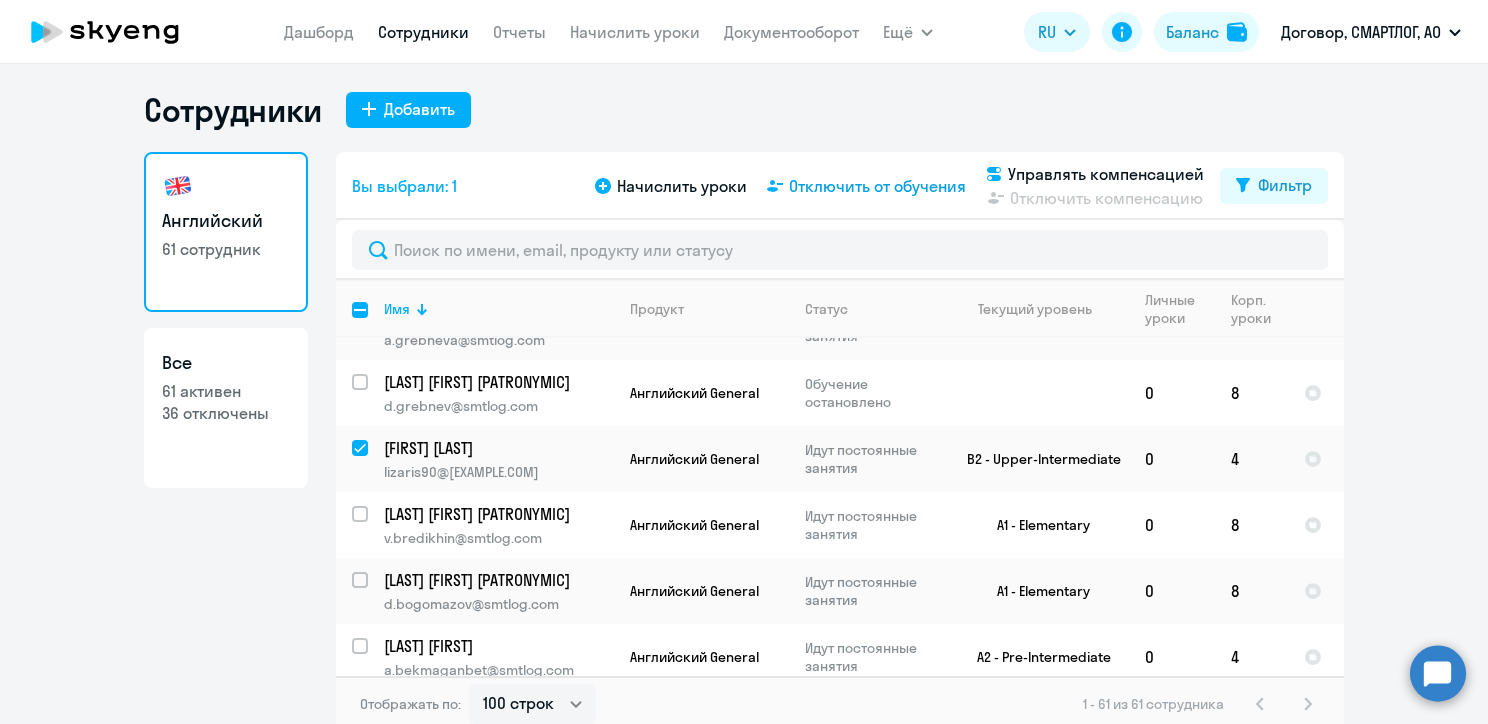 click on "Отключить от обучения" 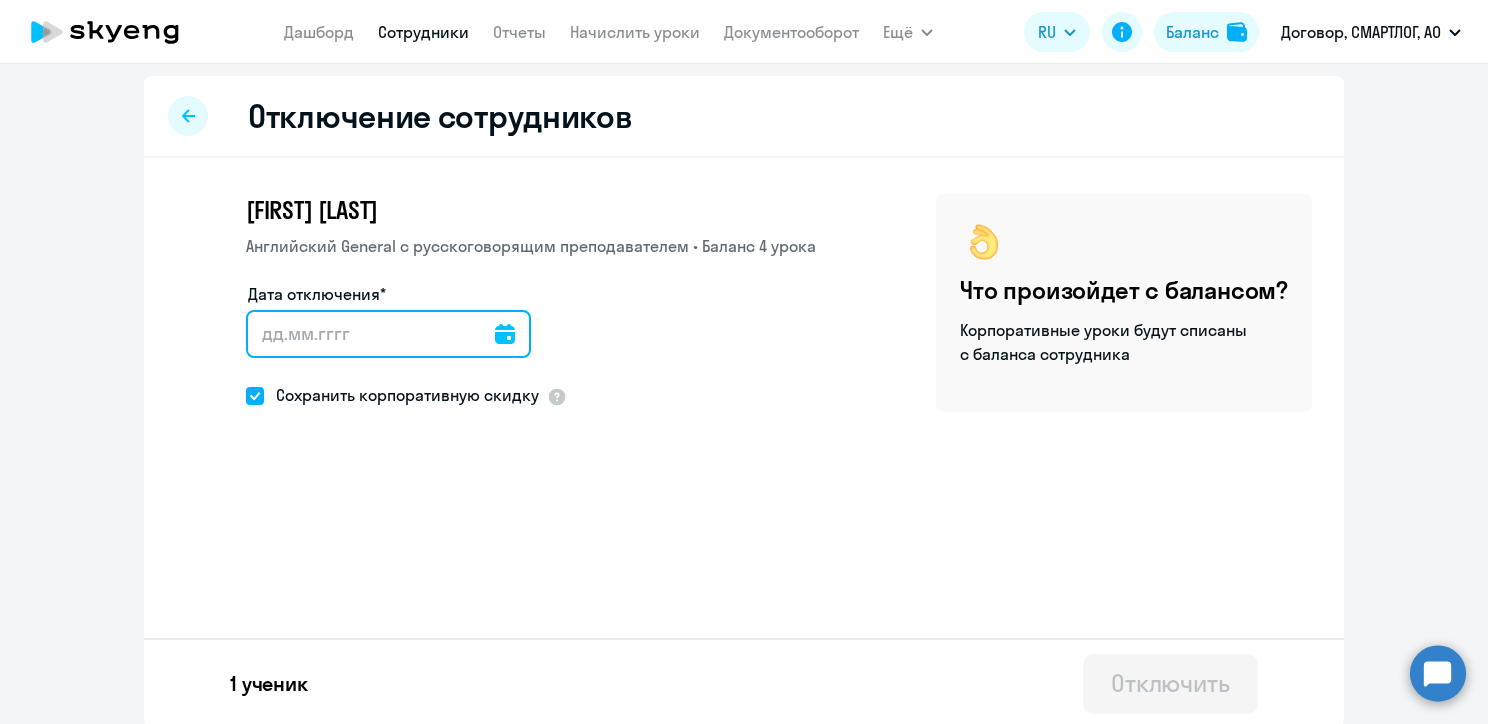 click on "Дата отключения*" at bounding box center (388, 334) 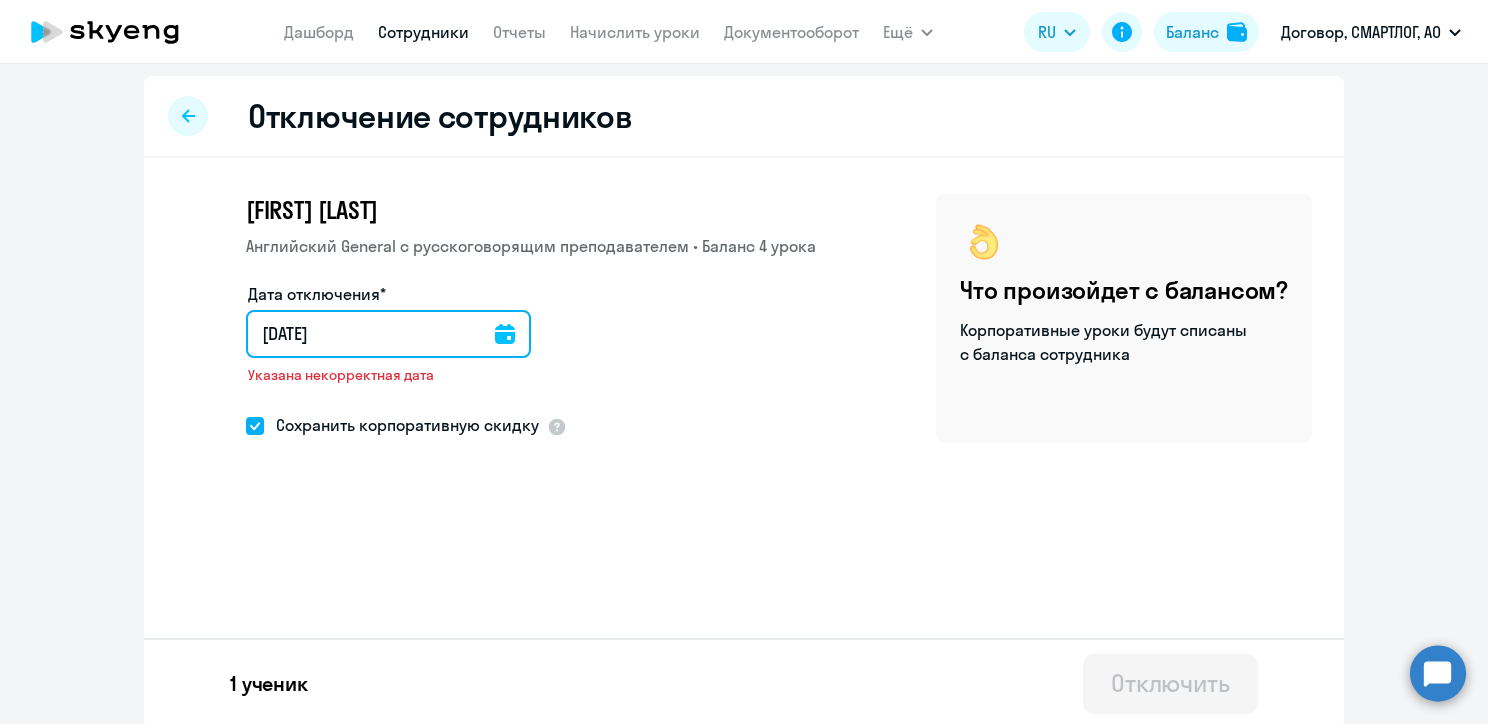 type on "[DATE]" 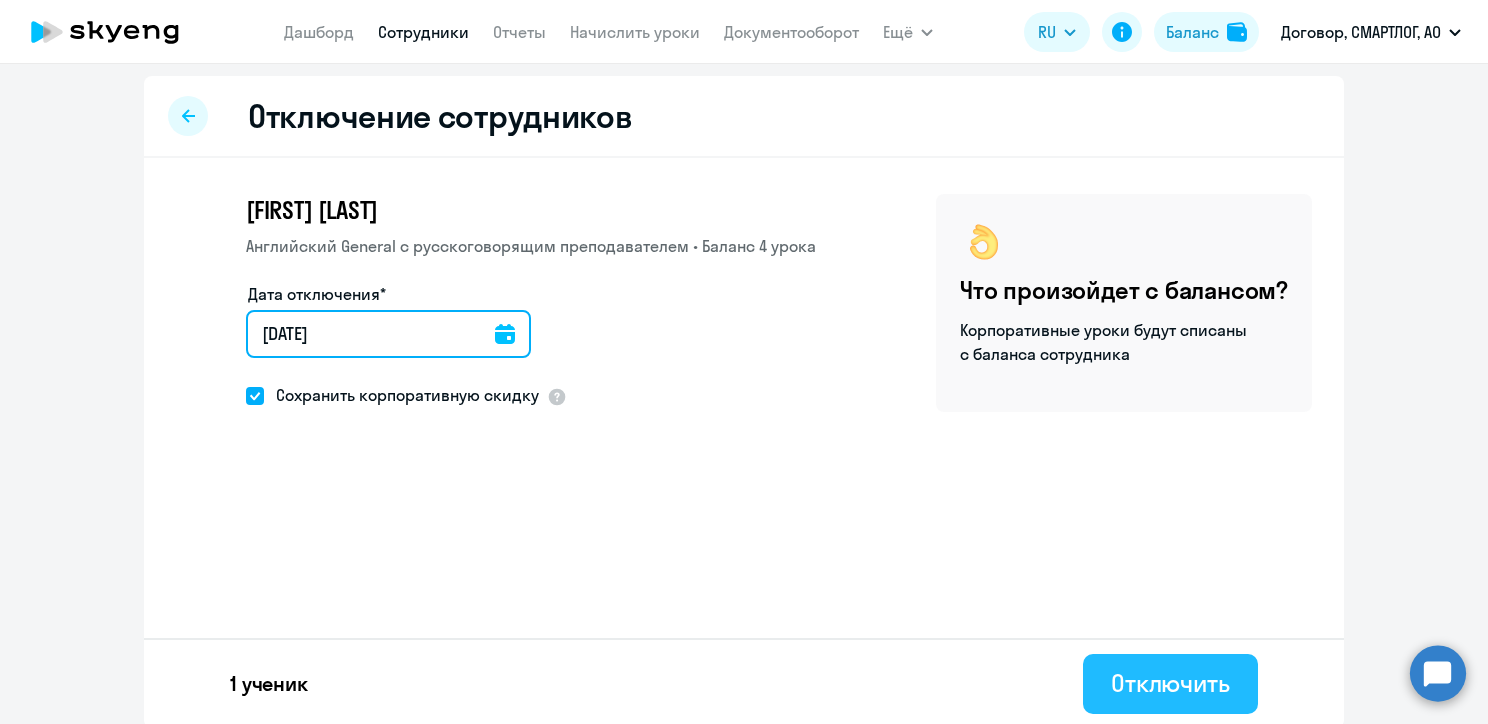 type on "[DATE]" 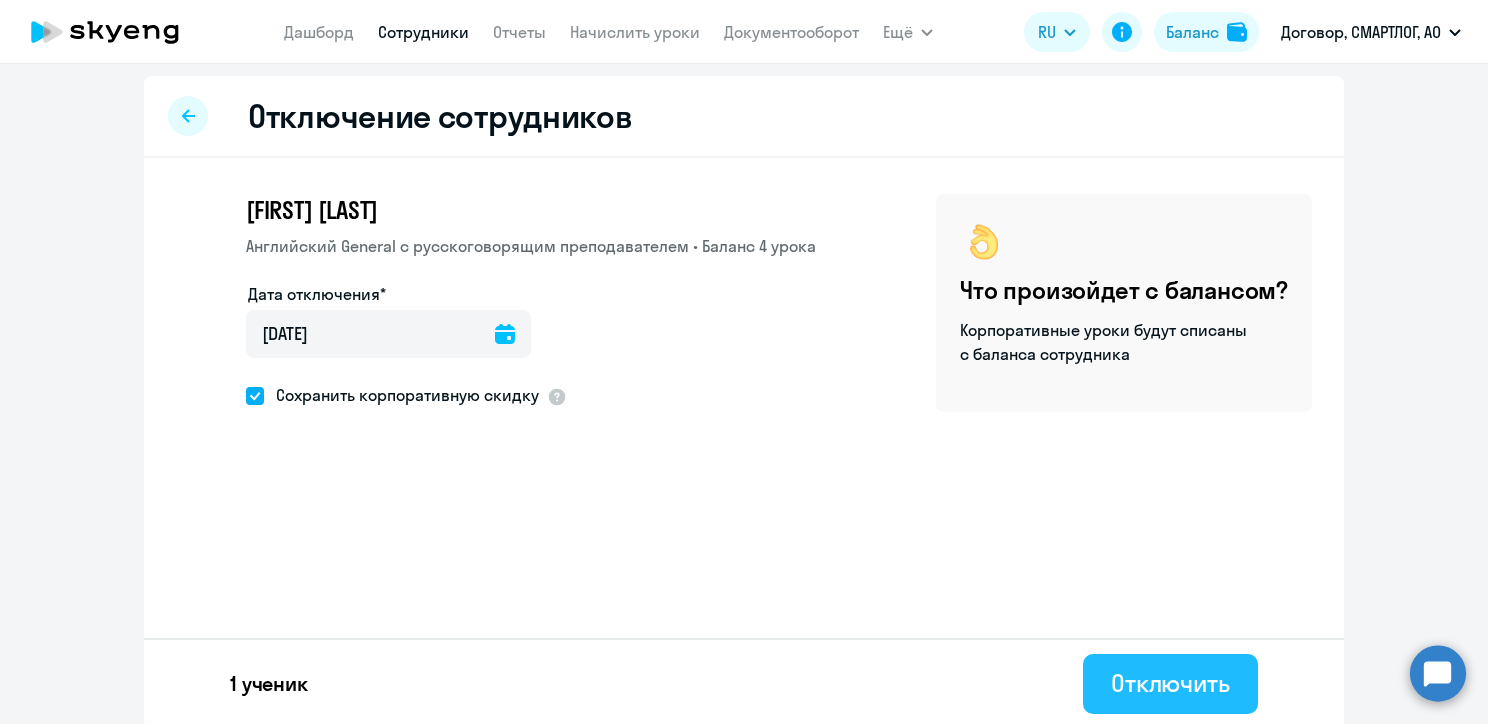 click on "Отключить" 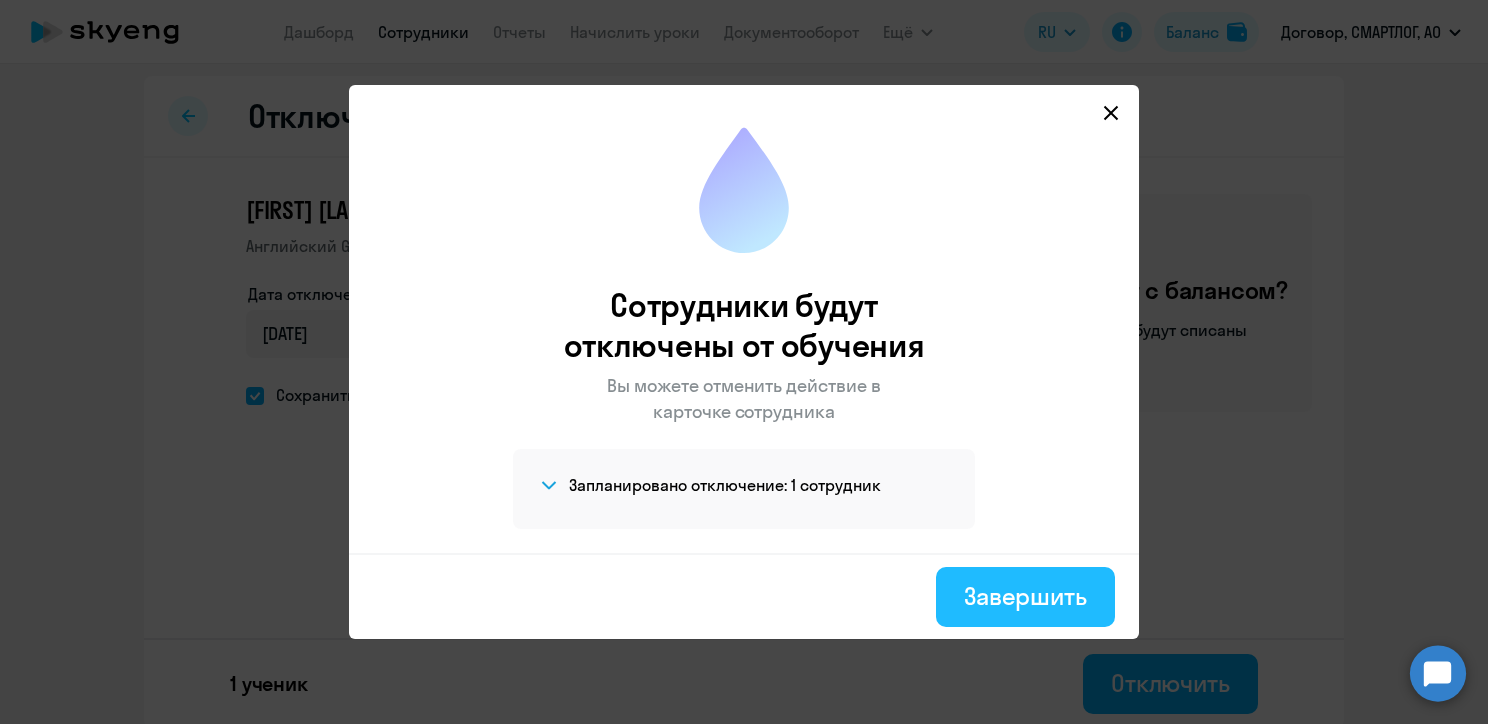 click on "Завершить" at bounding box center (1025, 596) 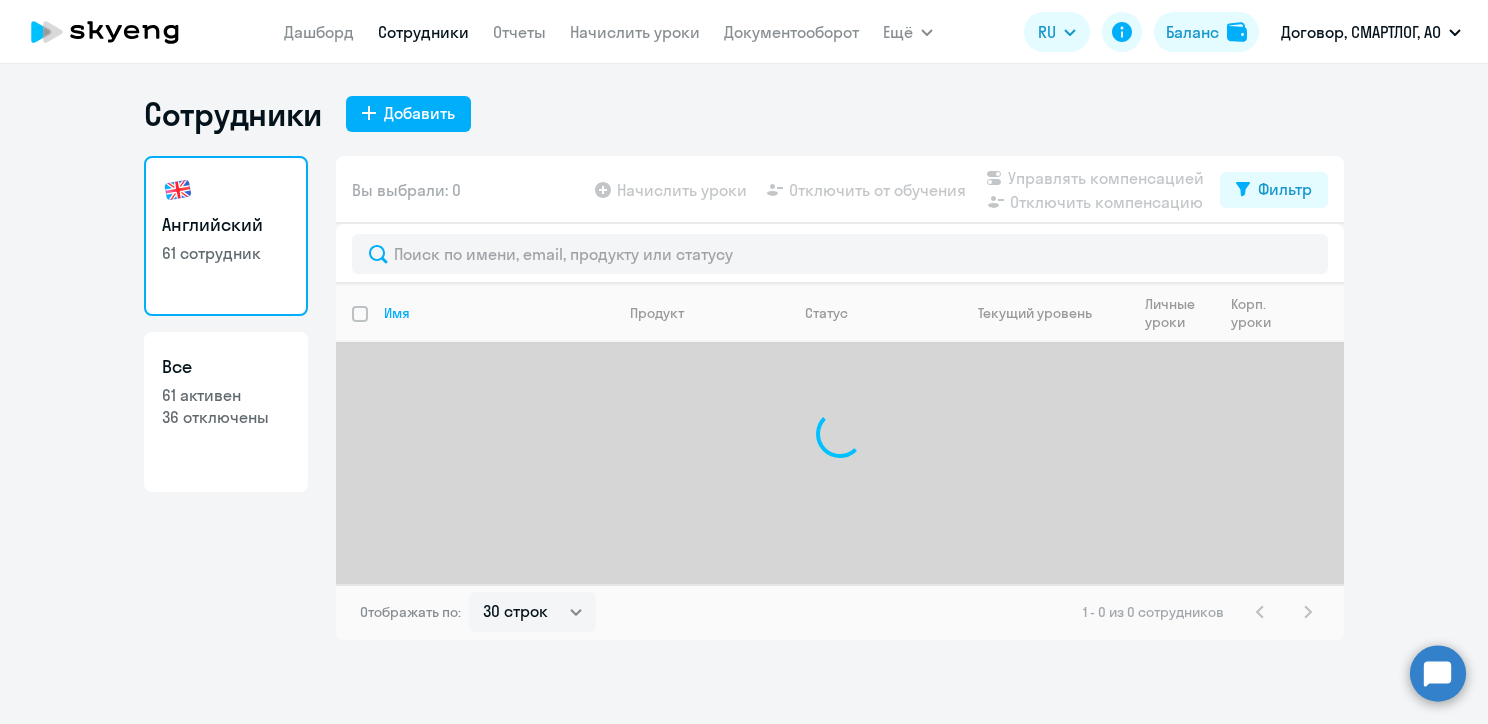 scroll, scrollTop: 0, scrollLeft: 0, axis: both 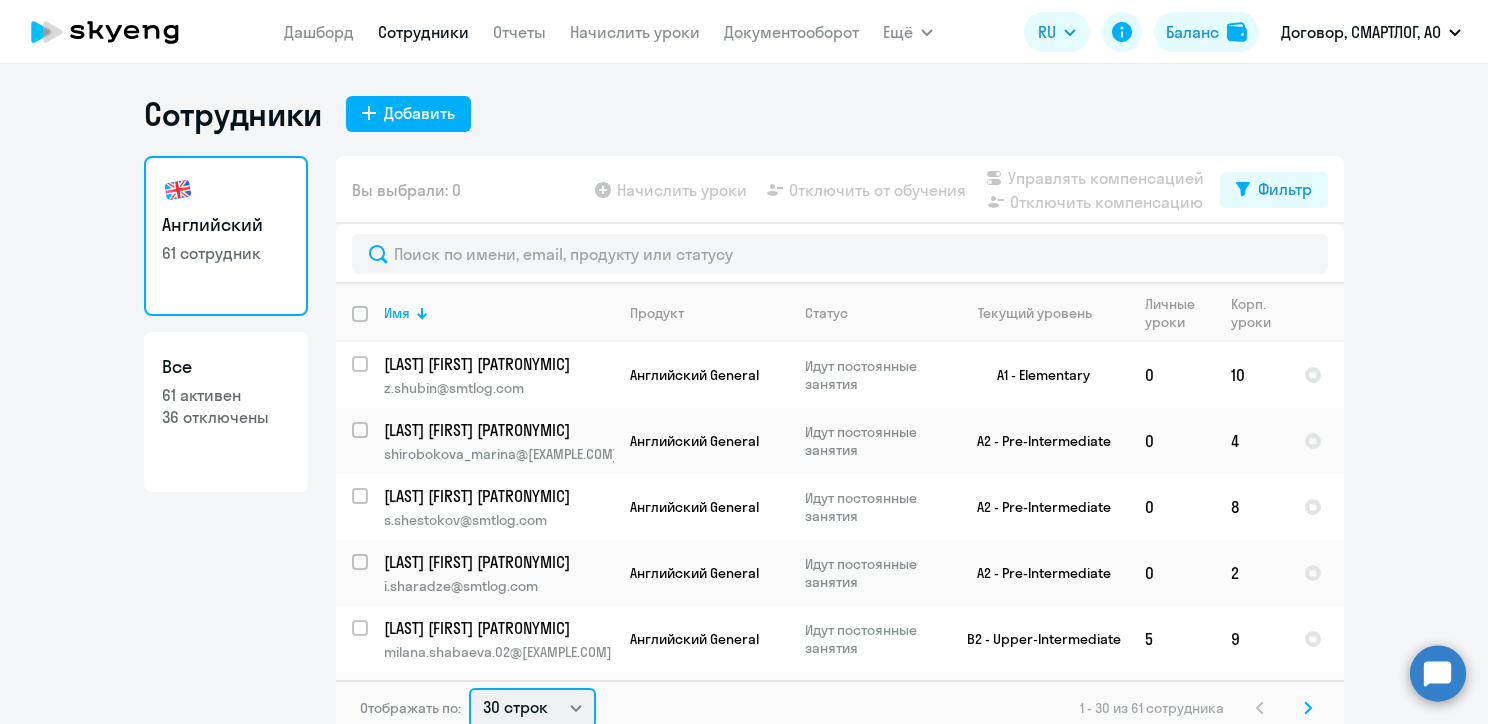 click on "30 строк   50 строк   100 строк" 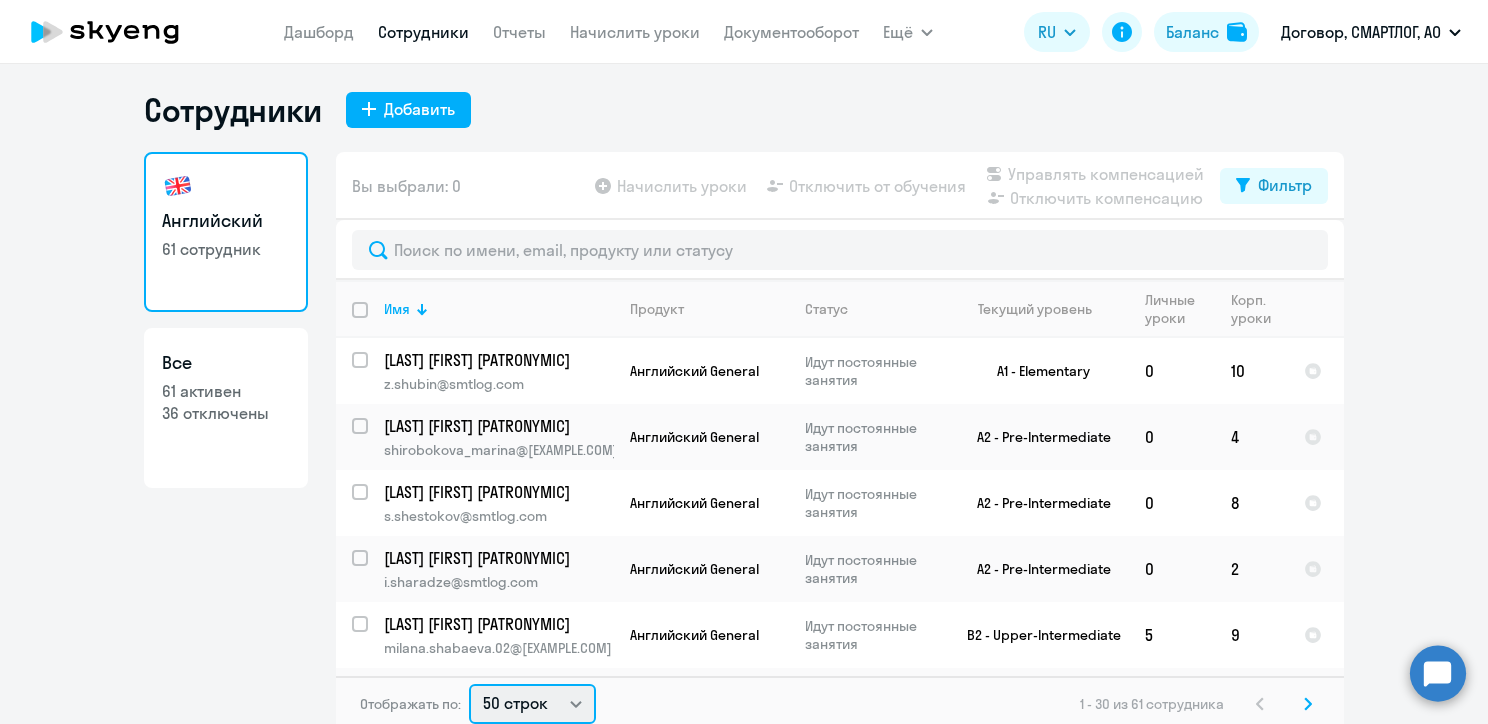 click on "30 строк   50 строк   100 строк" 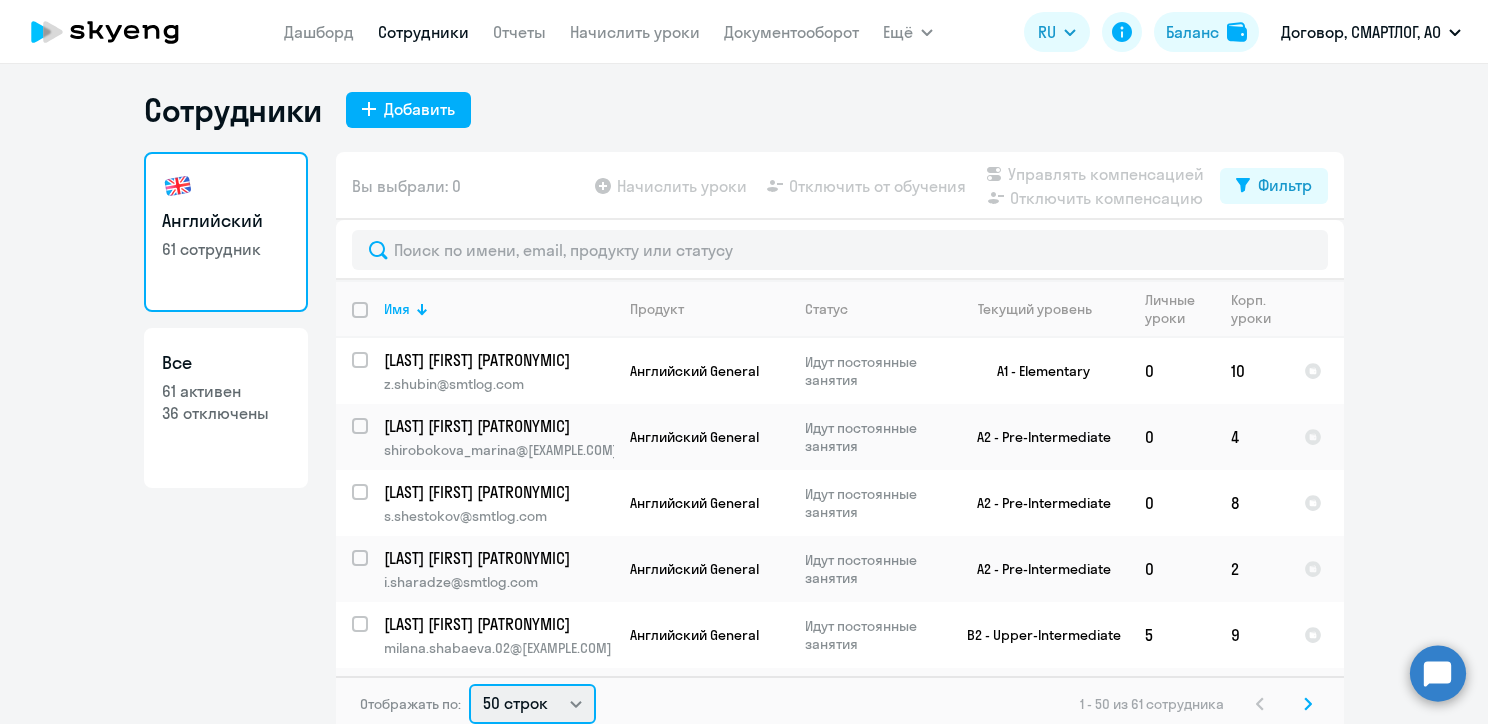 click on "30 строк   50 строк   100 строк" 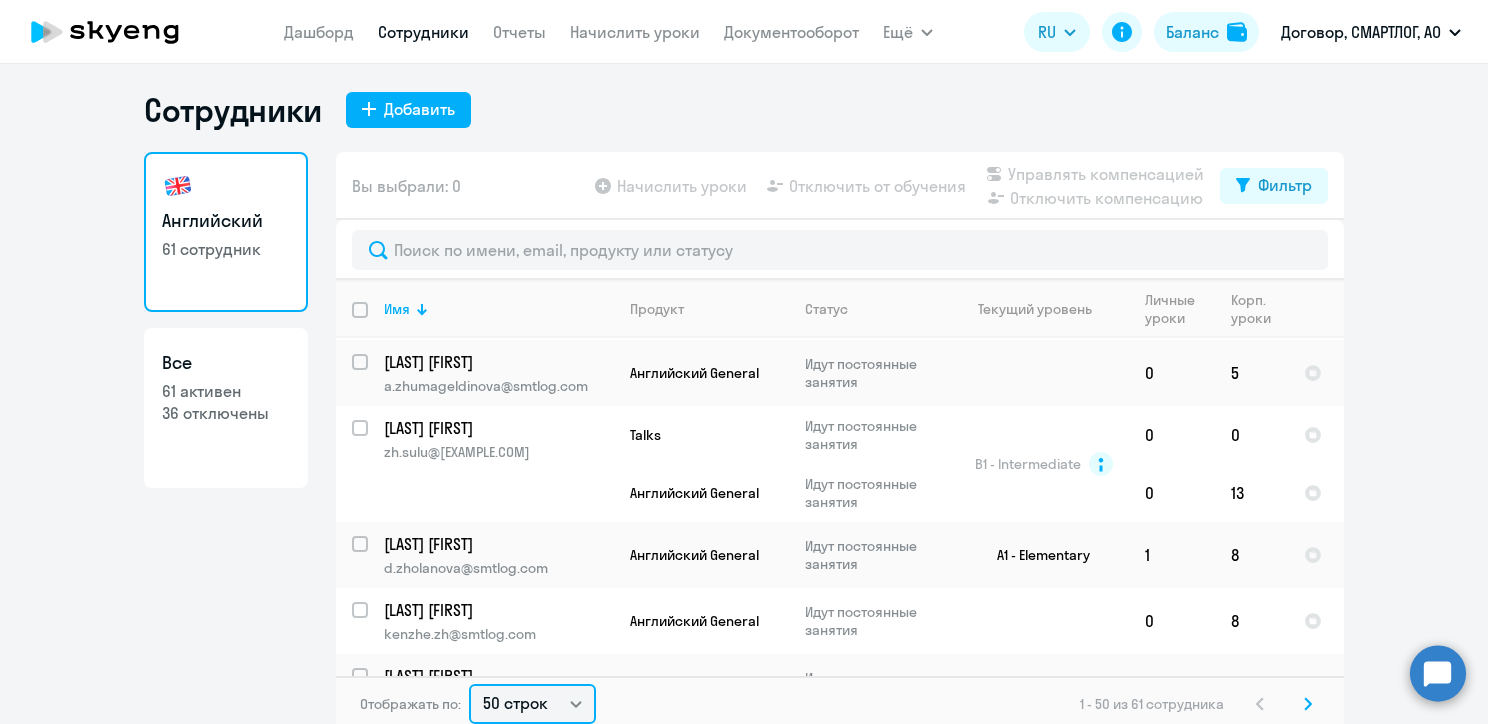scroll, scrollTop: 3106, scrollLeft: 0, axis: vertical 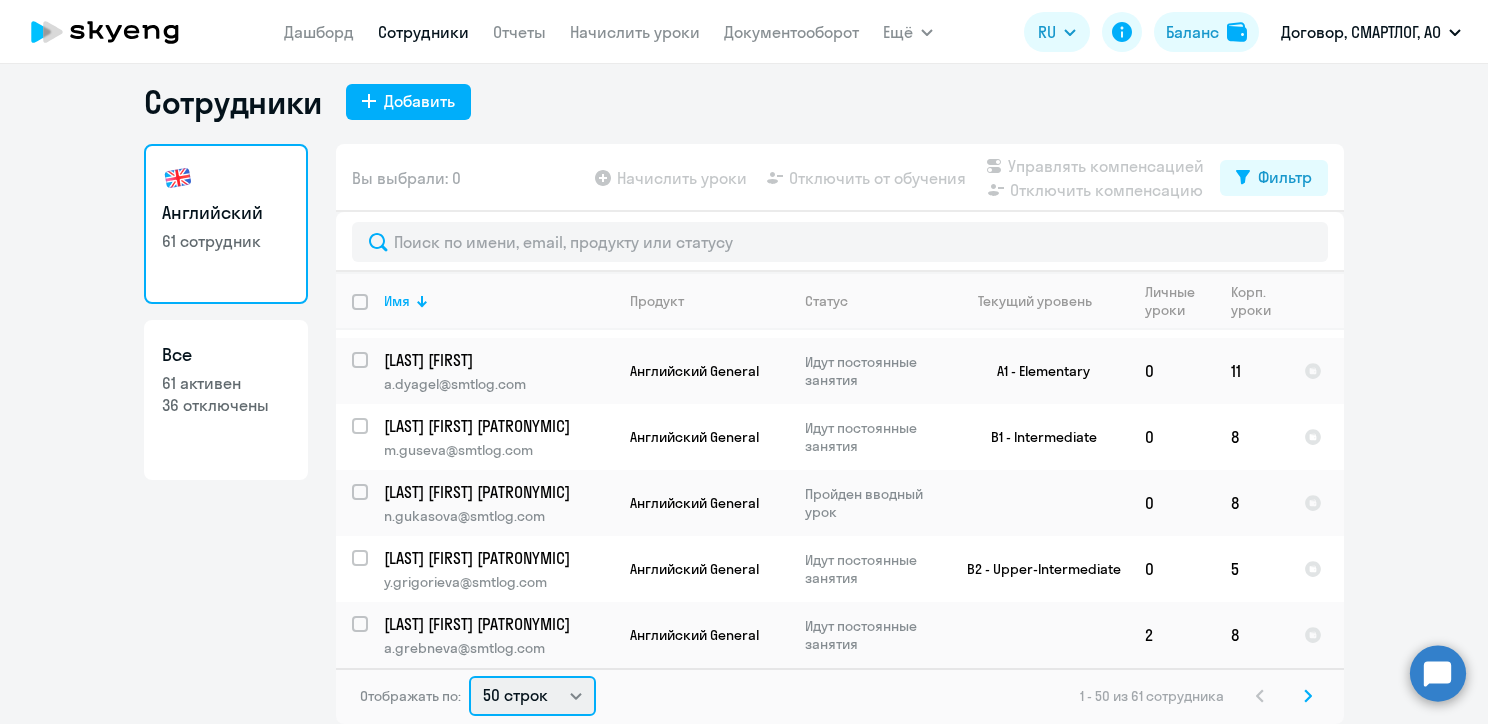 click on "30 строк   50 строк   100 строк" 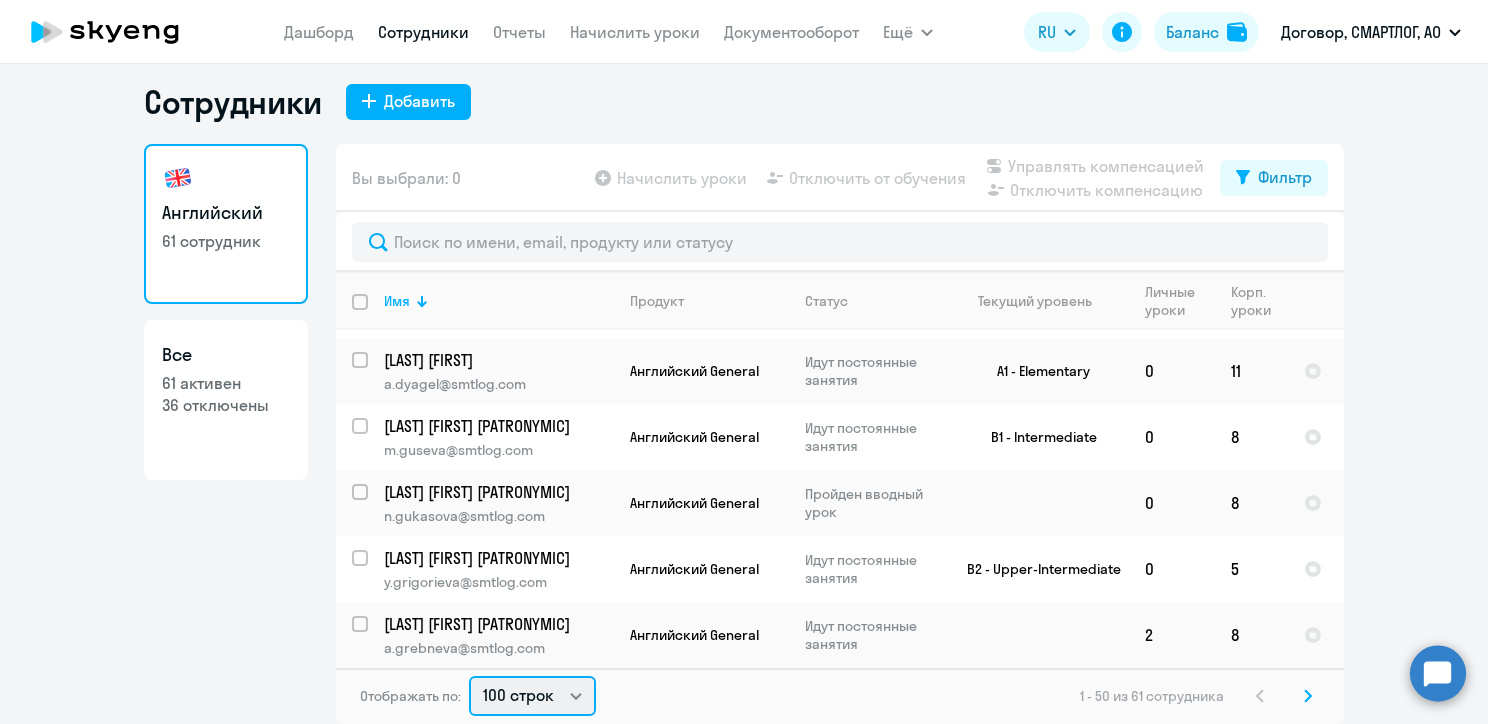 click on "30 строк   50 строк   100 строк" 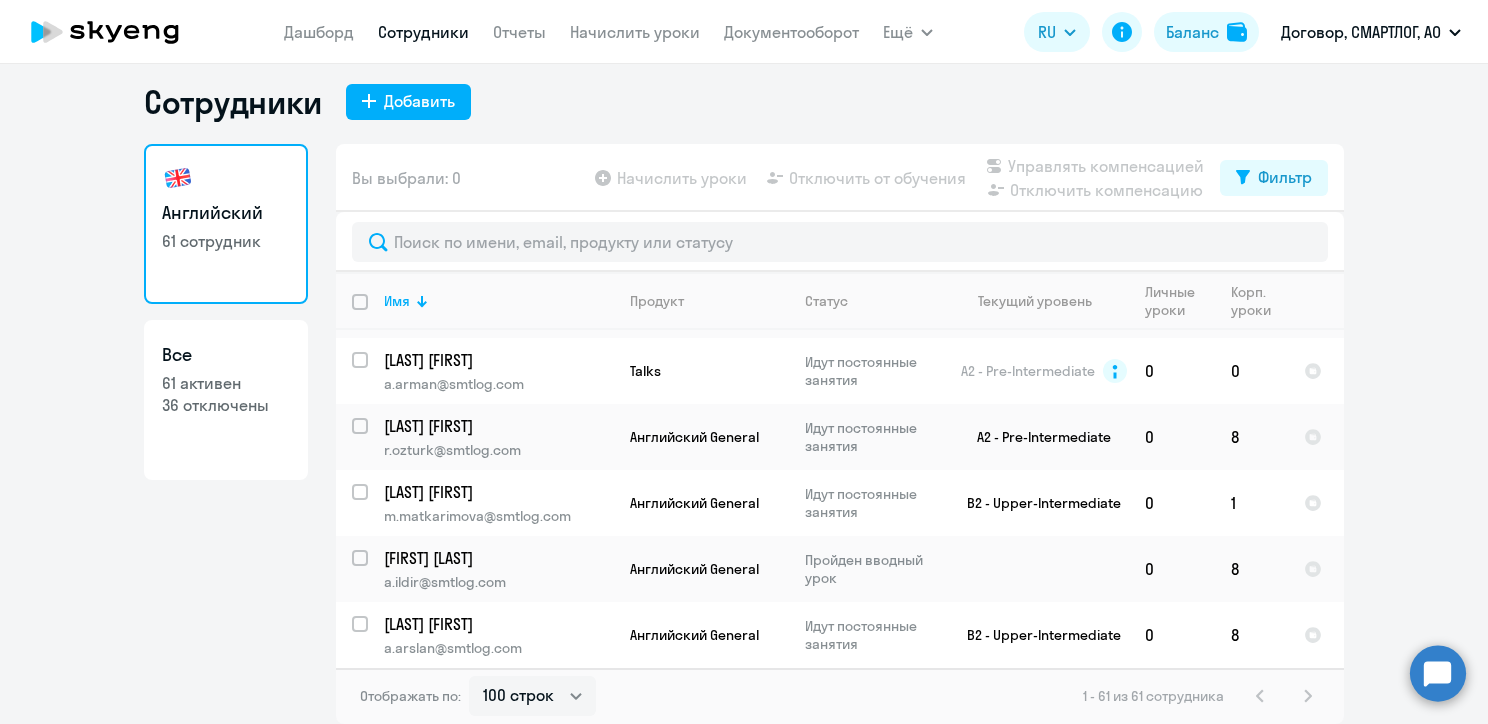 scroll, scrollTop: 3836, scrollLeft: 0, axis: vertical 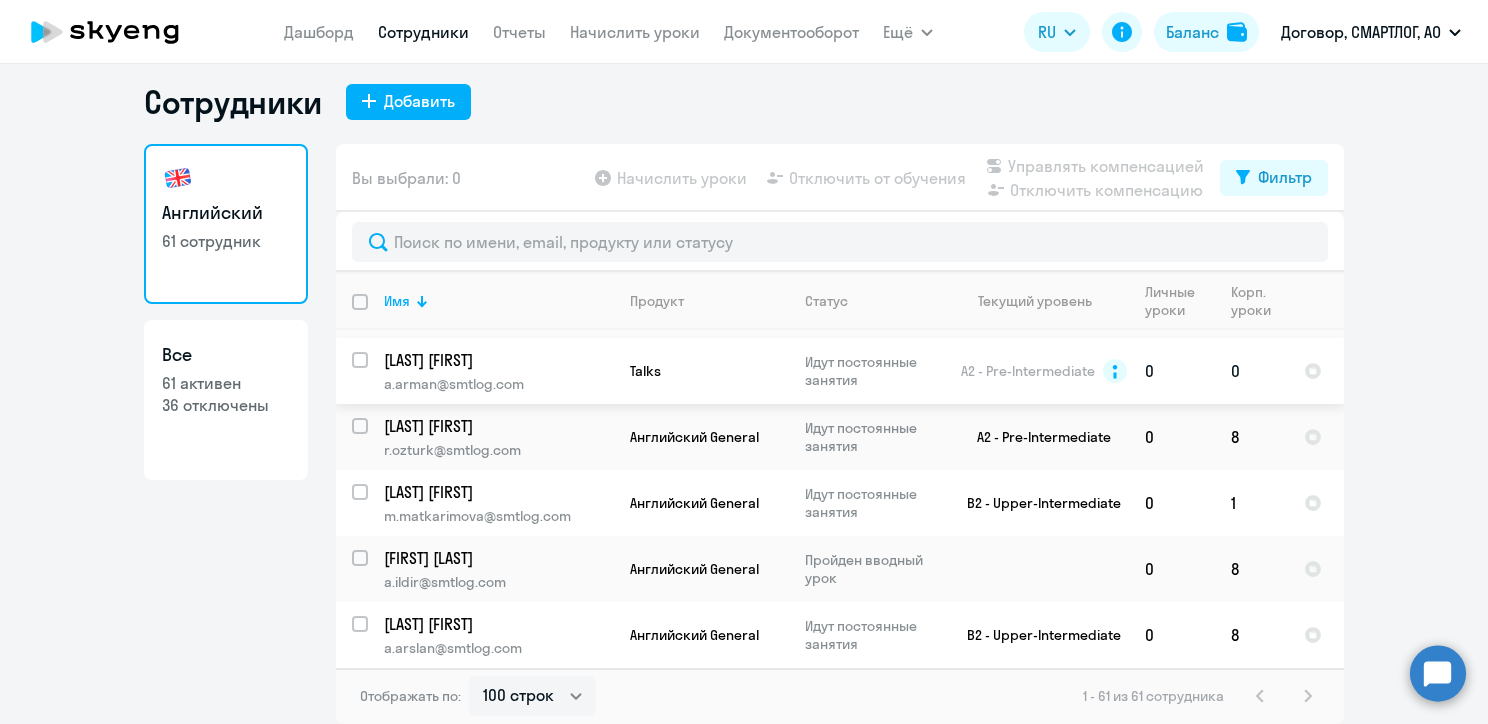 click at bounding box center (372, 372) 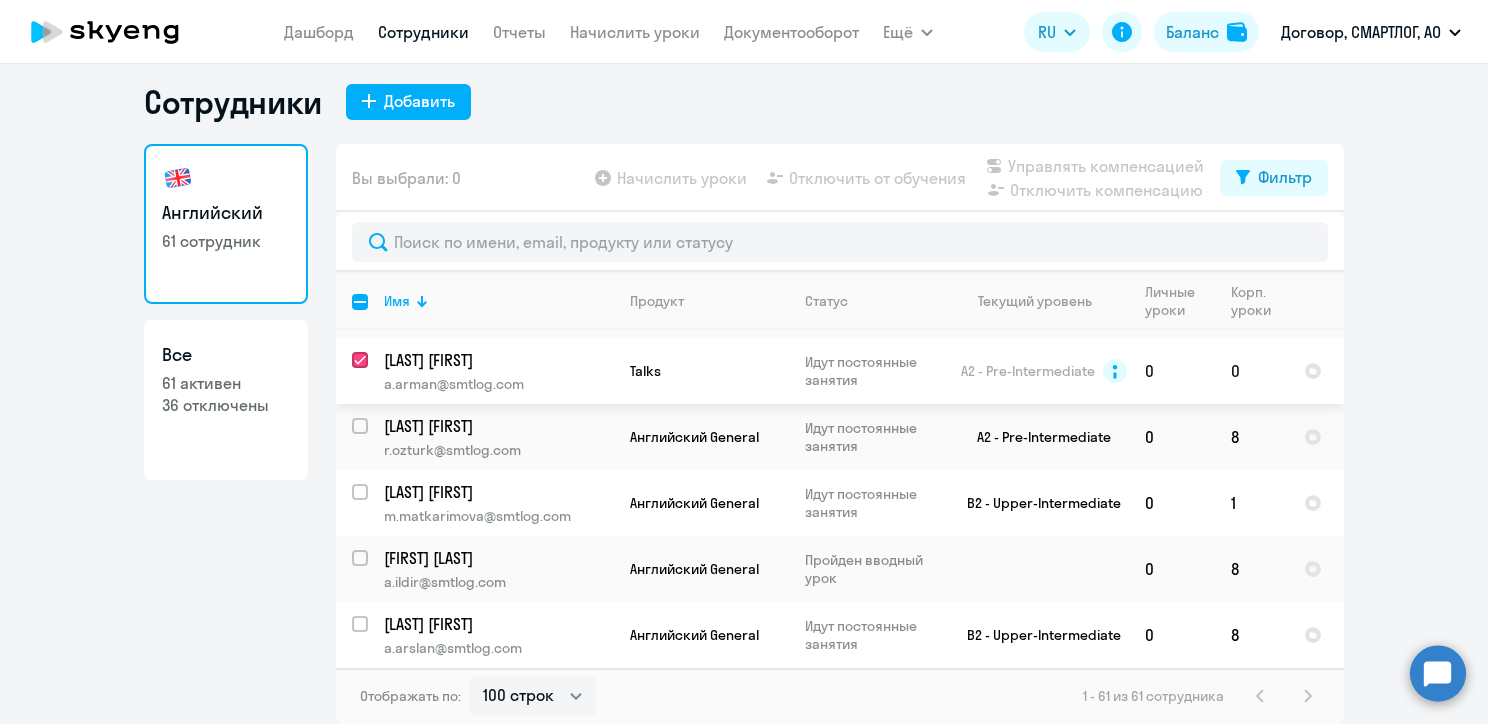checkbox on "true" 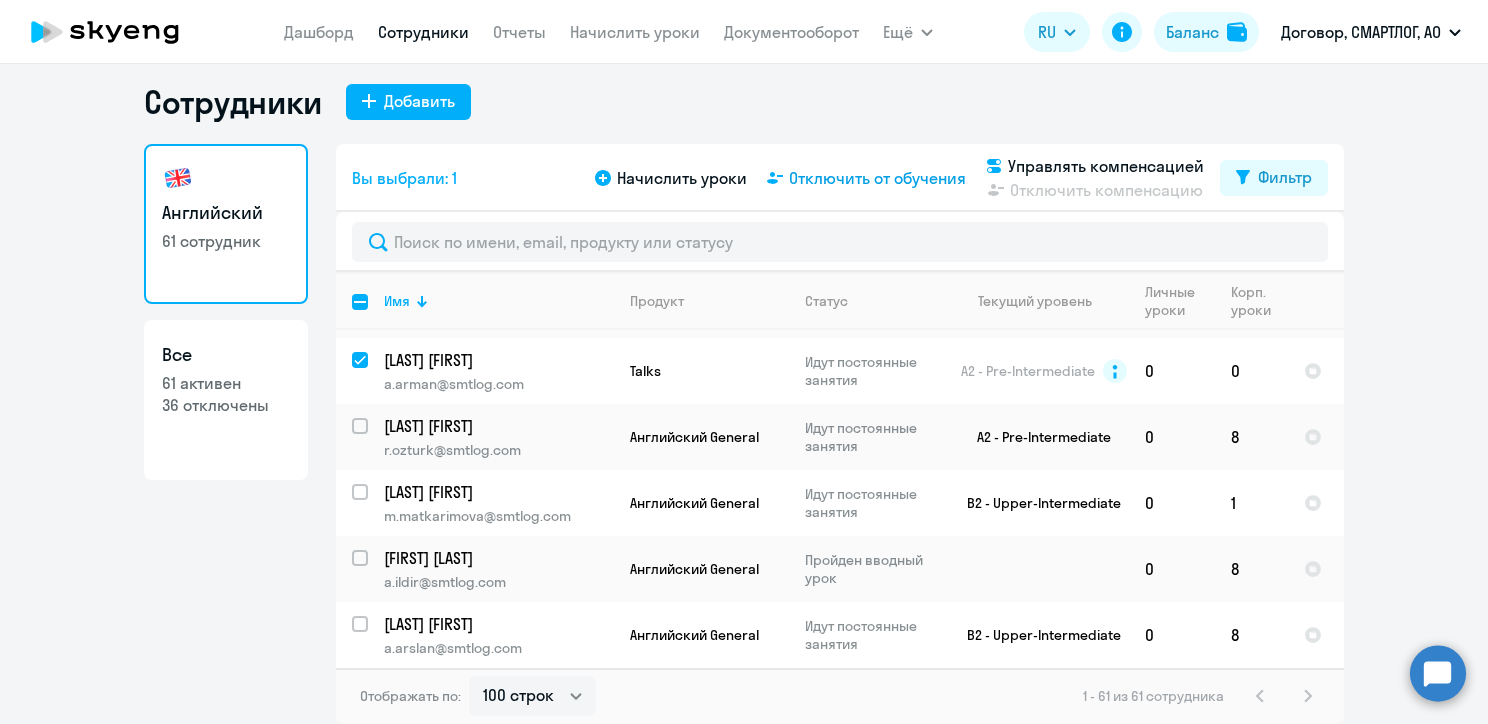 click on "Отключить от обучения" 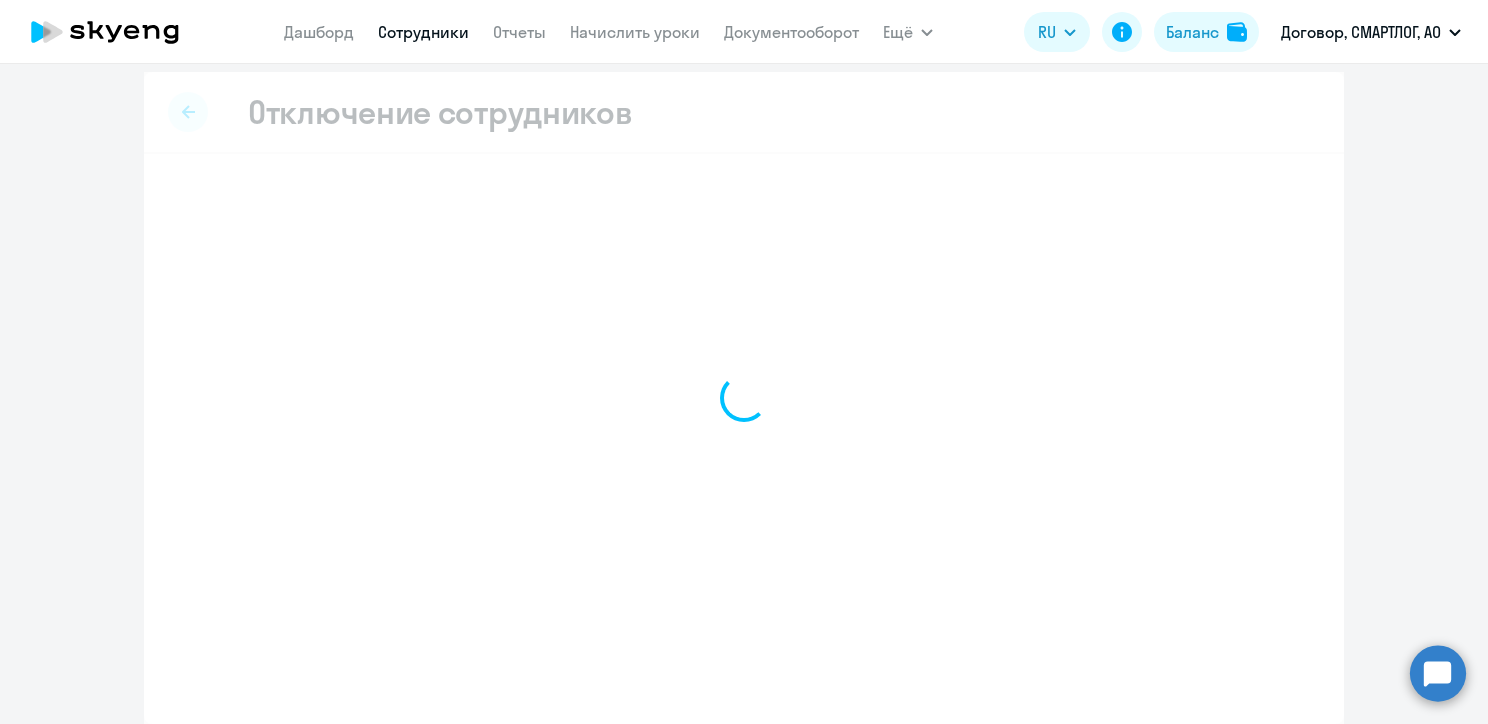 scroll, scrollTop: 8, scrollLeft: 0, axis: vertical 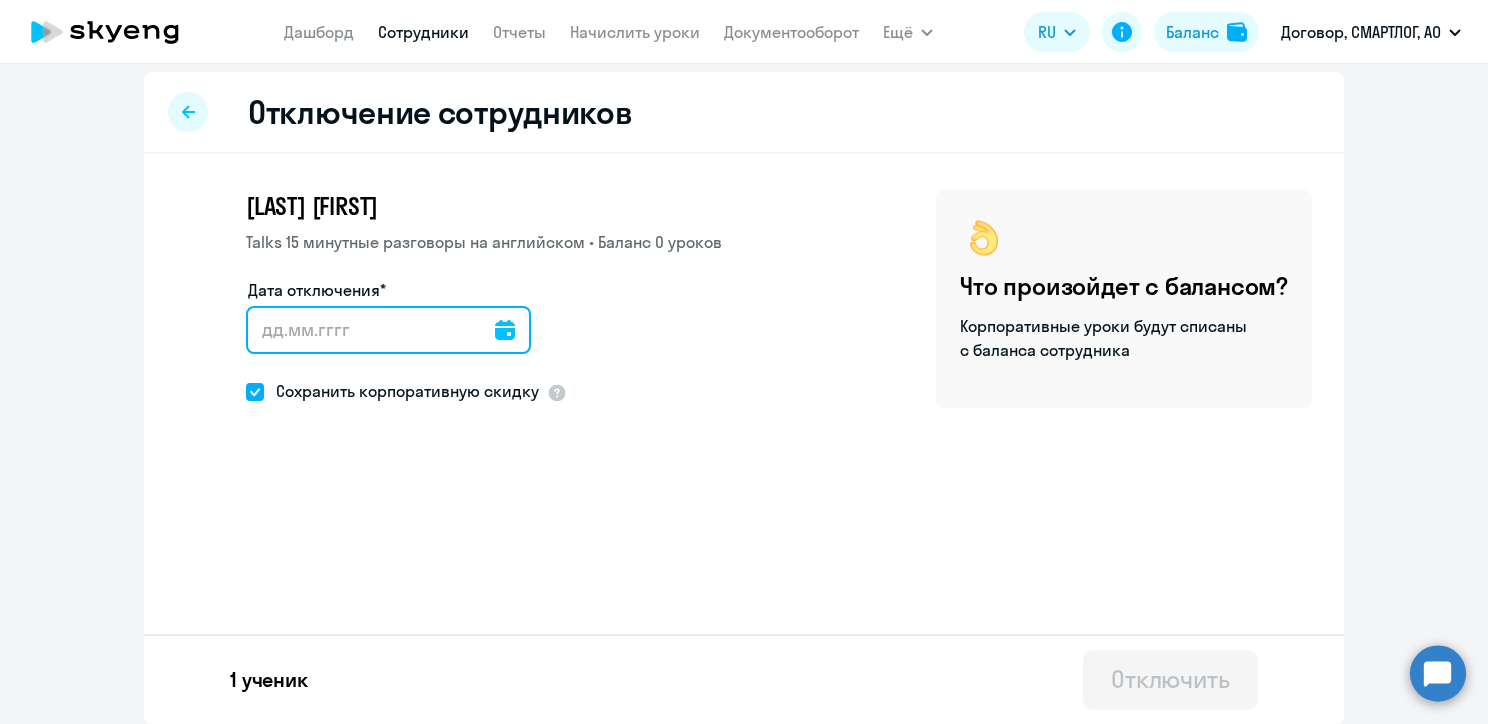 click on "Дата отключения*" at bounding box center [388, 330] 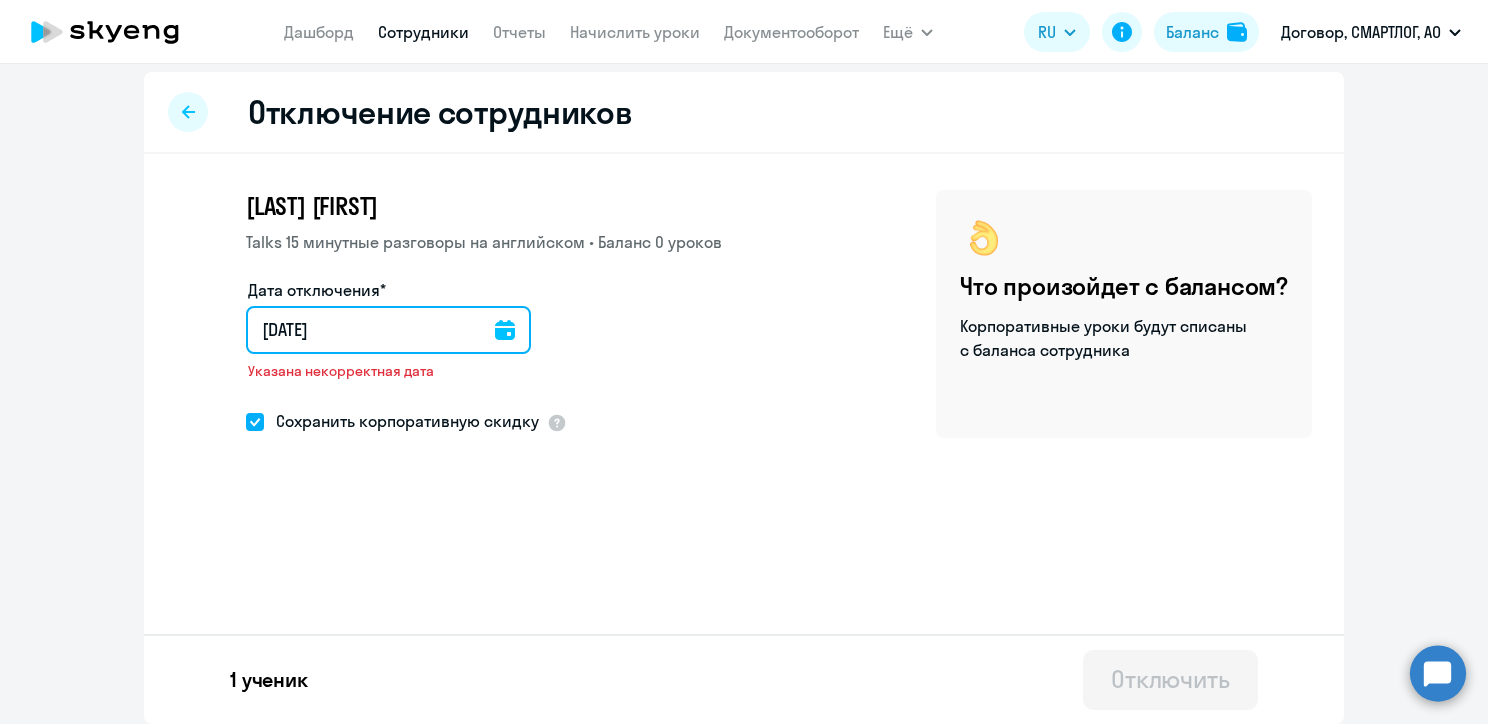 type on "[DATE]" 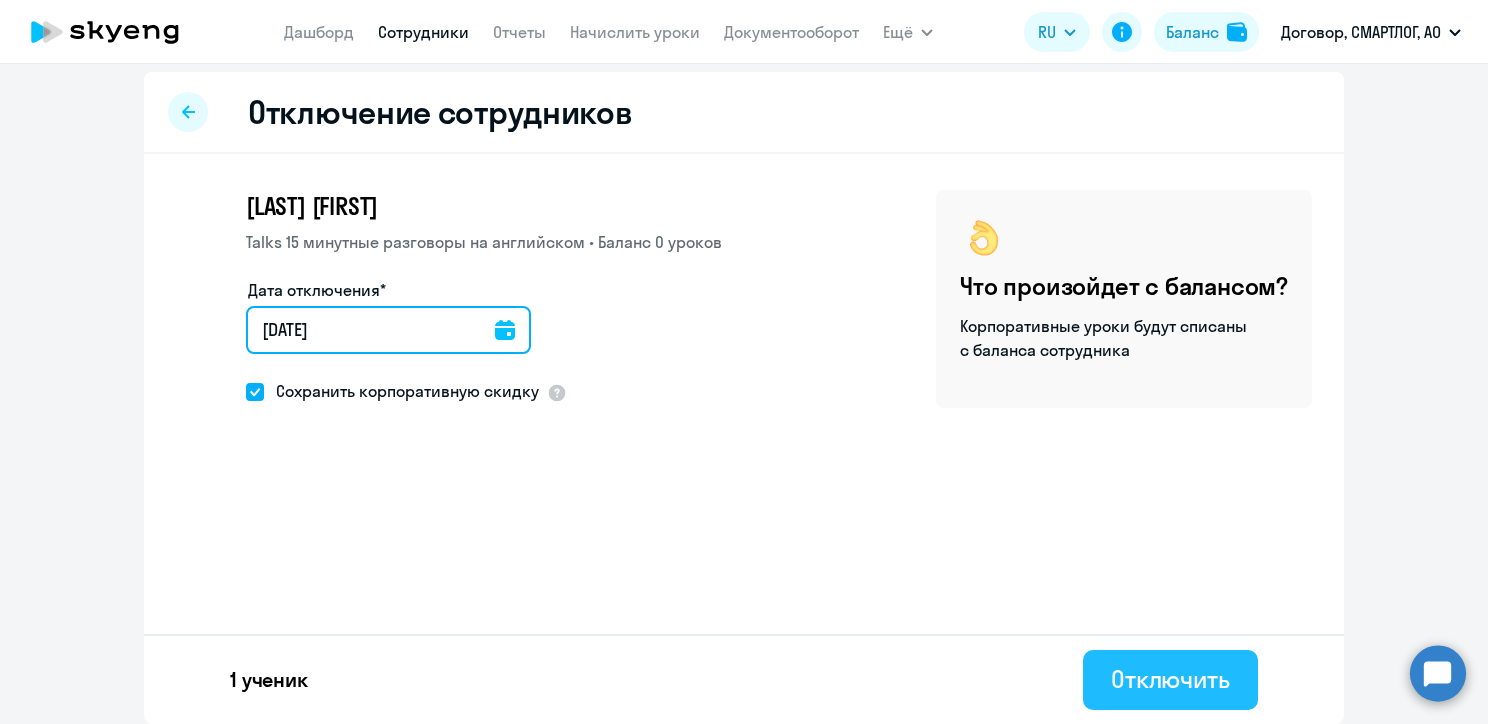 type on "[DATE]" 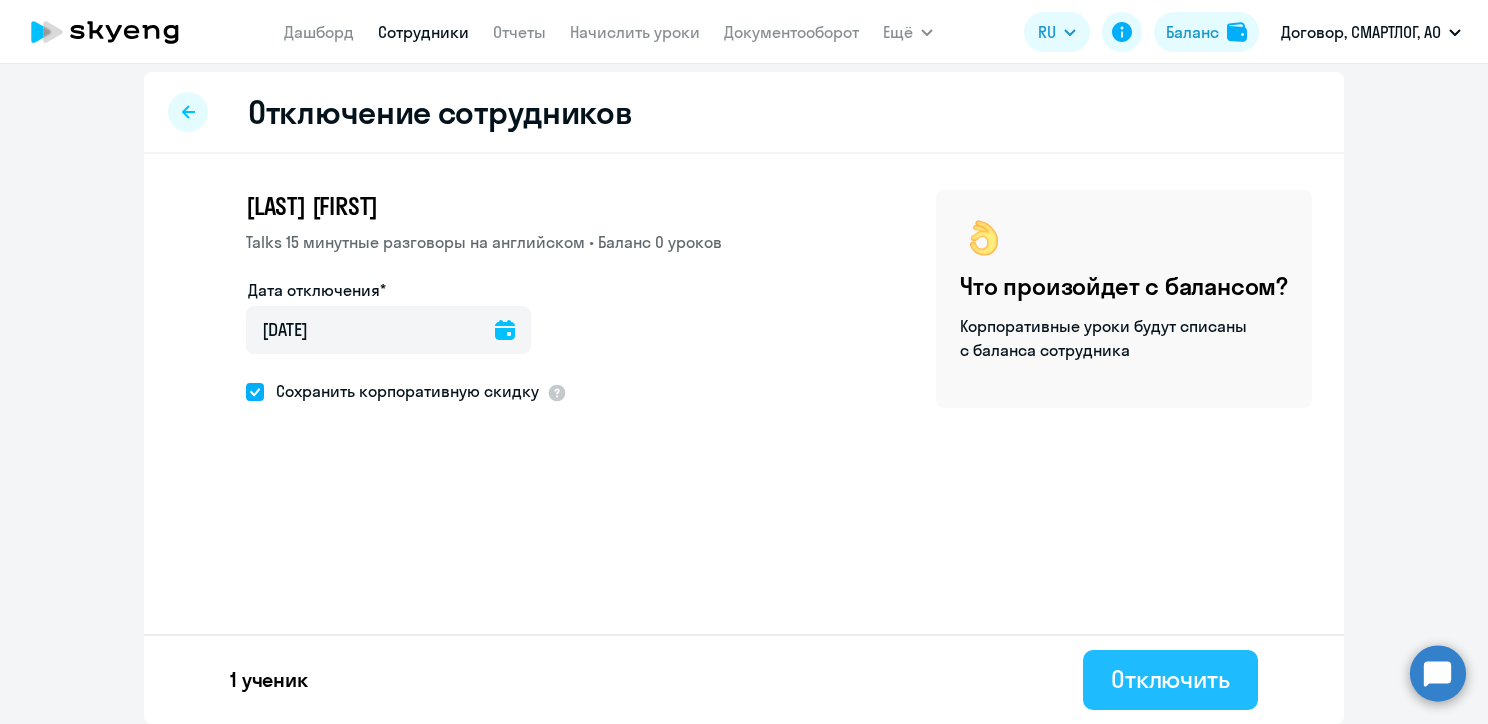 click on "Отключить" 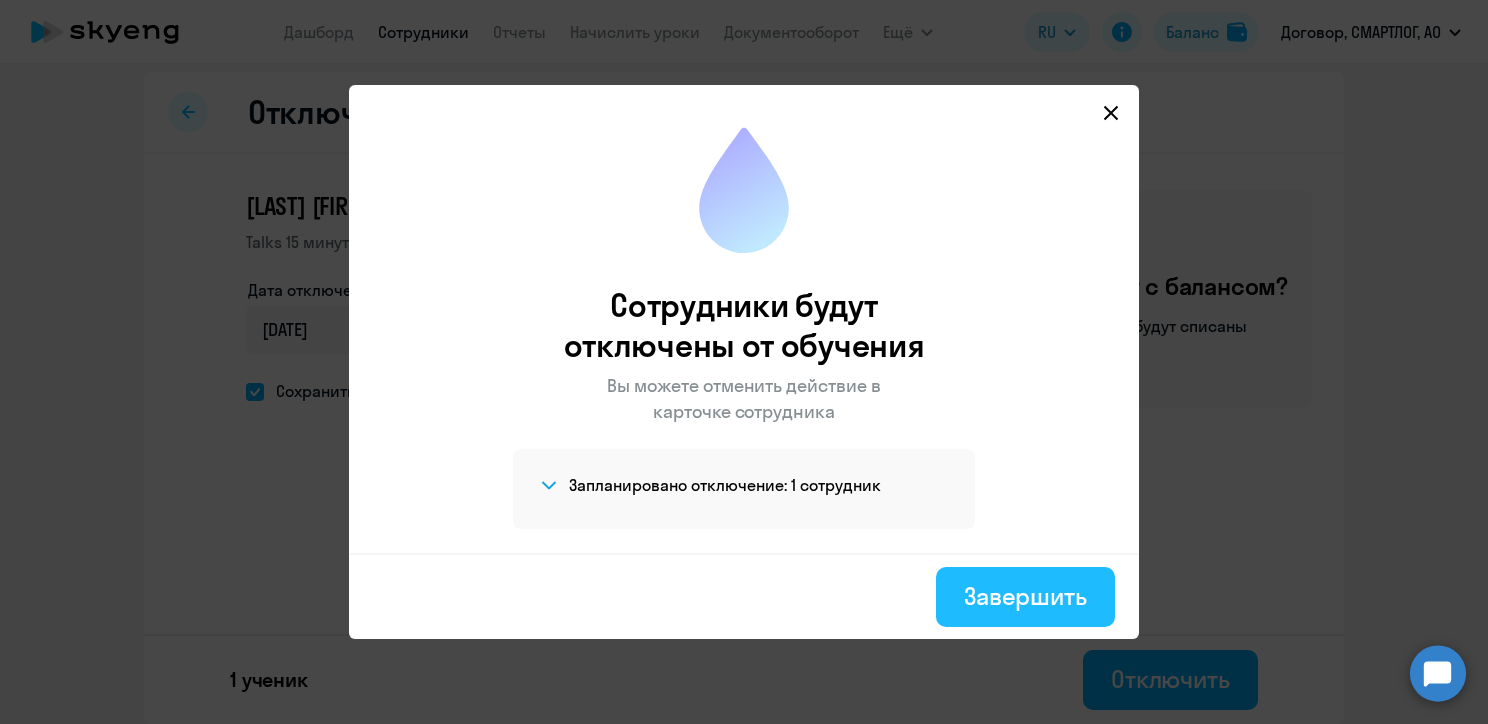 click on "Завершить" at bounding box center [1025, 596] 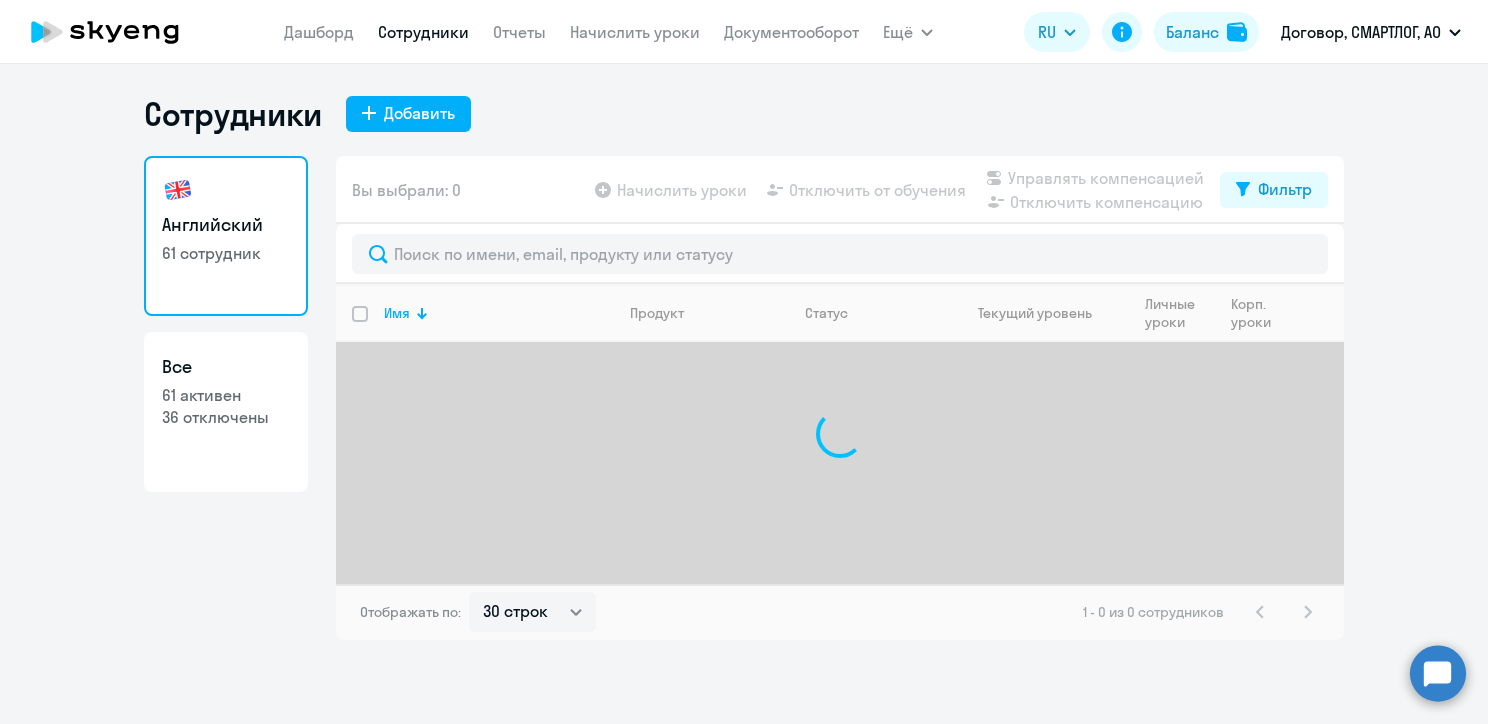 scroll, scrollTop: 0, scrollLeft: 0, axis: both 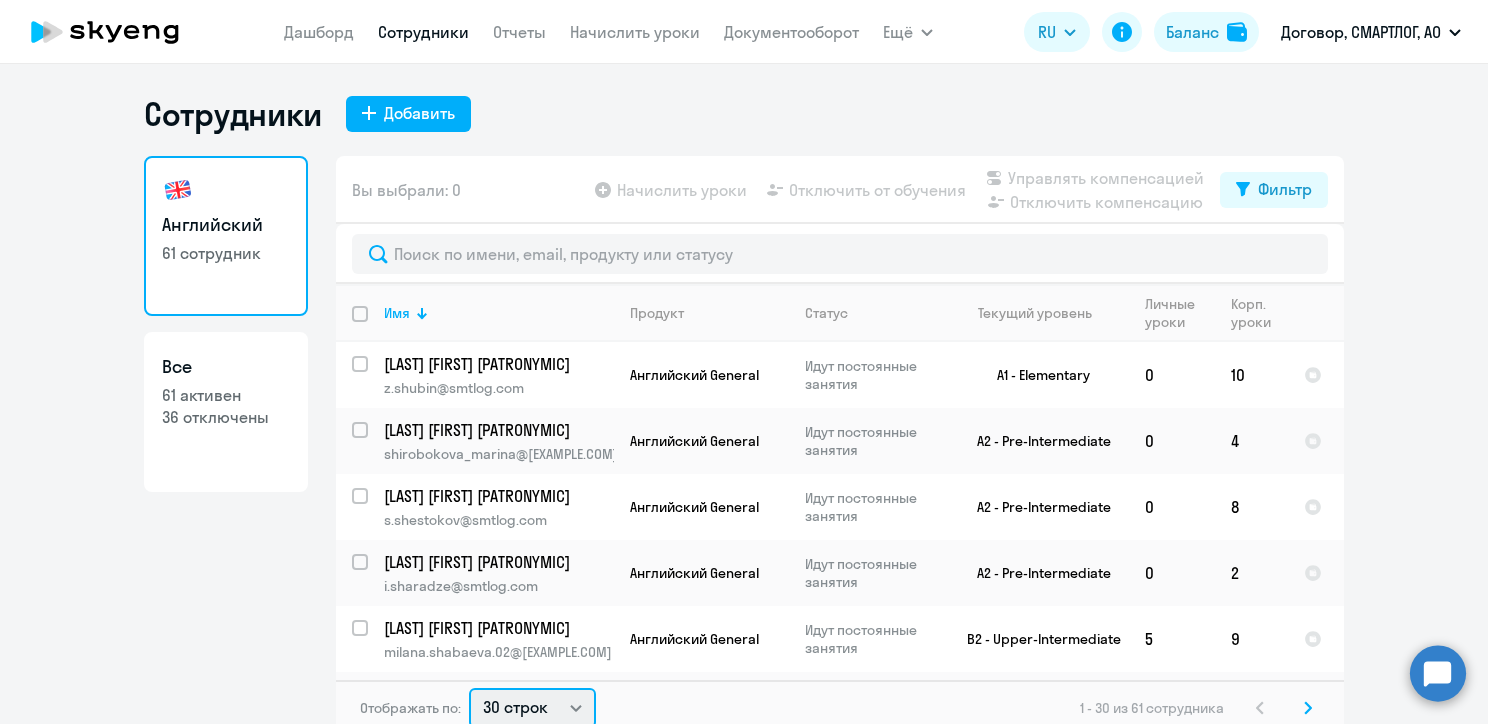 click on "30 строк   50 строк   100 строк" 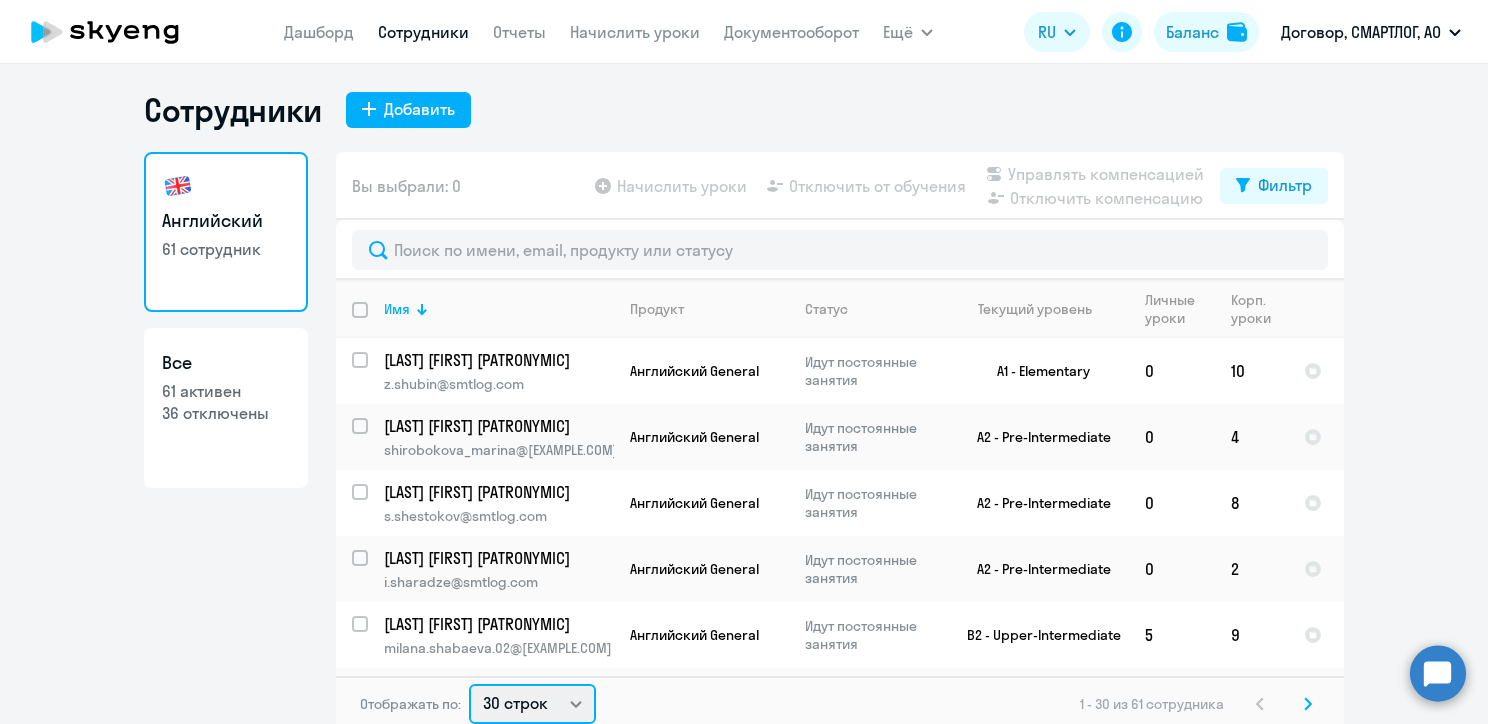 select on "100" 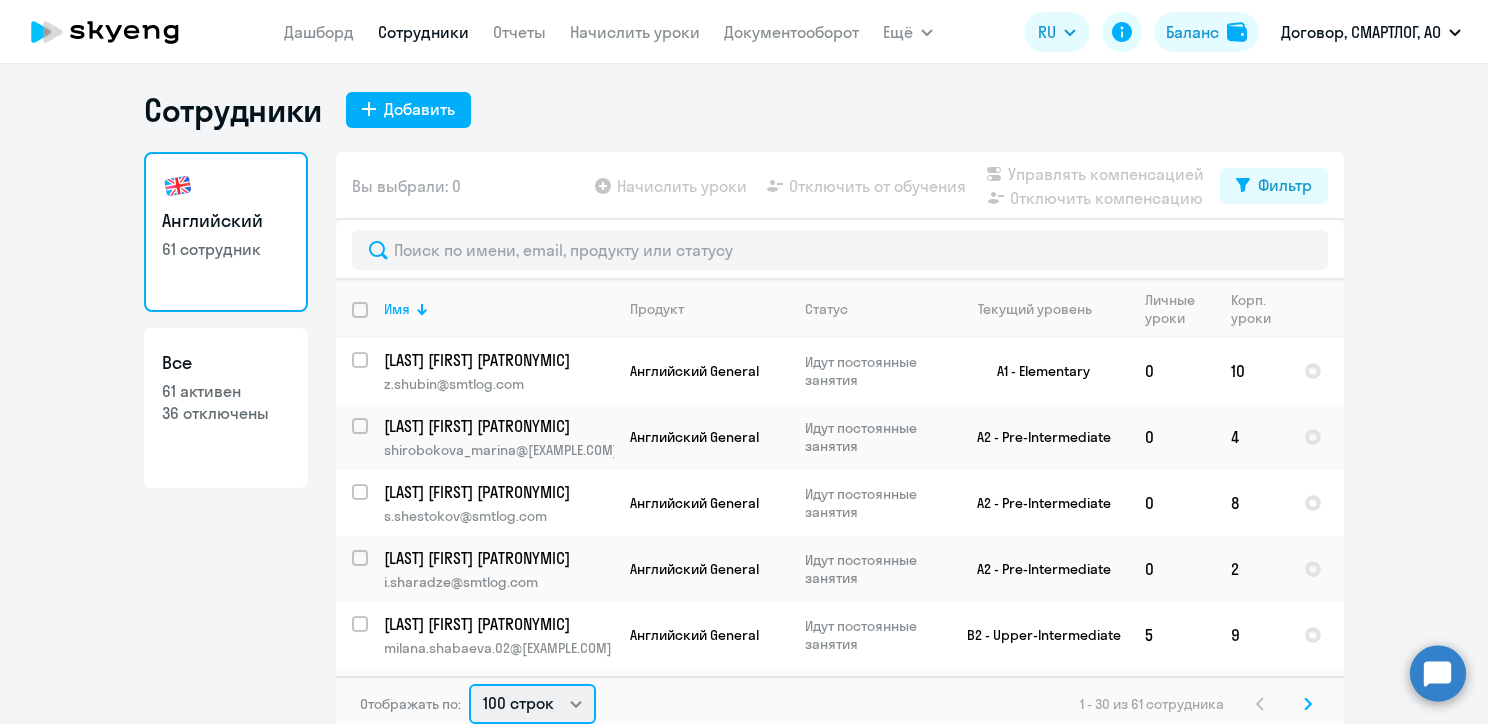 click on "30 строк   50 строк   100 строк" 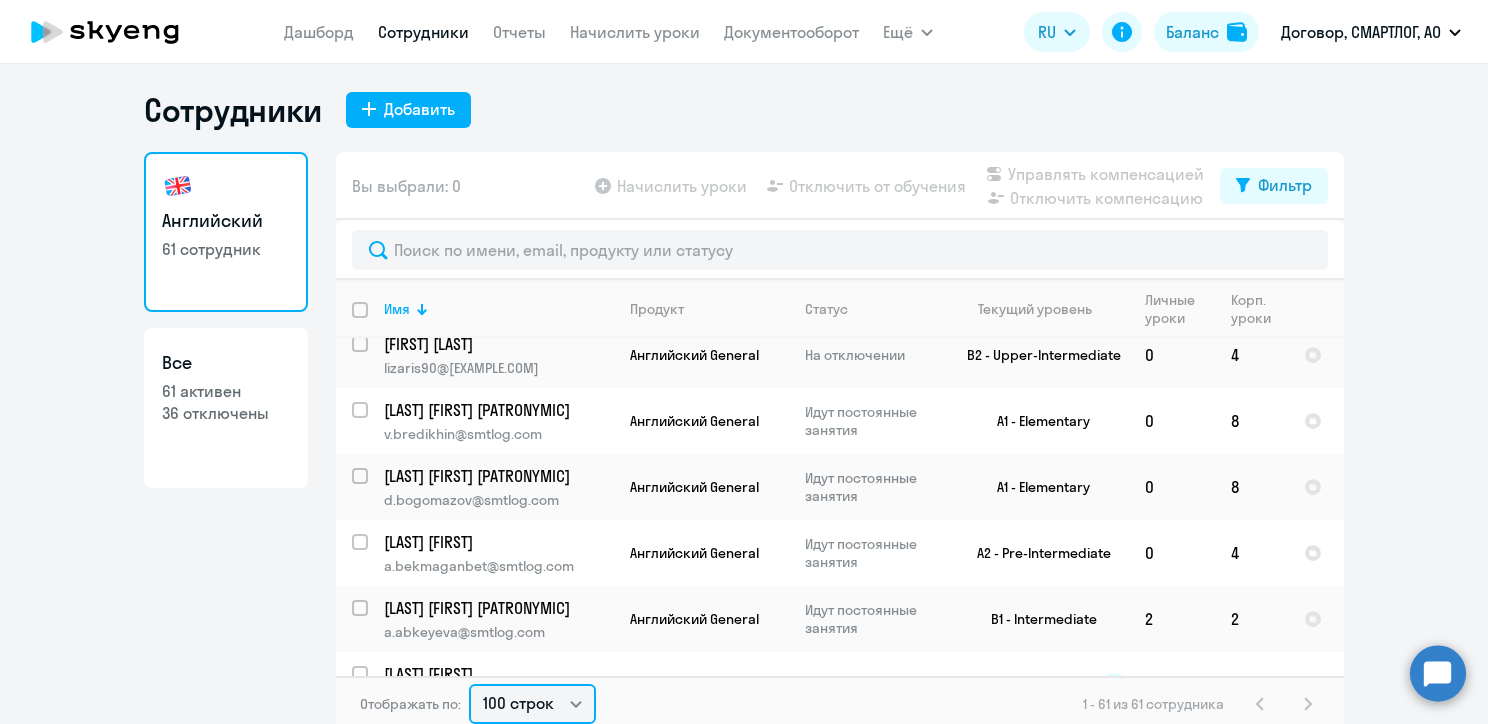 scroll, scrollTop: 3836, scrollLeft: 0, axis: vertical 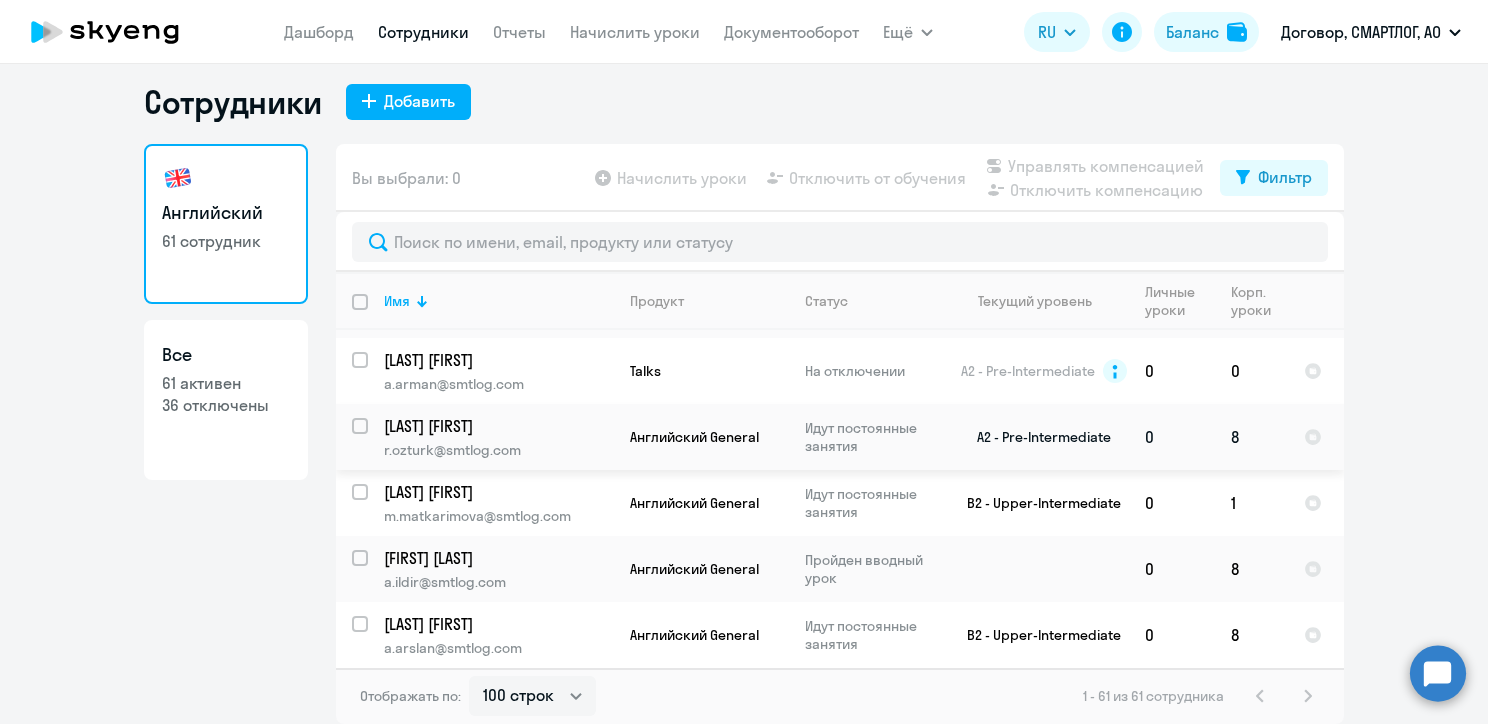 click at bounding box center [372, 438] 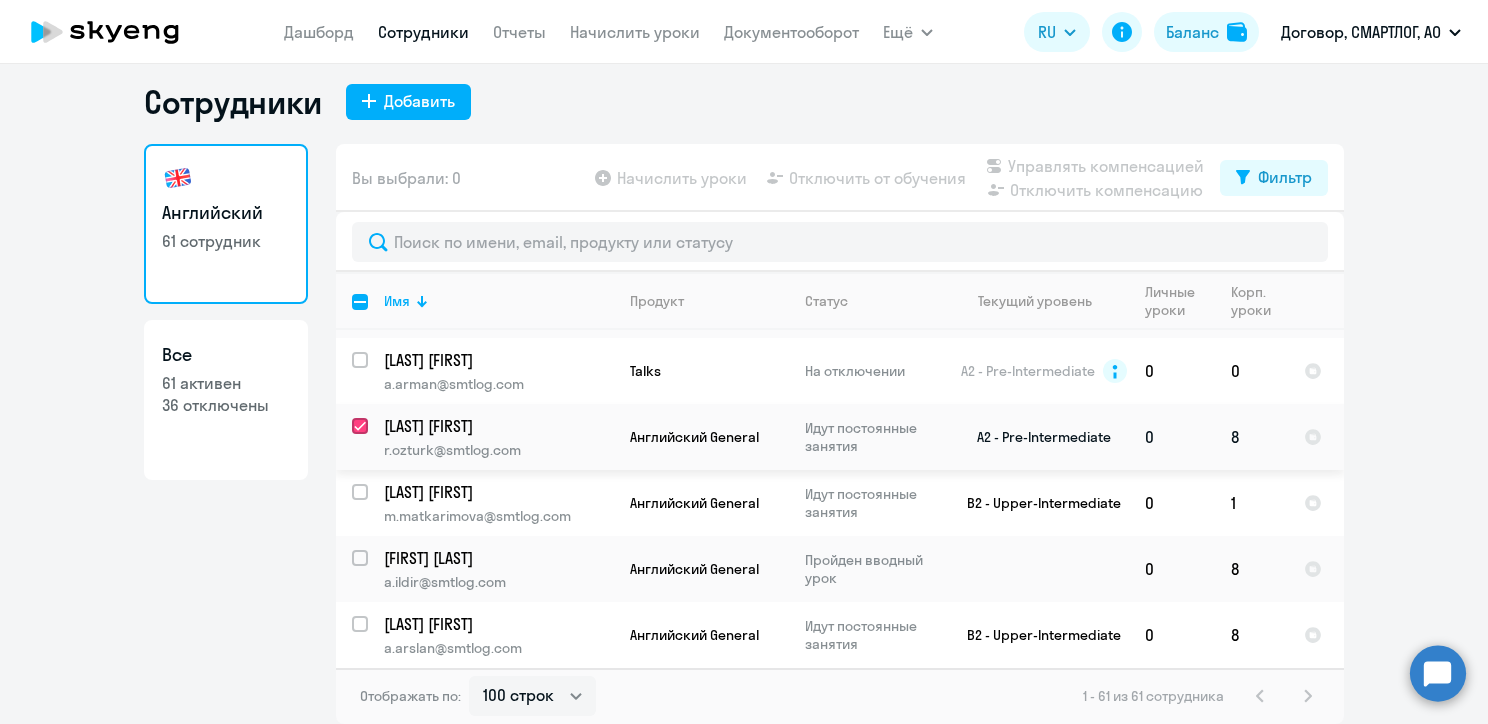 checkbox on "true" 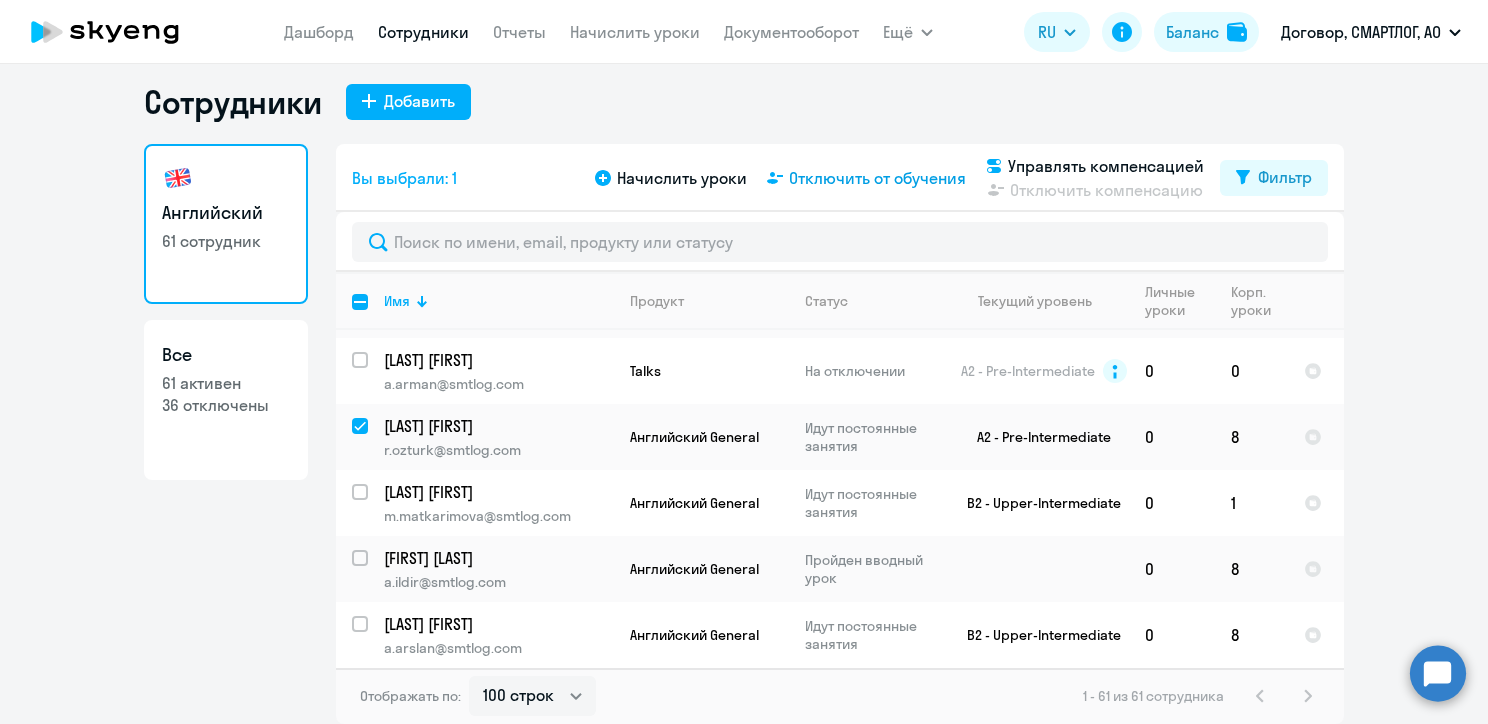 click on "Отключить от обучения" 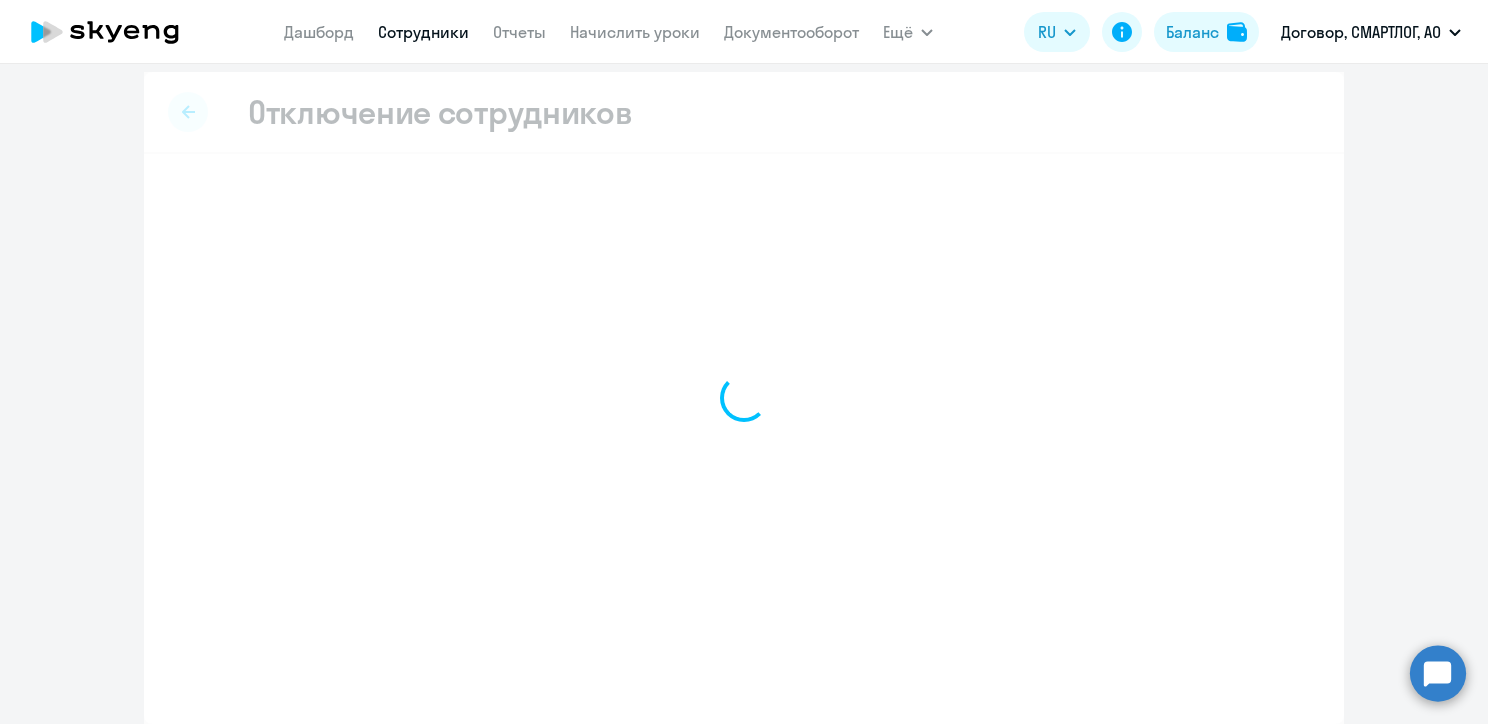 scroll, scrollTop: 8, scrollLeft: 0, axis: vertical 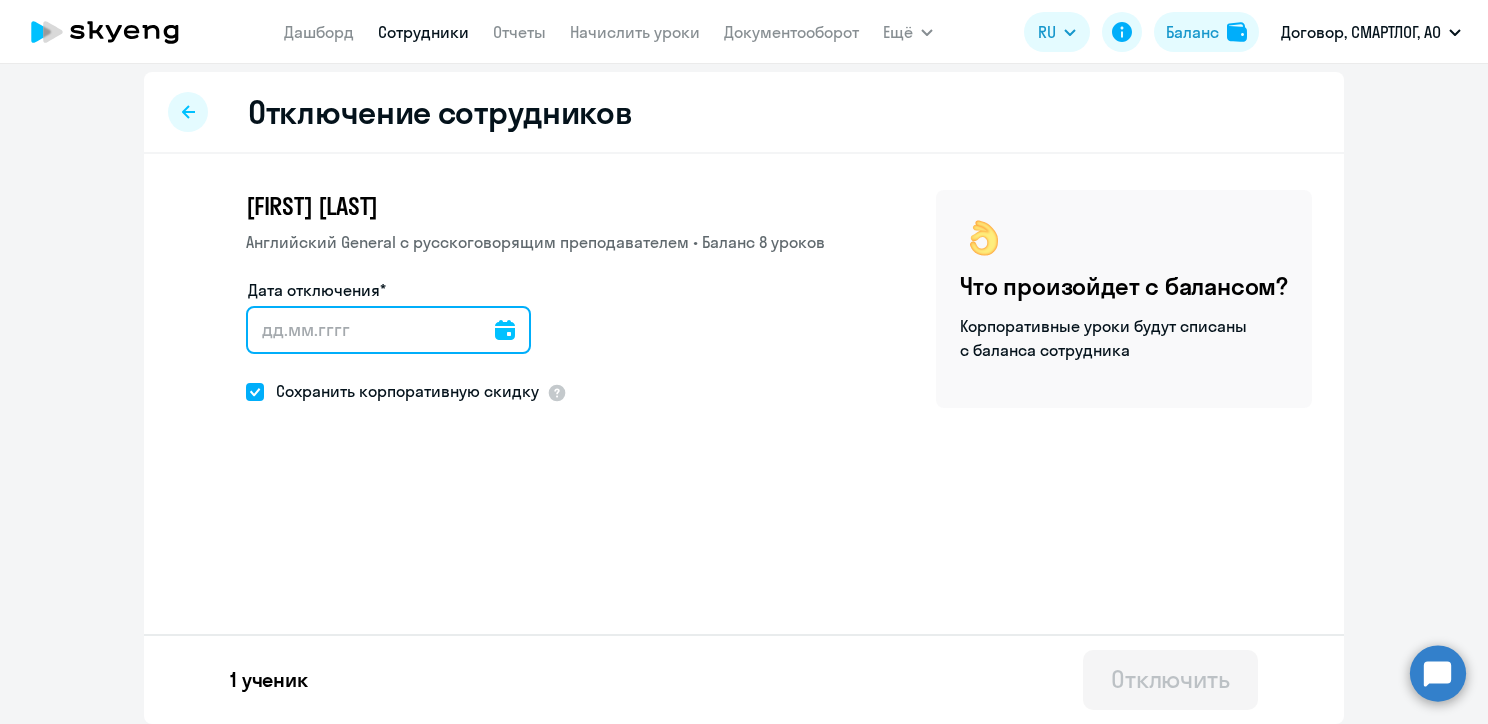 click on "Дата отключения*" at bounding box center [388, 330] 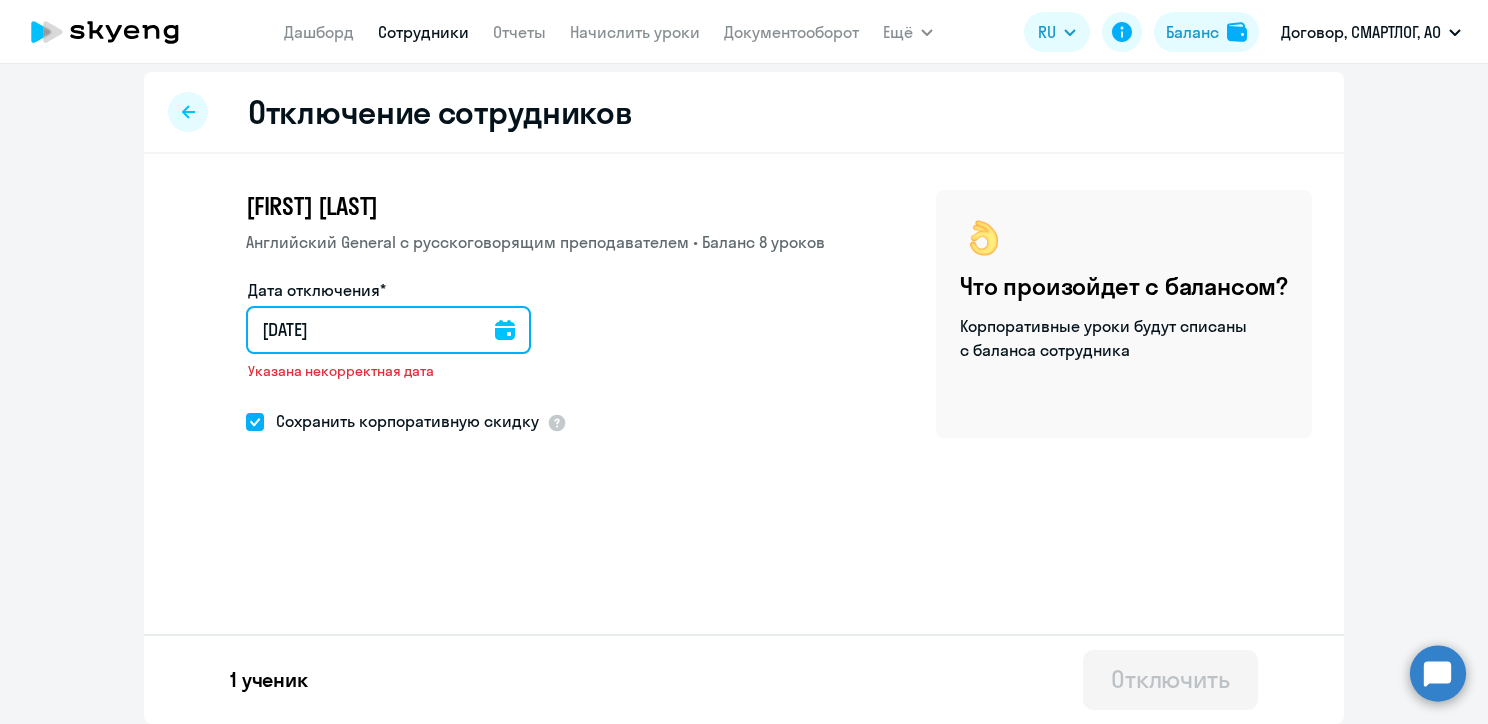 type on "[DATE]" 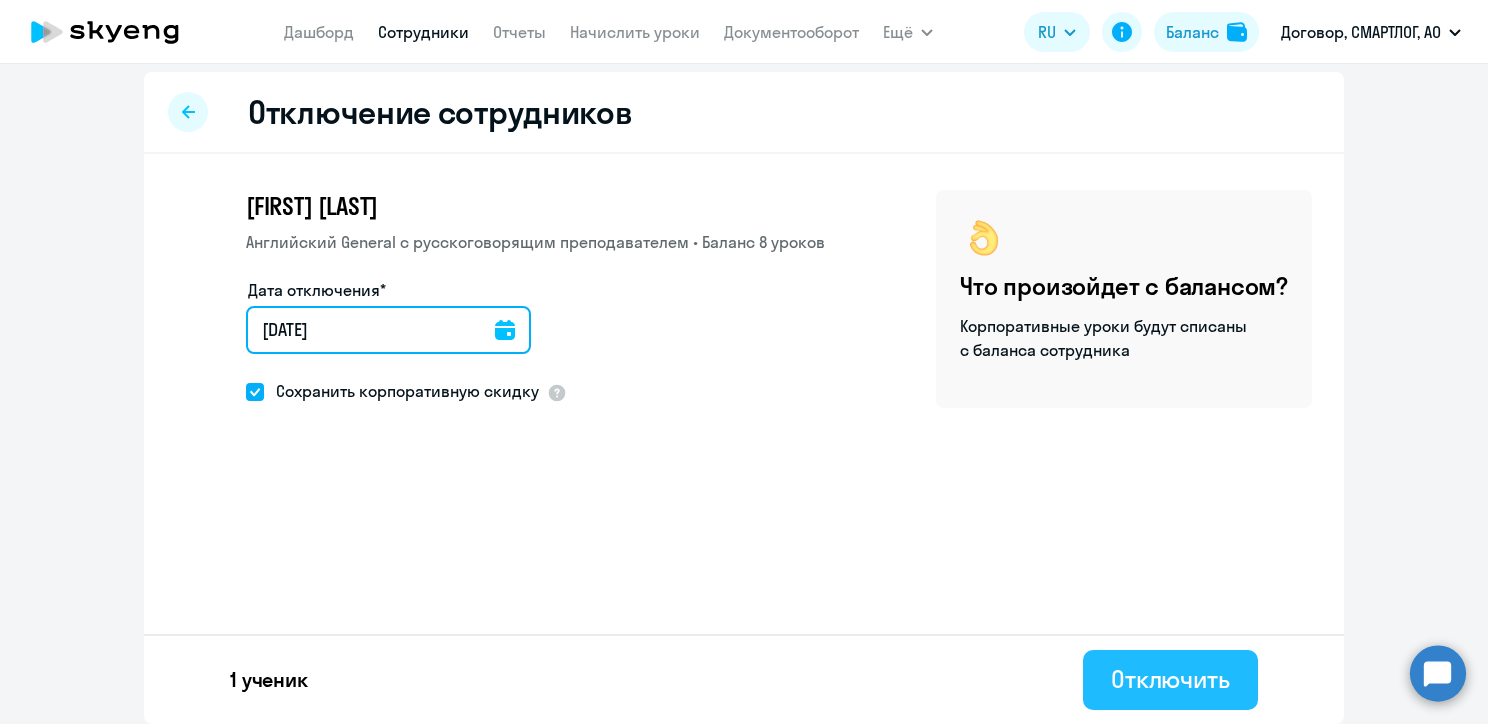 type on "[DATE]" 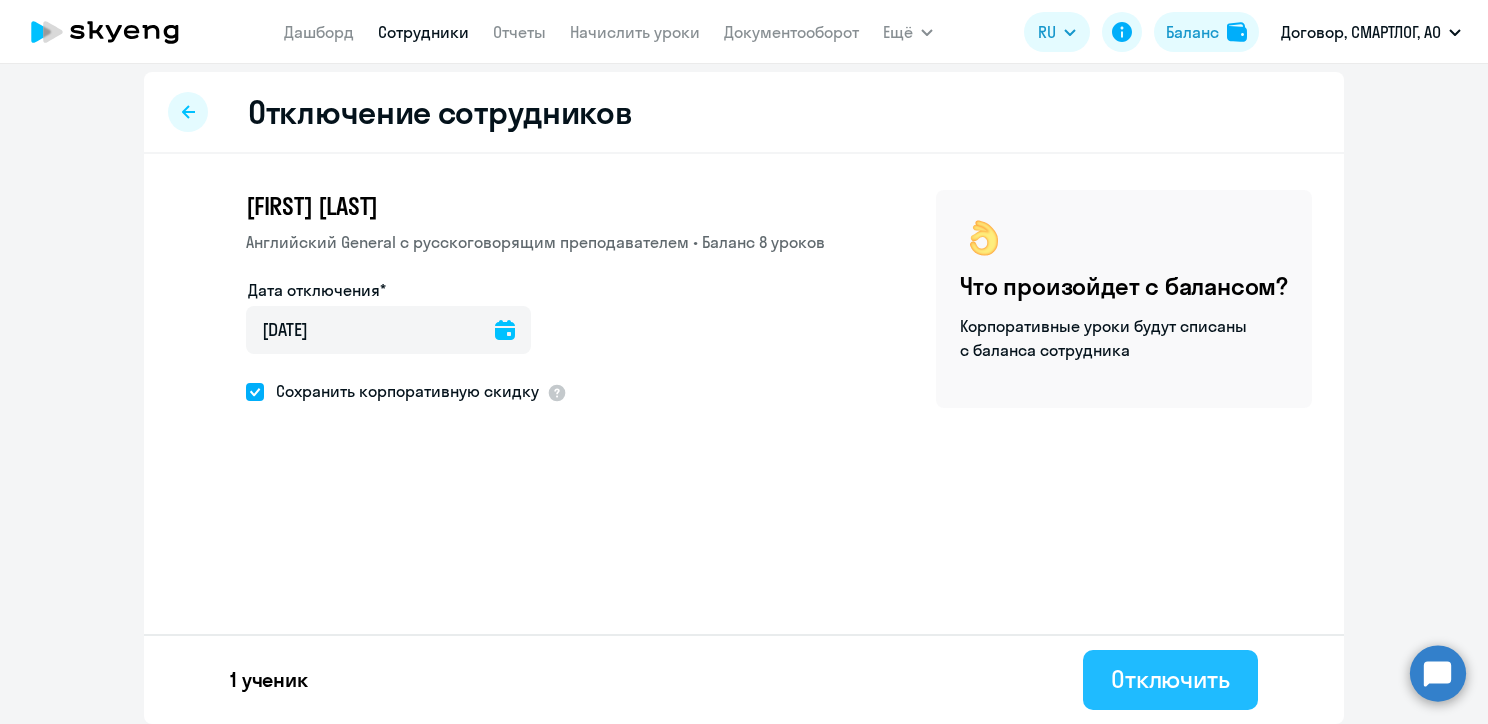 click on "Отключить" 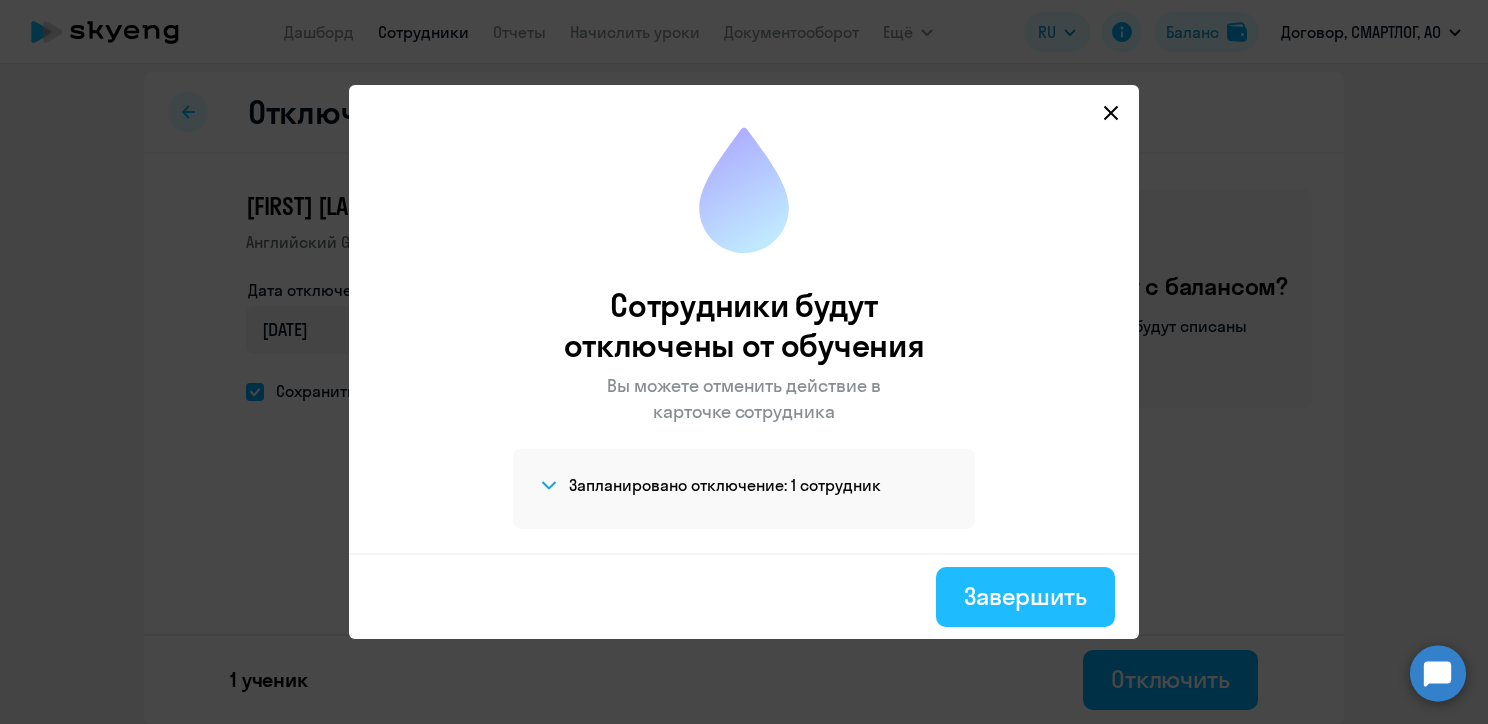 click on "Завершить" at bounding box center [1025, 596] 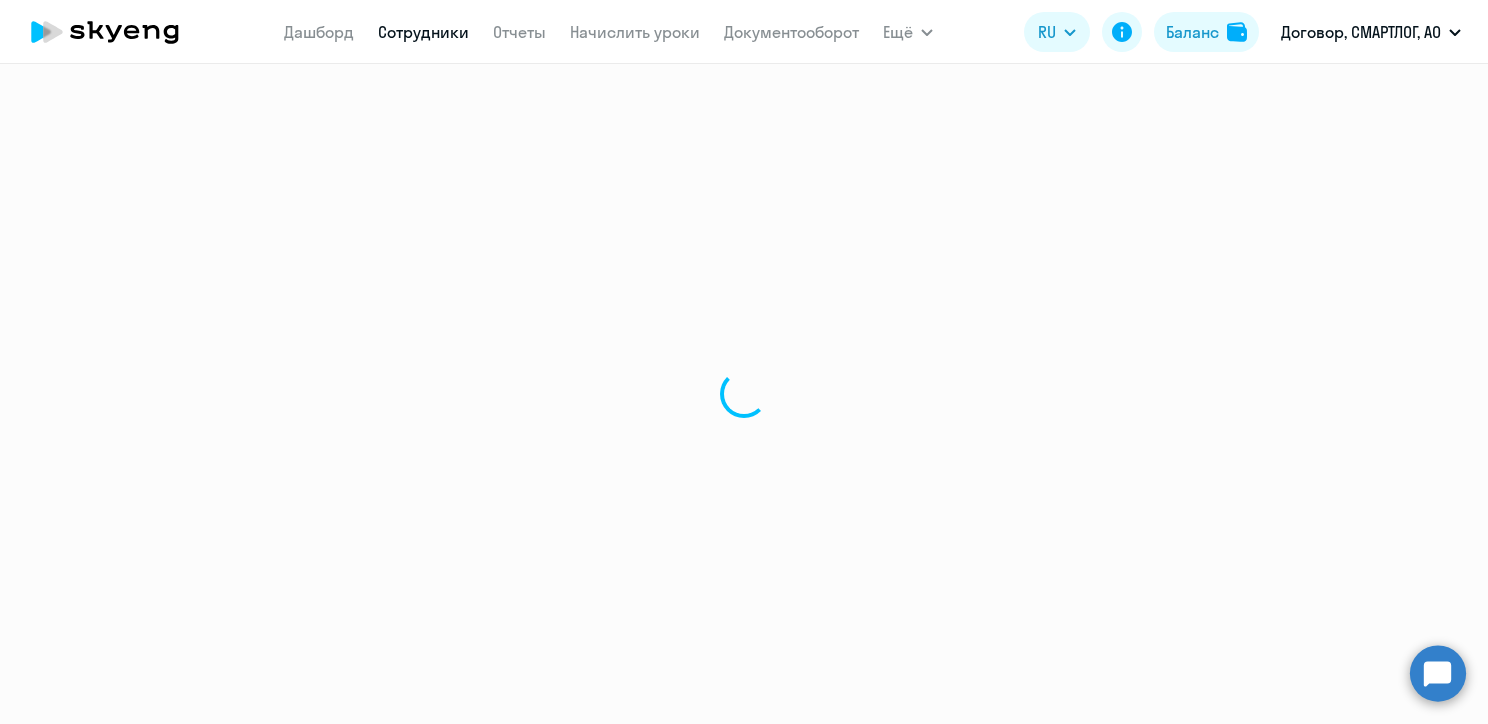 scroll, scrollTop: 0, scrollLeft: 0, axis: both 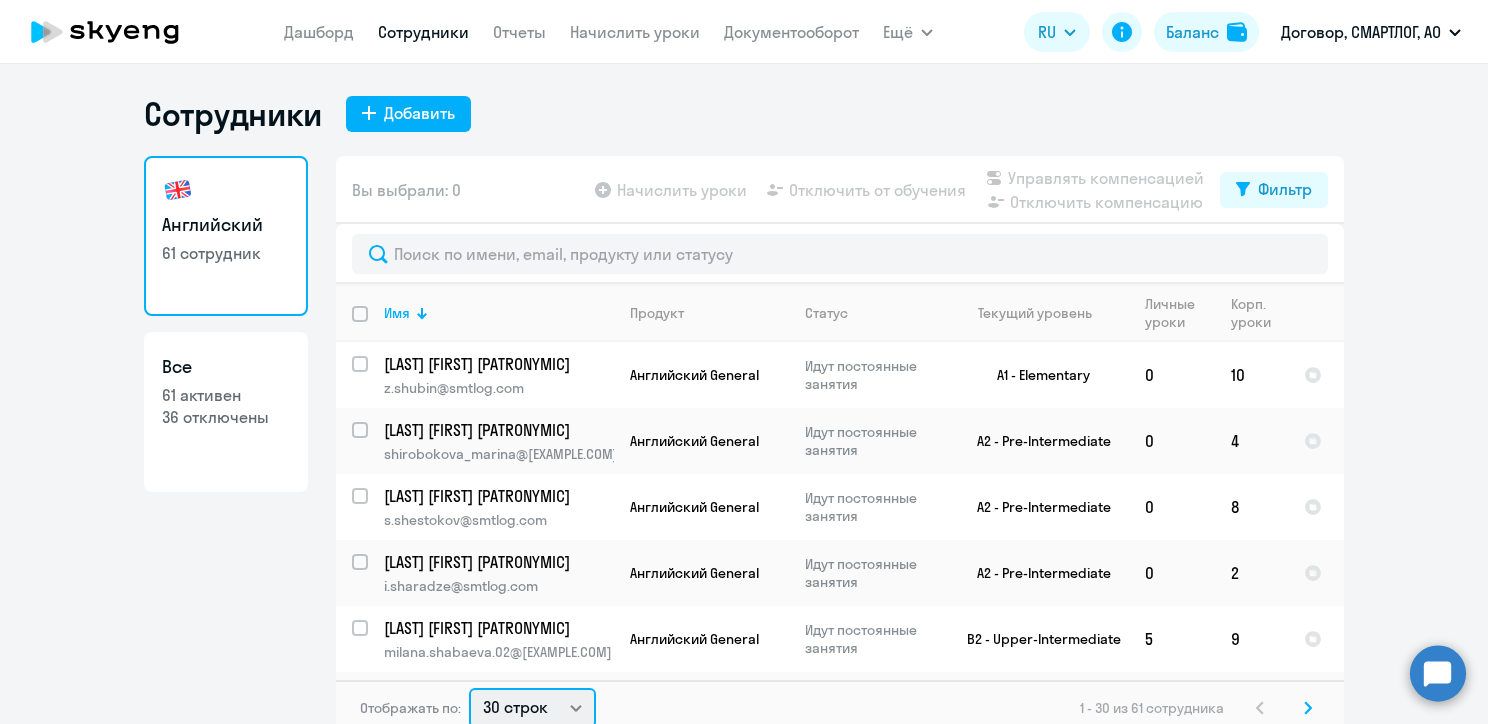 click on "30 строк   50 строк   100 строк" 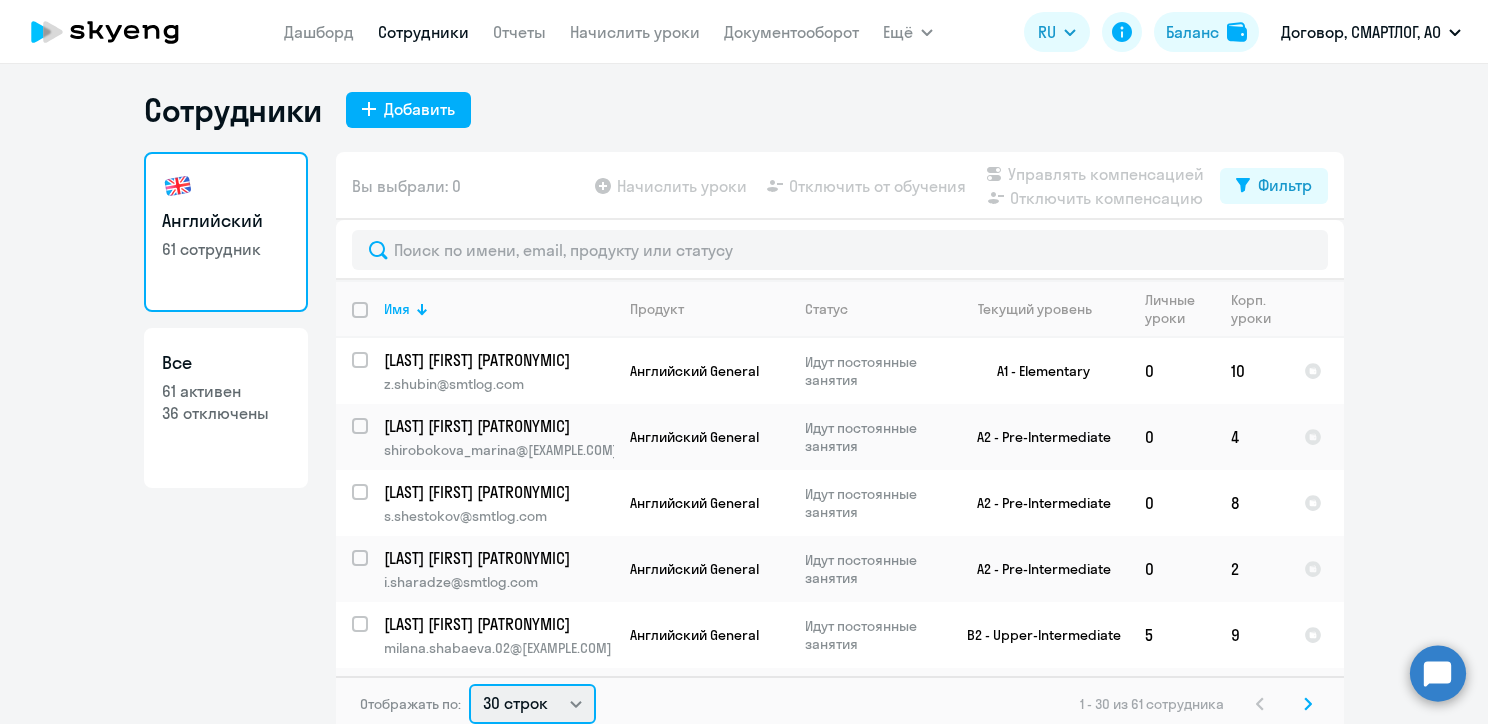 select on "100" 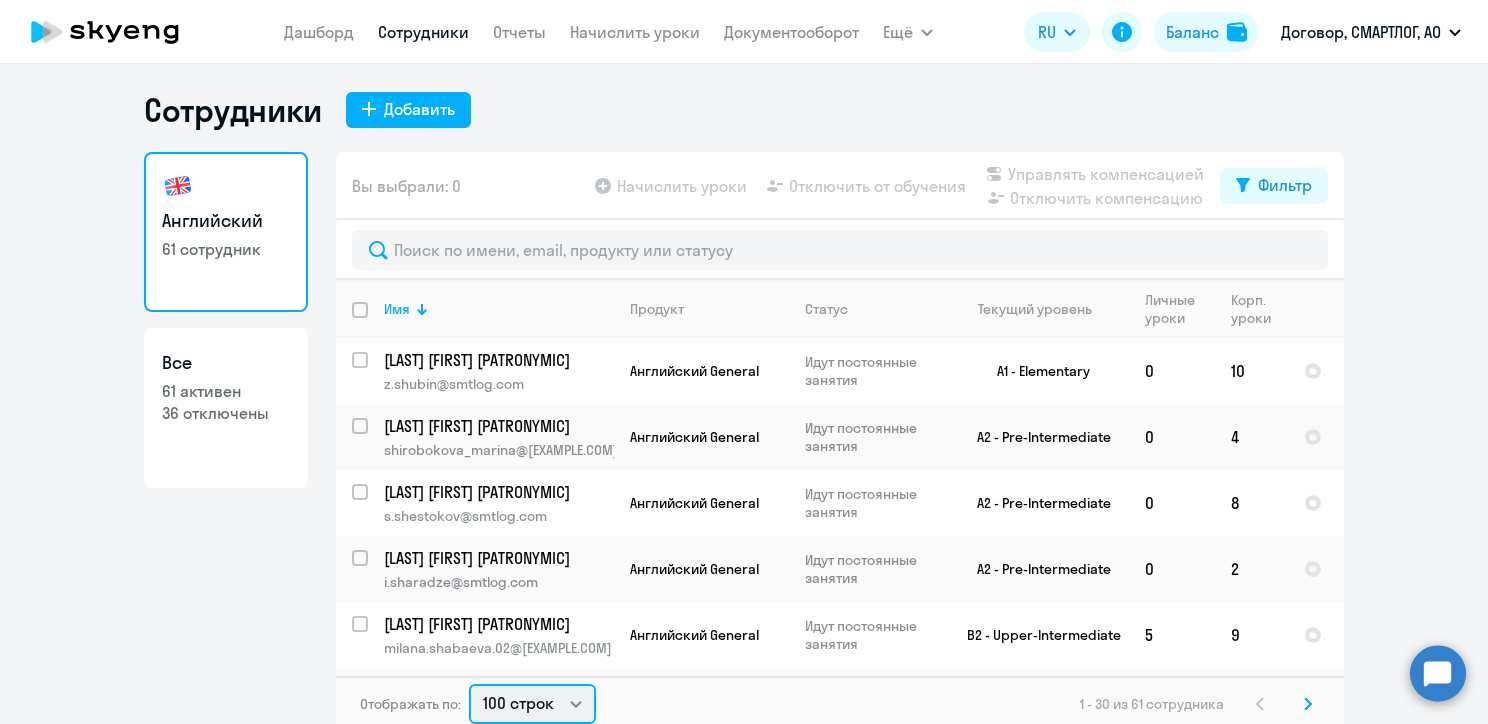 click on "30 строк   50 строк   100 строк" 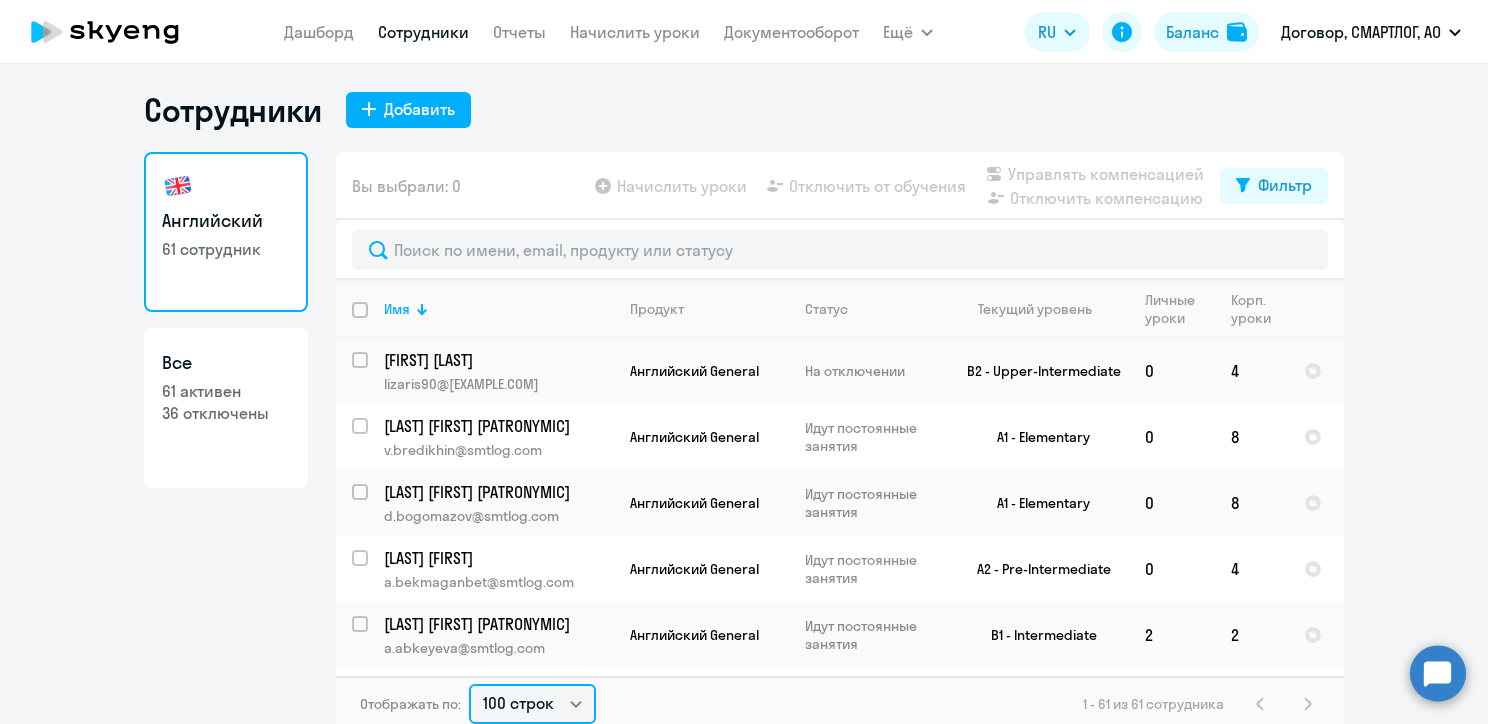 scroll, scrollTop: 3836, scrollLeft: 0, axis: vertical 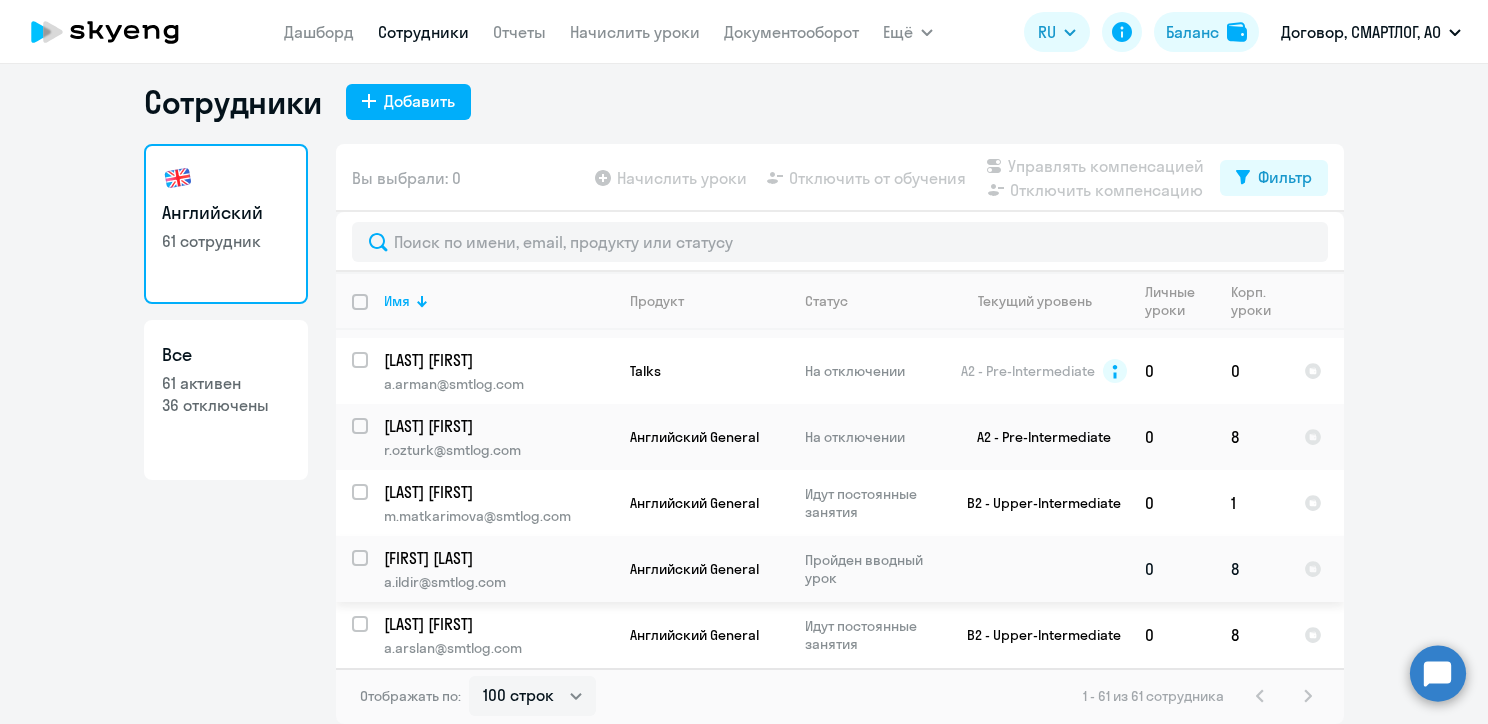 click at bounding box center (372, 570) 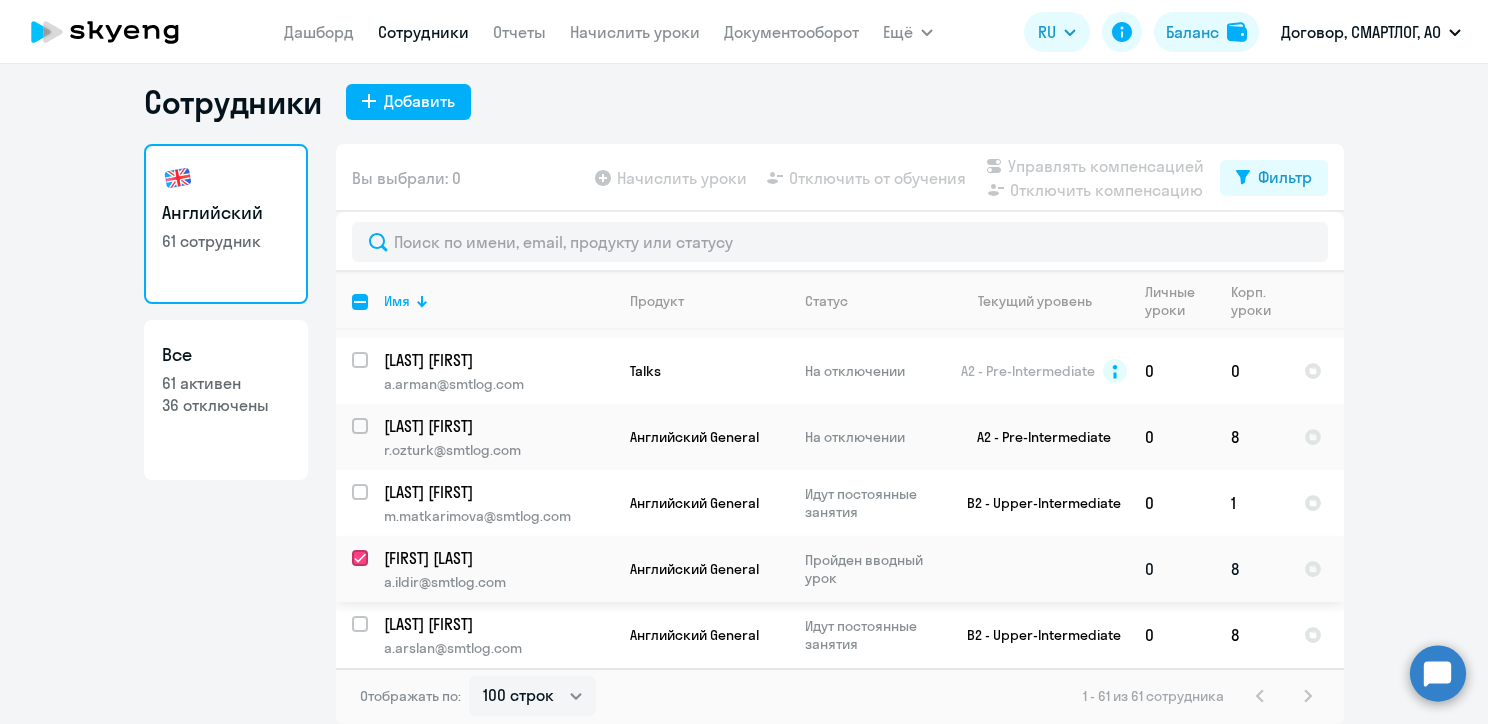 checkbox on "true" 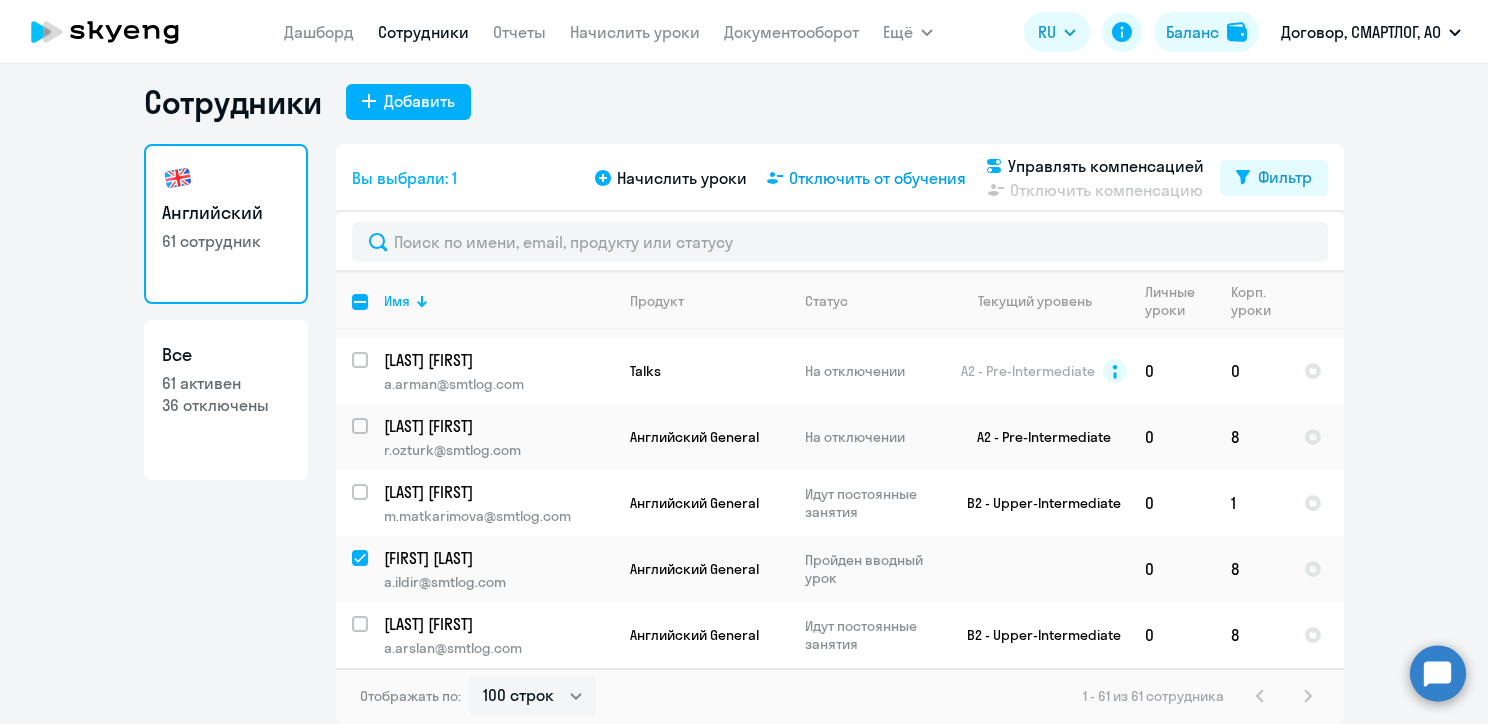 click on "Отключить от обучения" 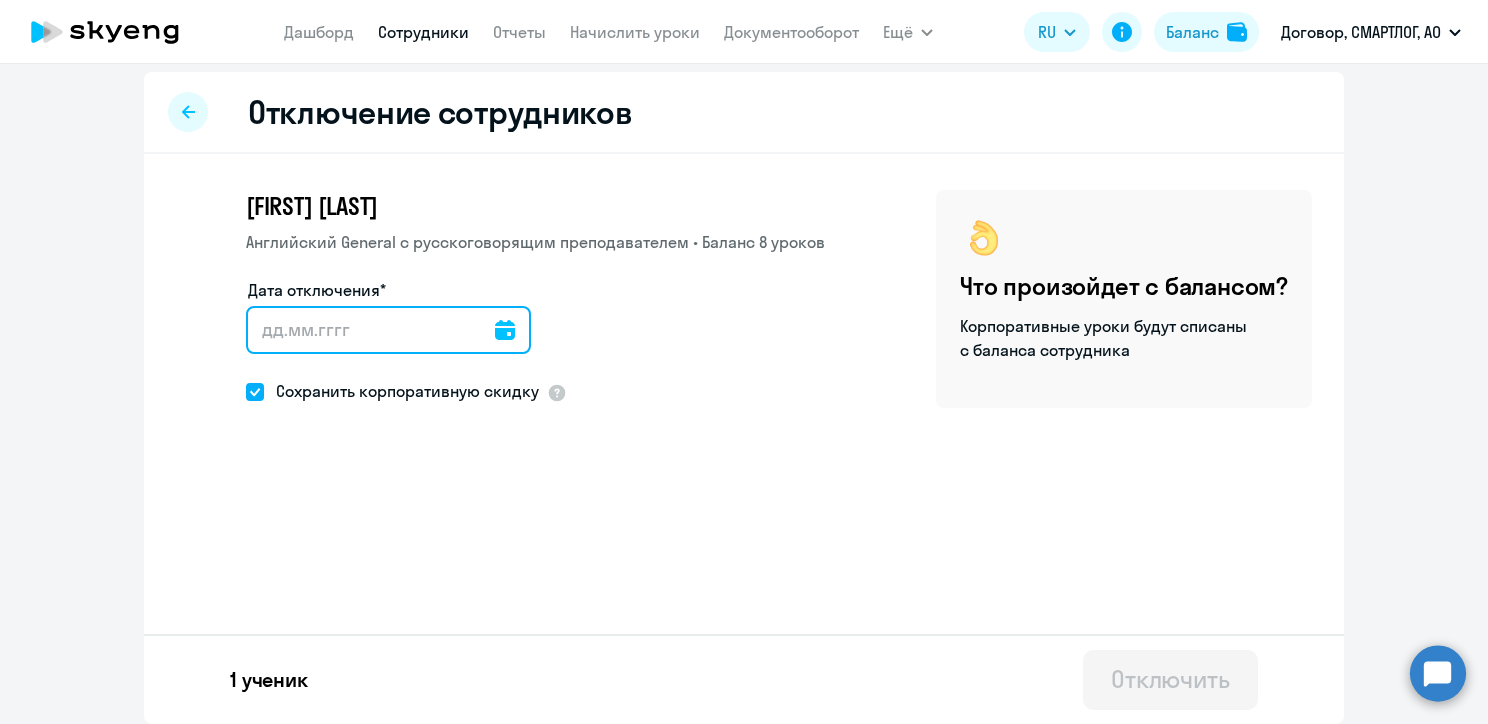 click on "Дата отключения*" at bounding box center (388, 330) 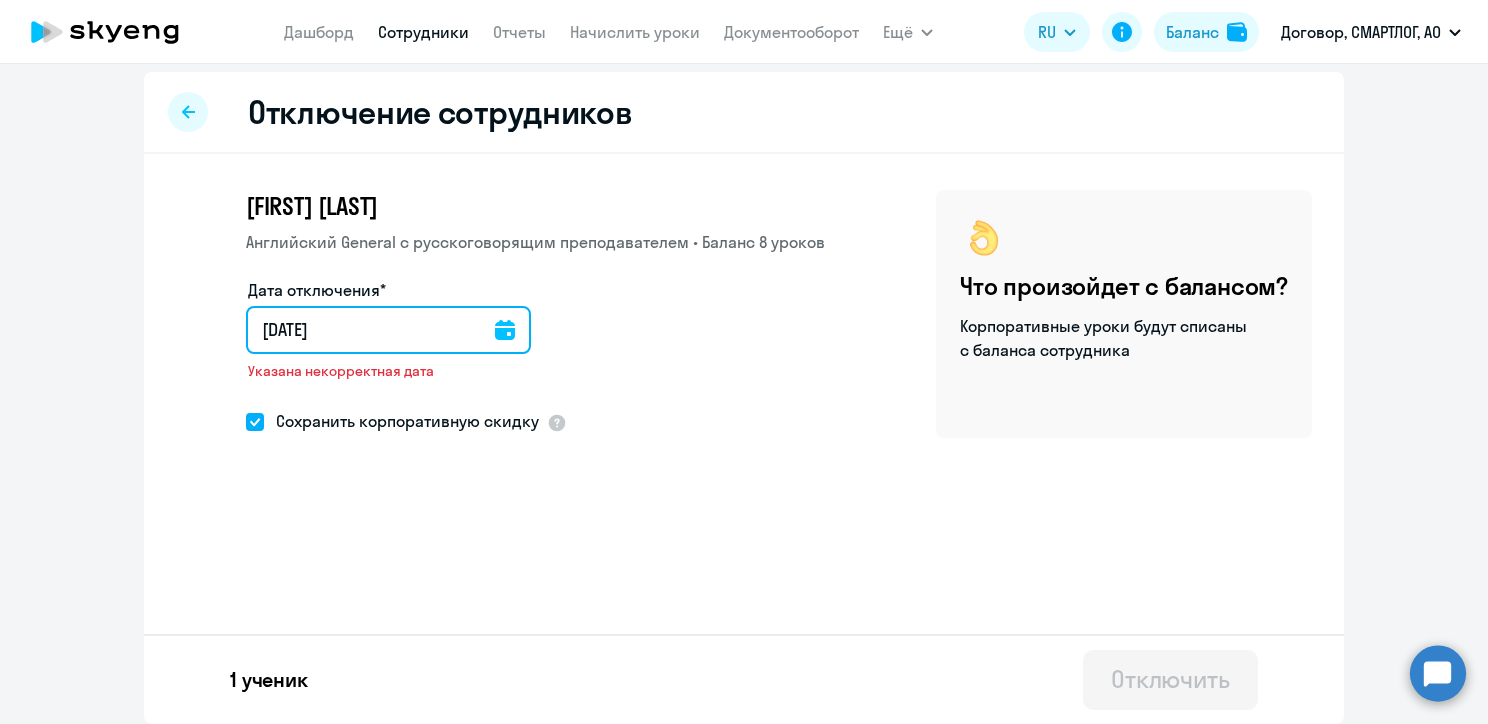 type on "[DATE]" 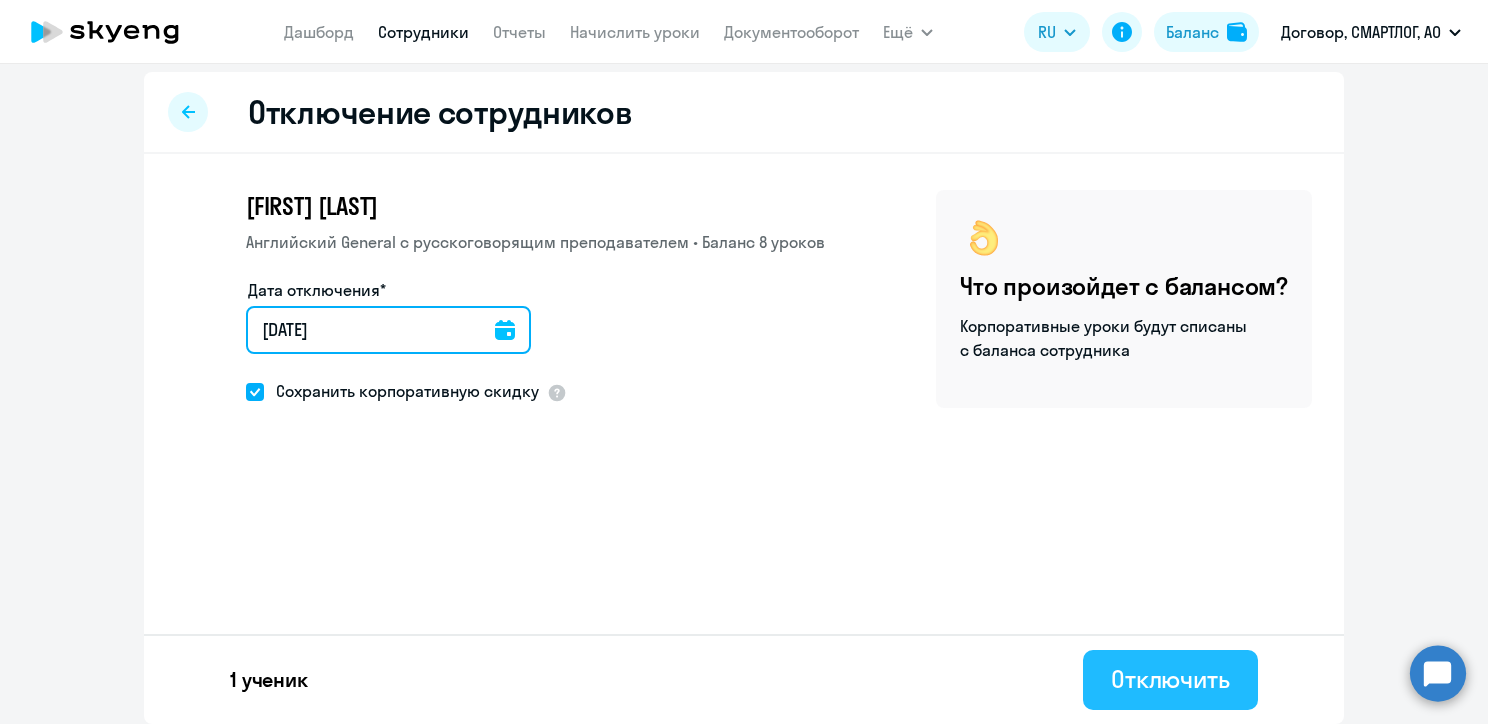 type on "[DATE]" 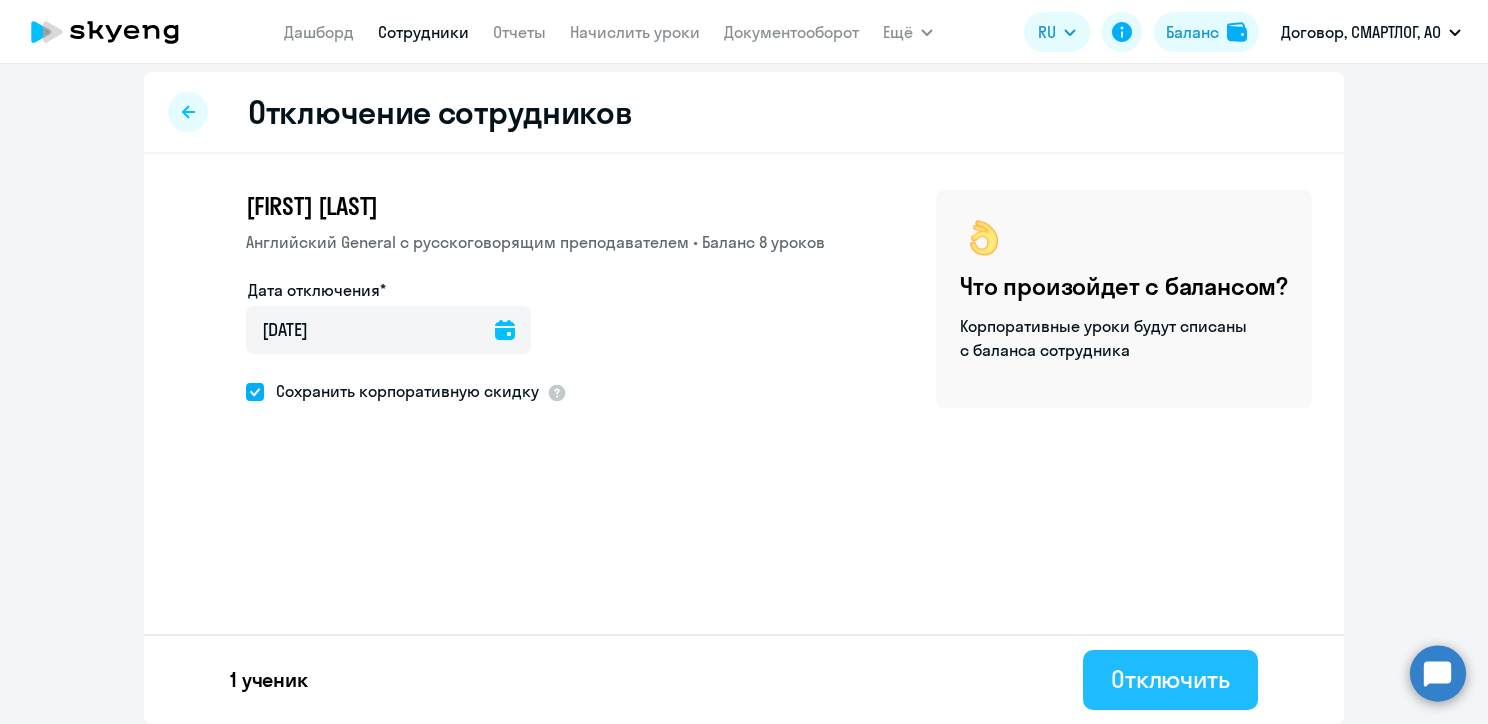 click on "Отключить" 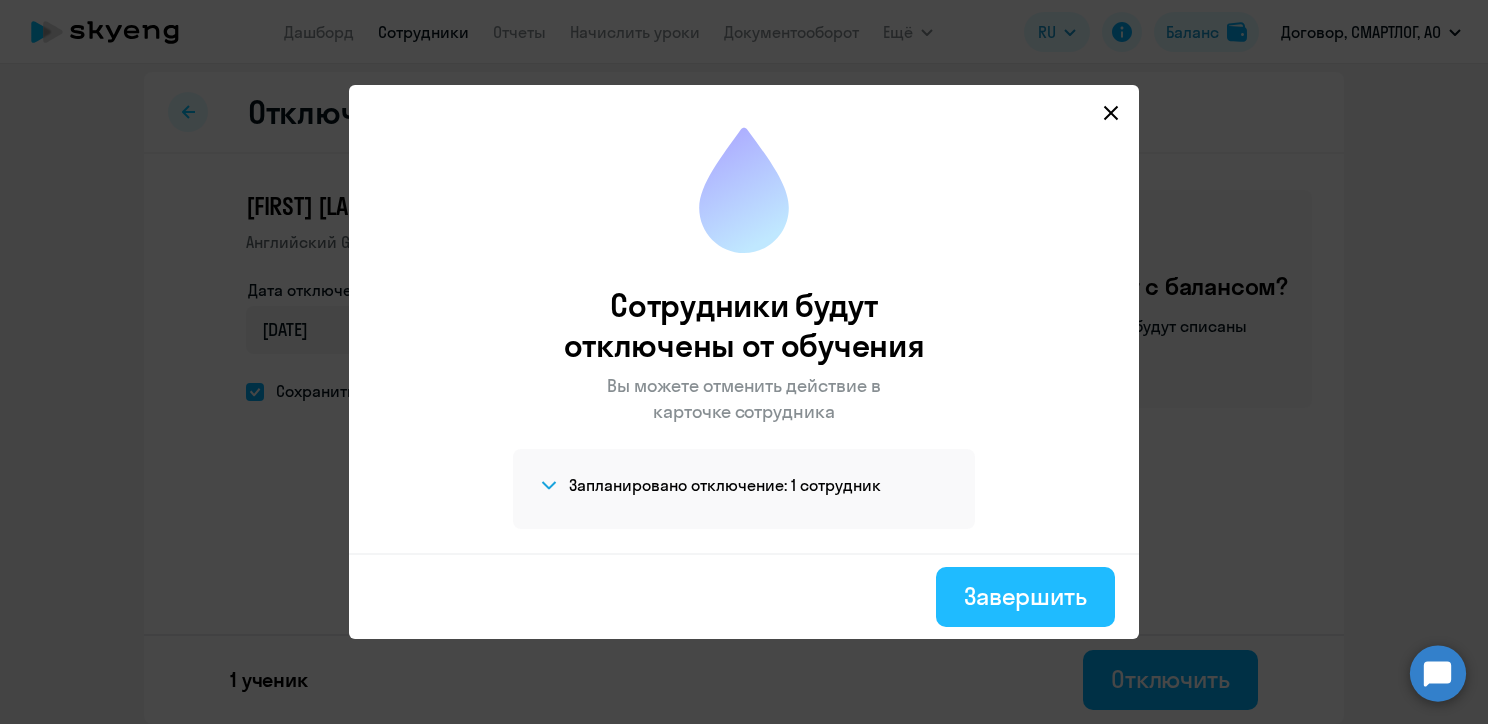 click on "Завершить" at bounding box center [1025, 596] 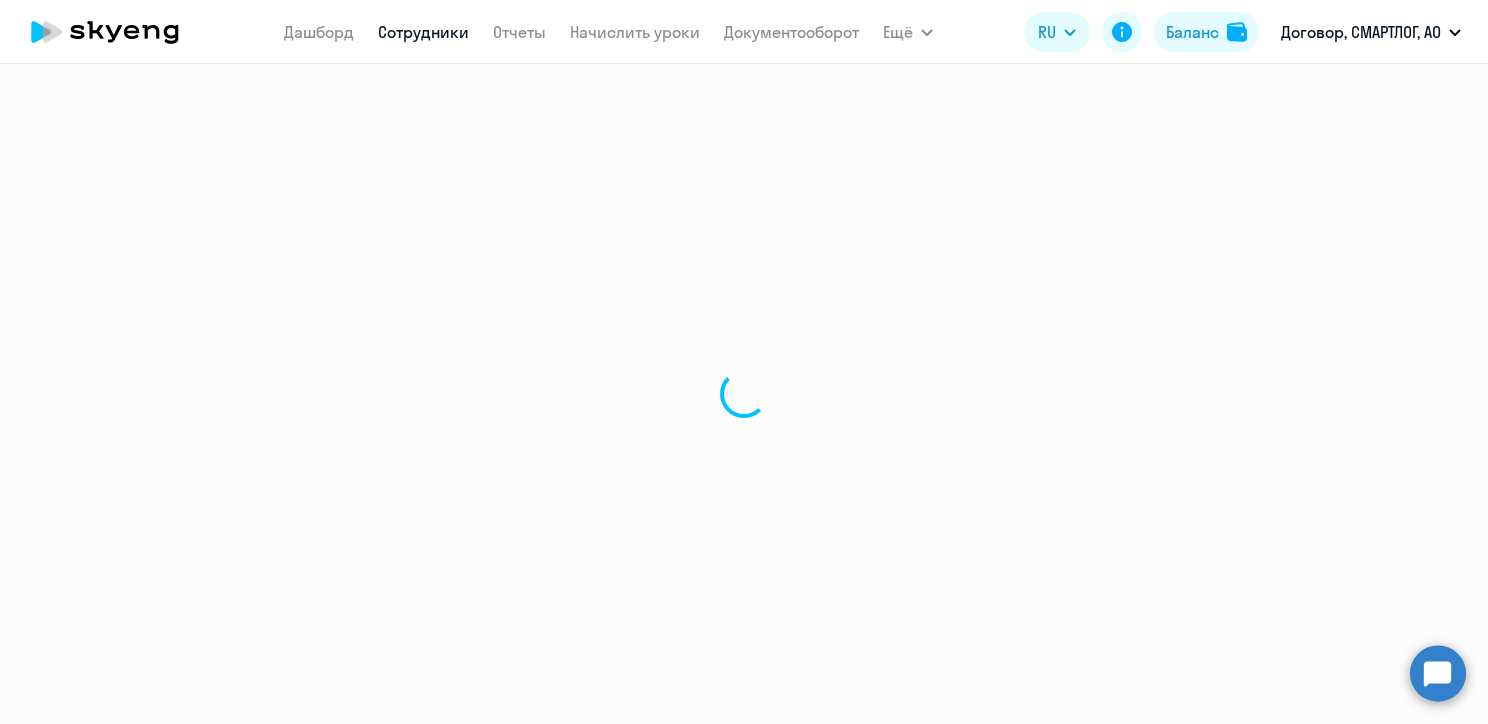 scroll, scrollTop: 0, scrollLeft: 0, axis: both 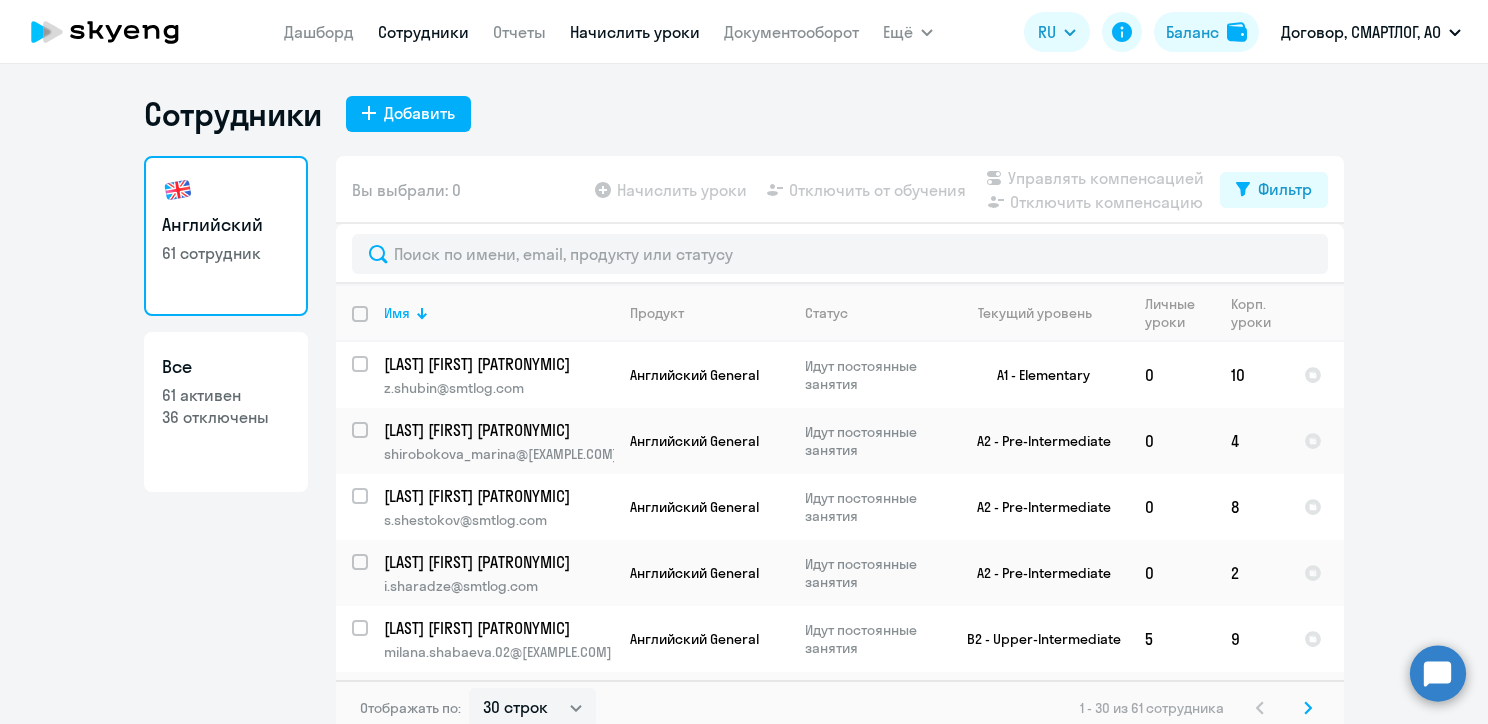 click on "Начислить уроки" at bounding box center [635, 32] 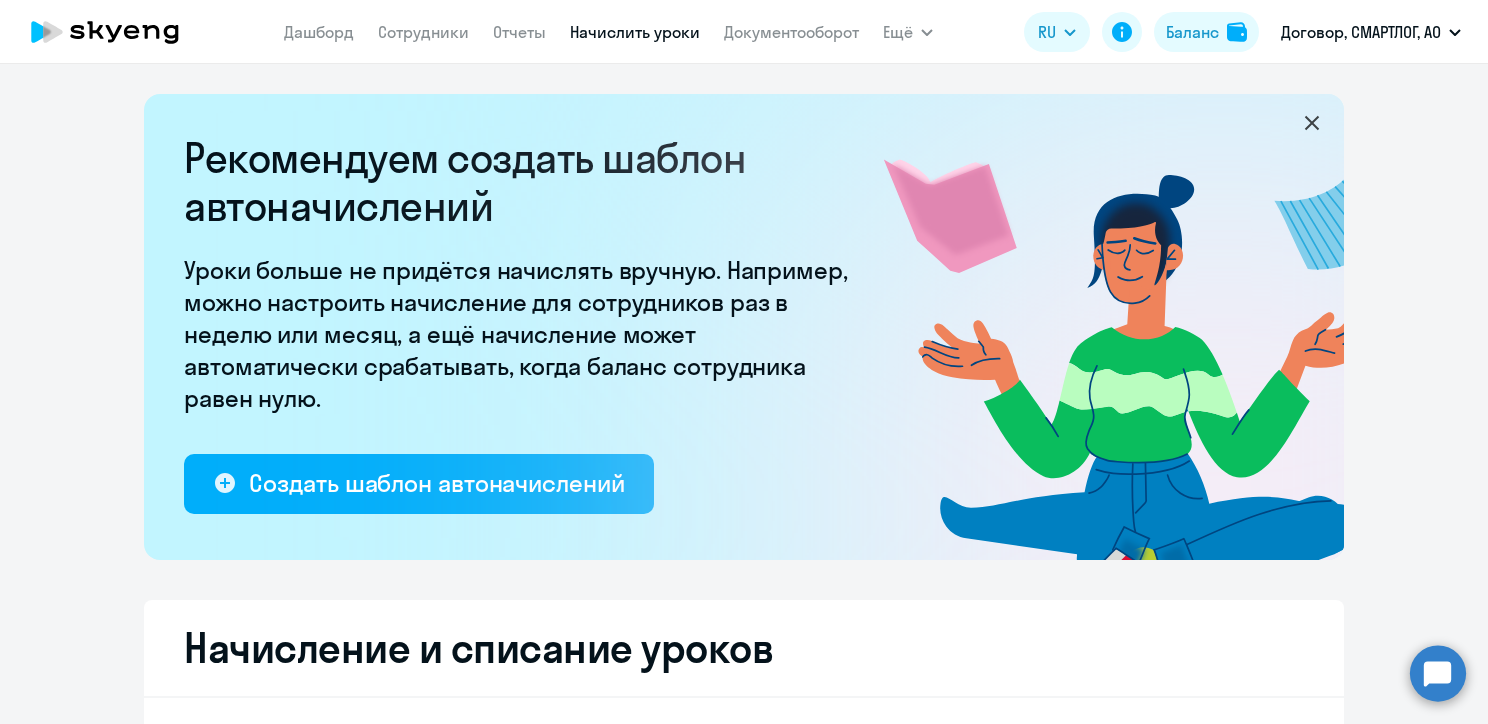 select on "10" 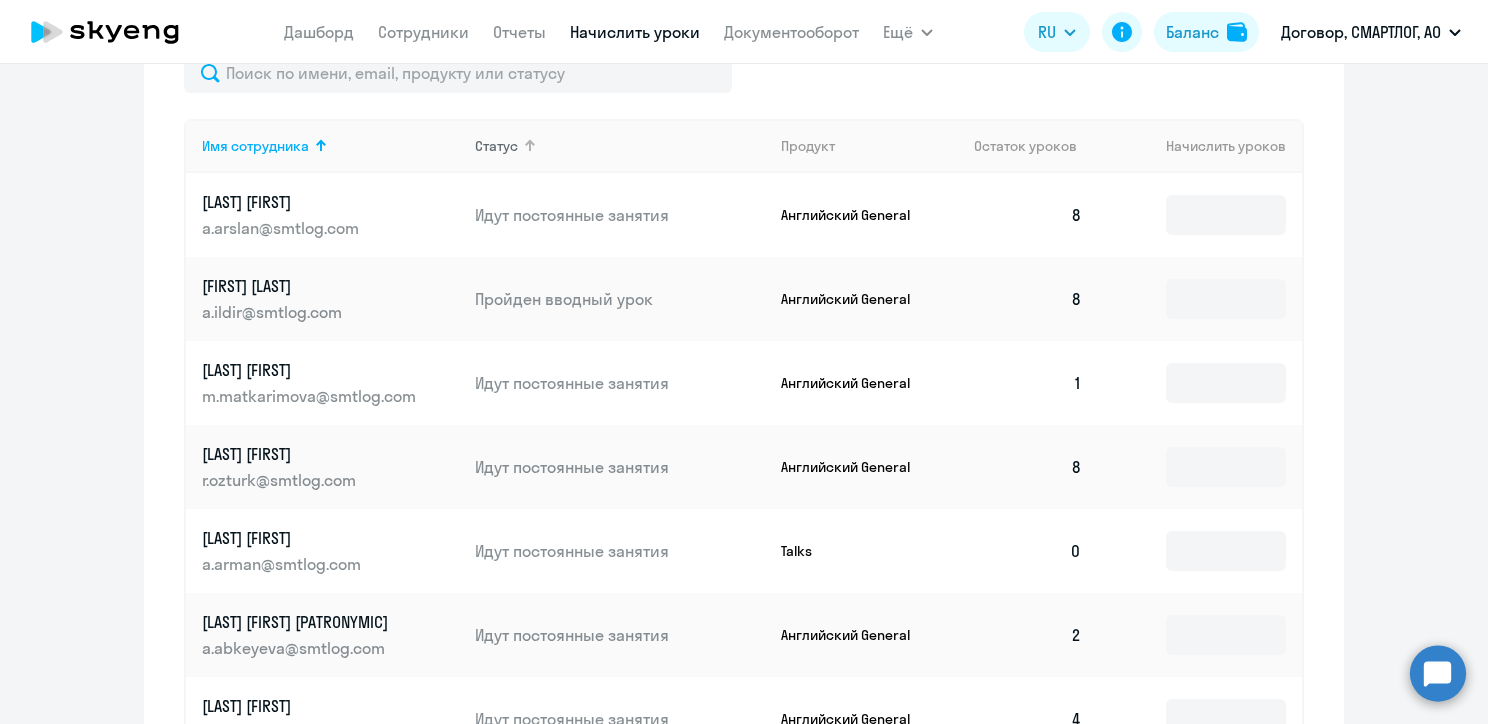 scroll, scrollTop: 900, scrollLeft: 0, axis: vertical 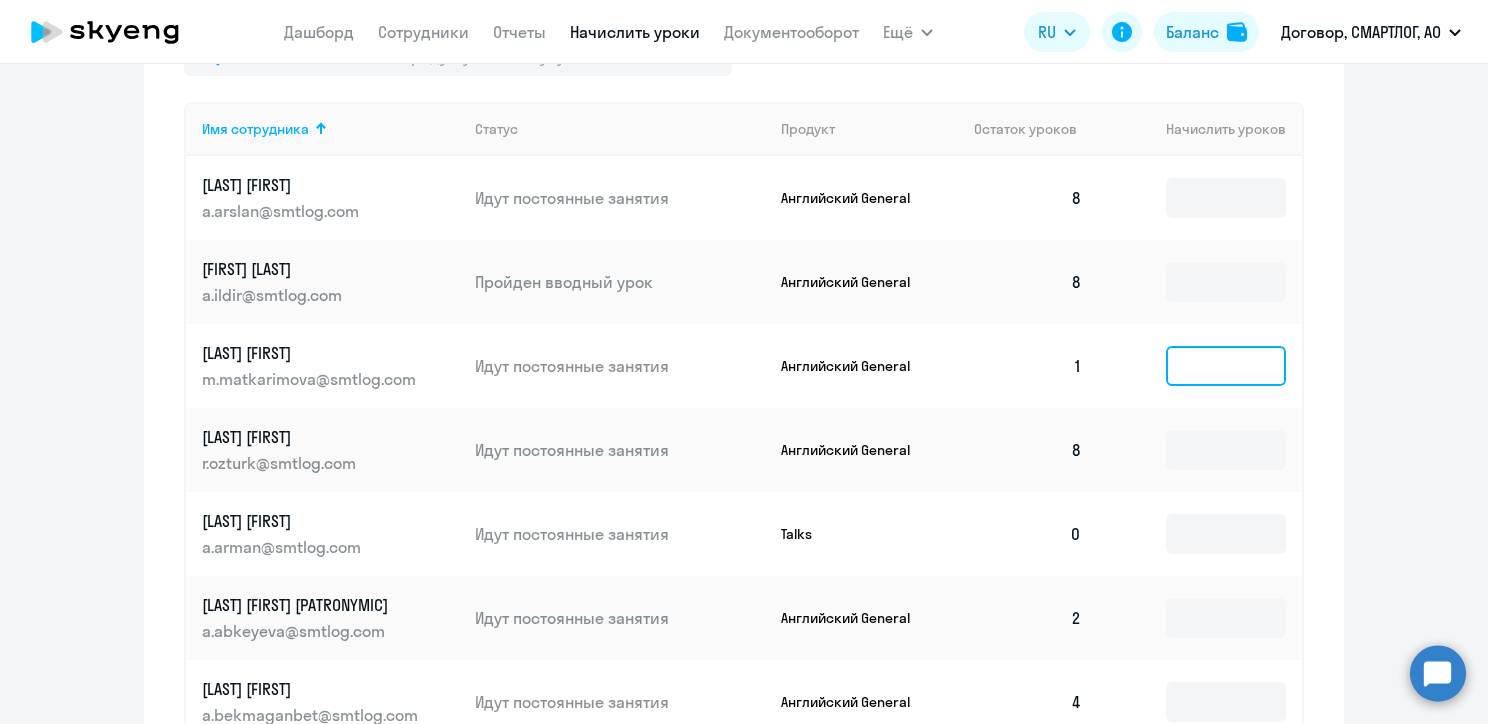 click 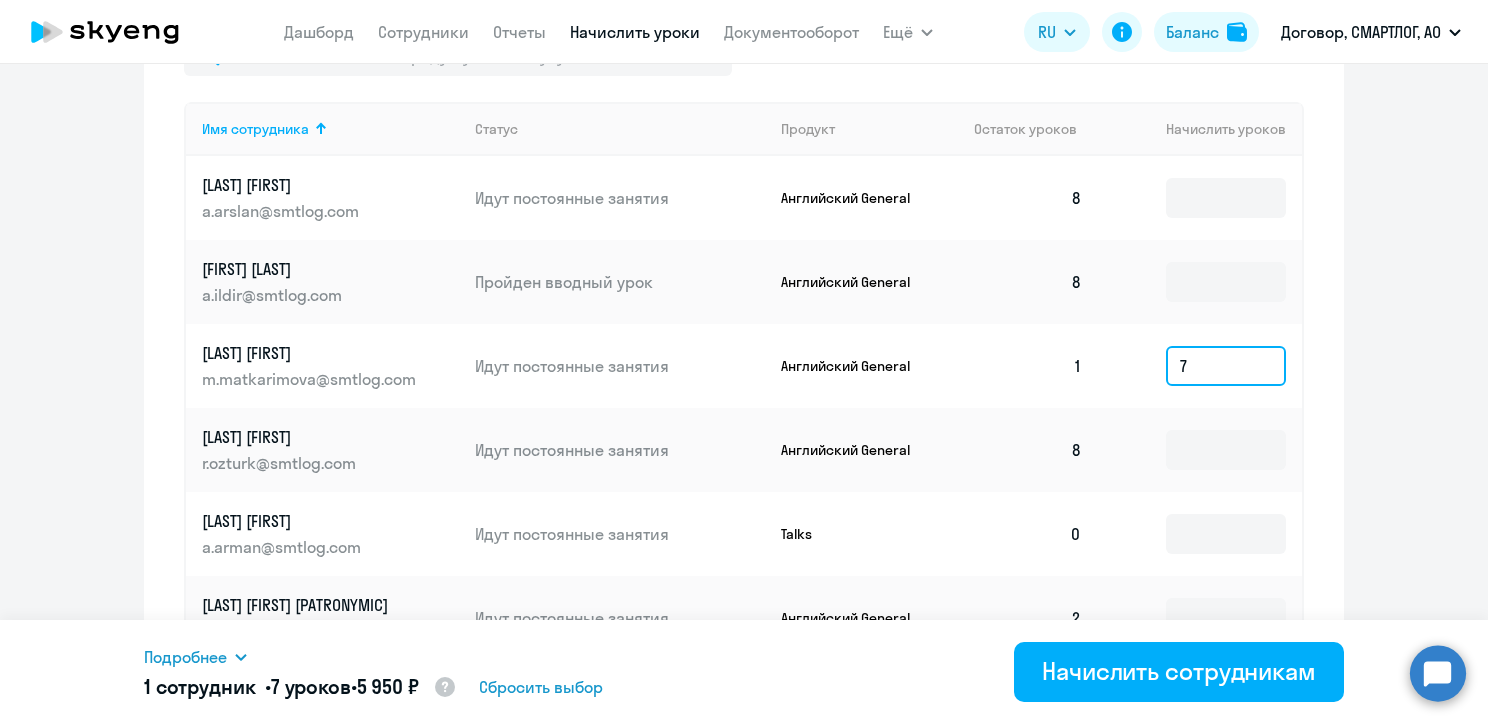 scroll, scrollTop: 1200, scrollLeft: 0, axis: vertical 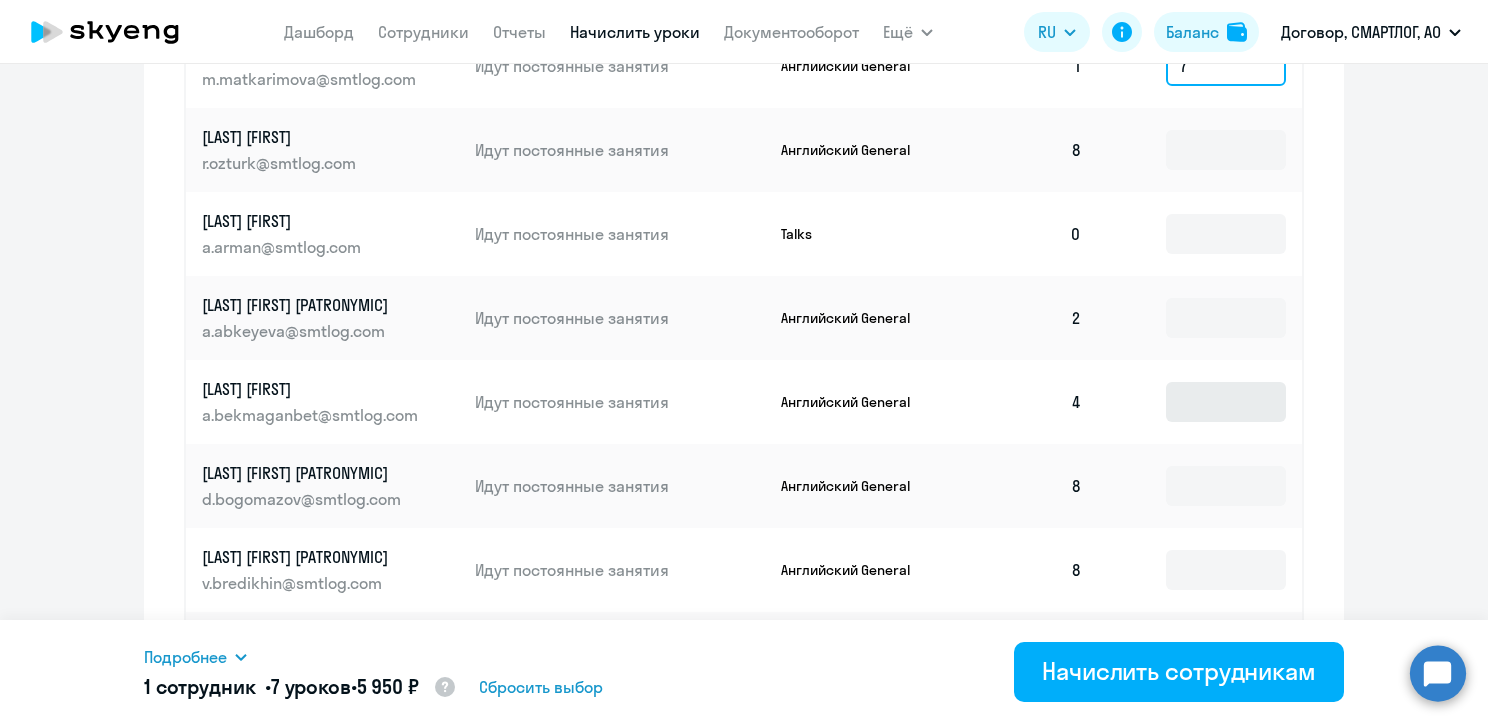 type on "7" 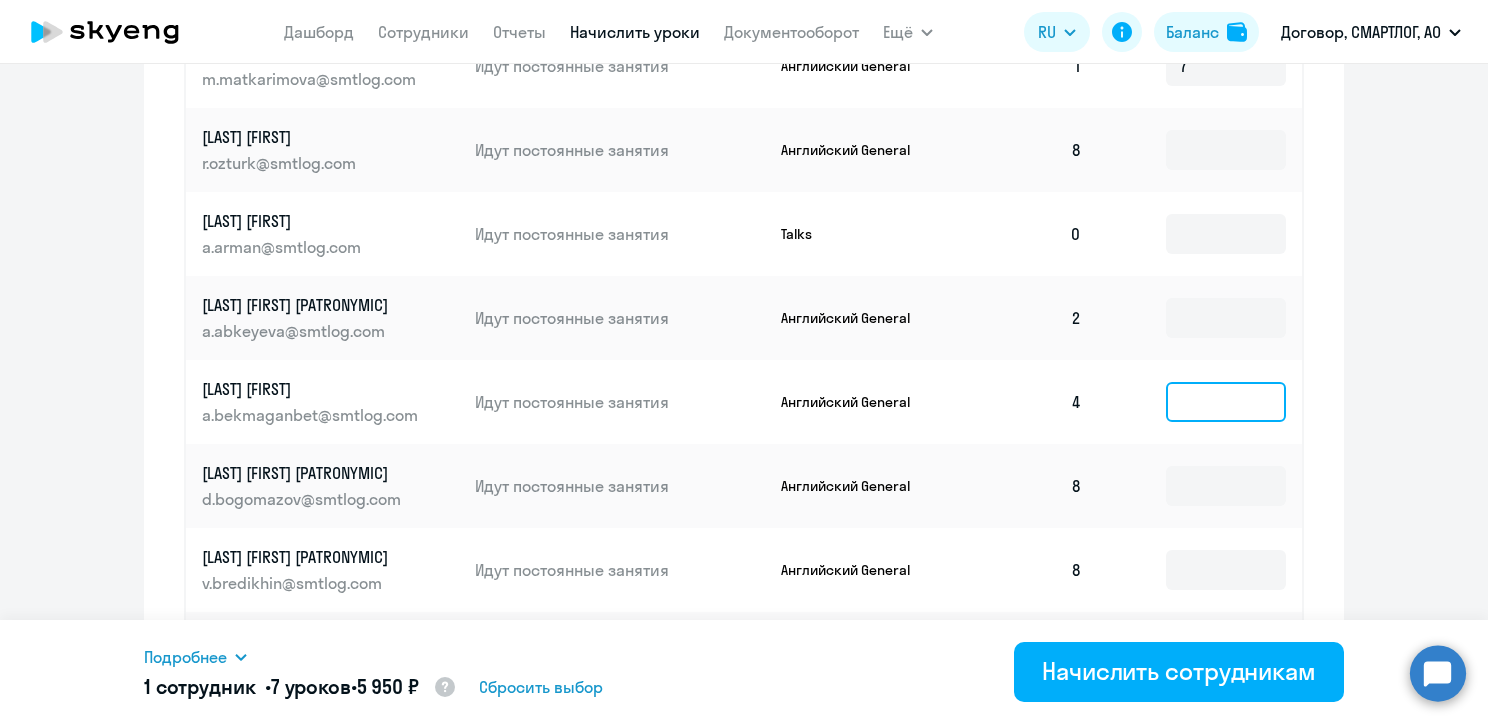 click 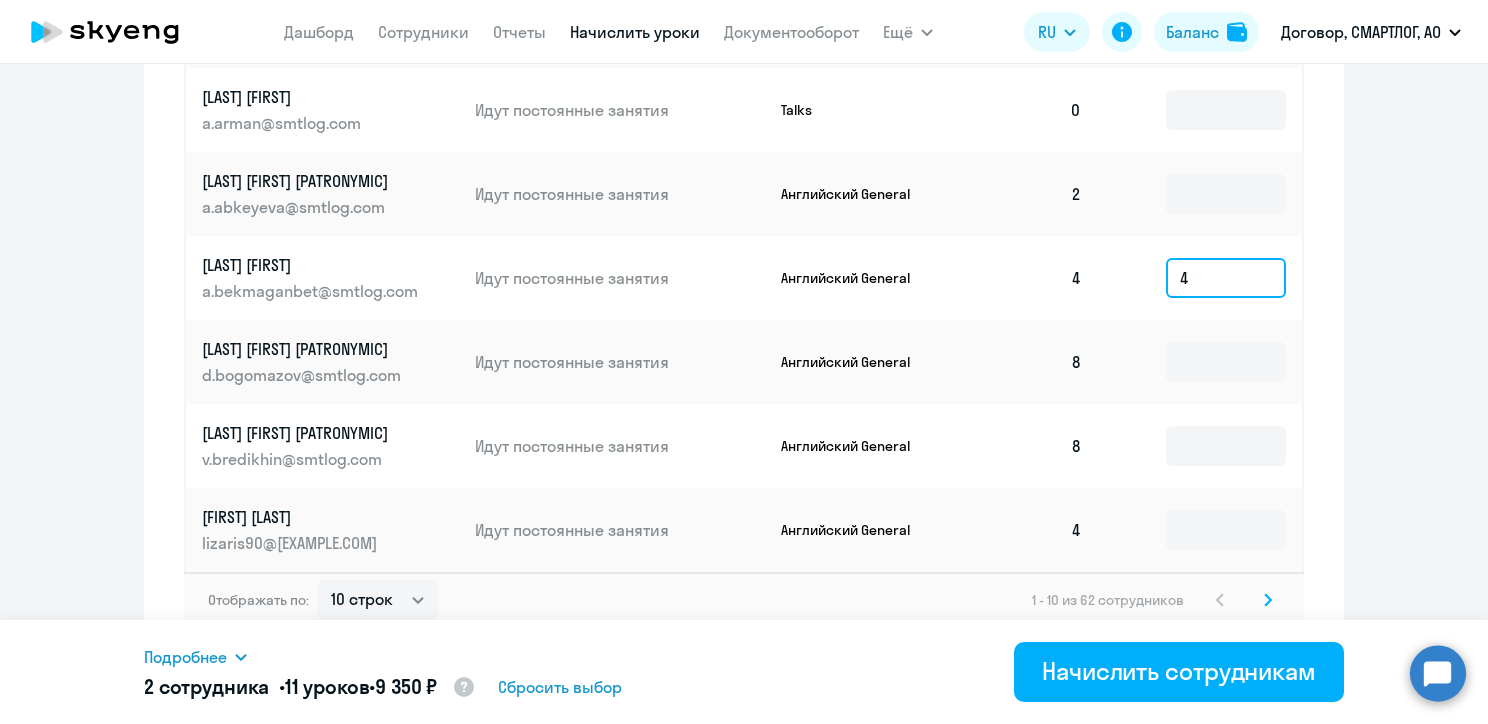scroll, scrollTop: 1340, scrollLeft: 0, axis: vertical 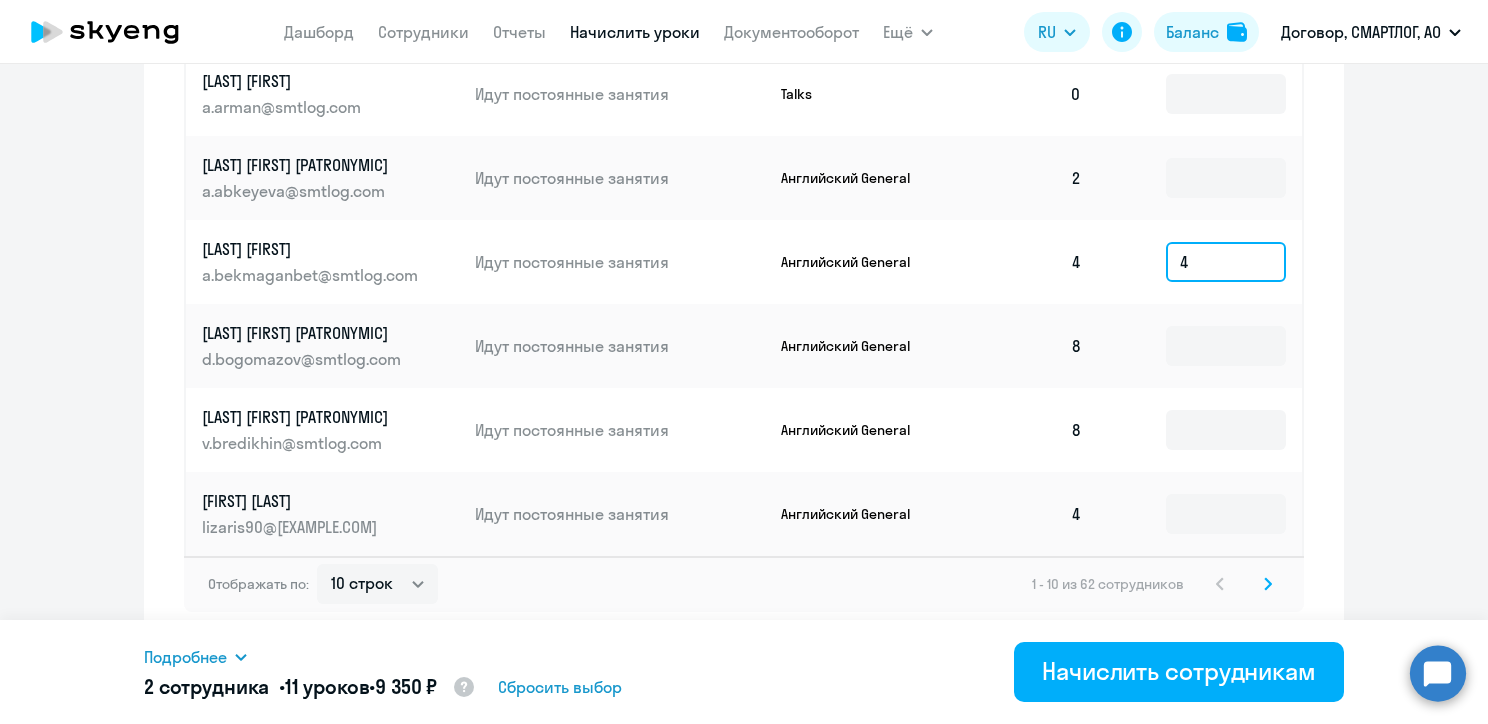type 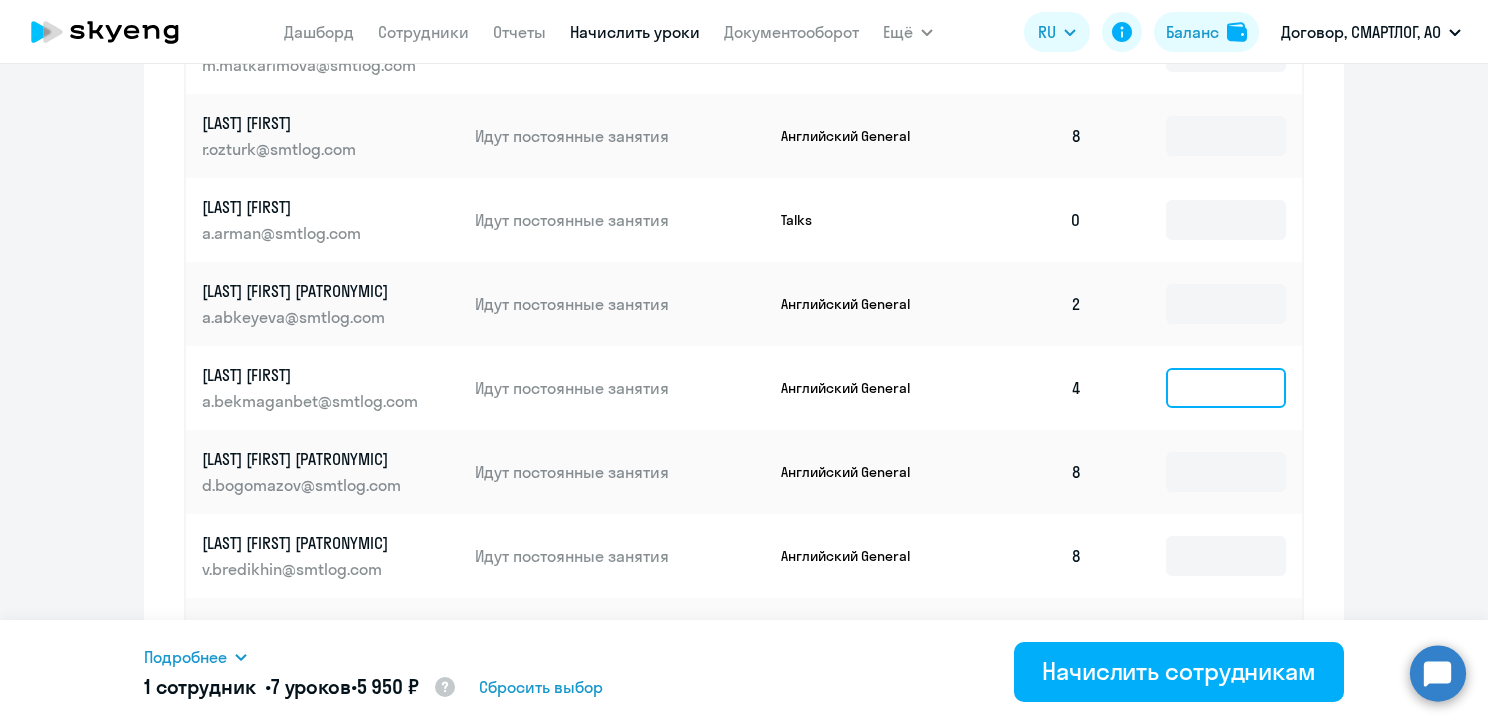 scroll, scrollTop: 940, scrollLeft: 0, axis: vertical 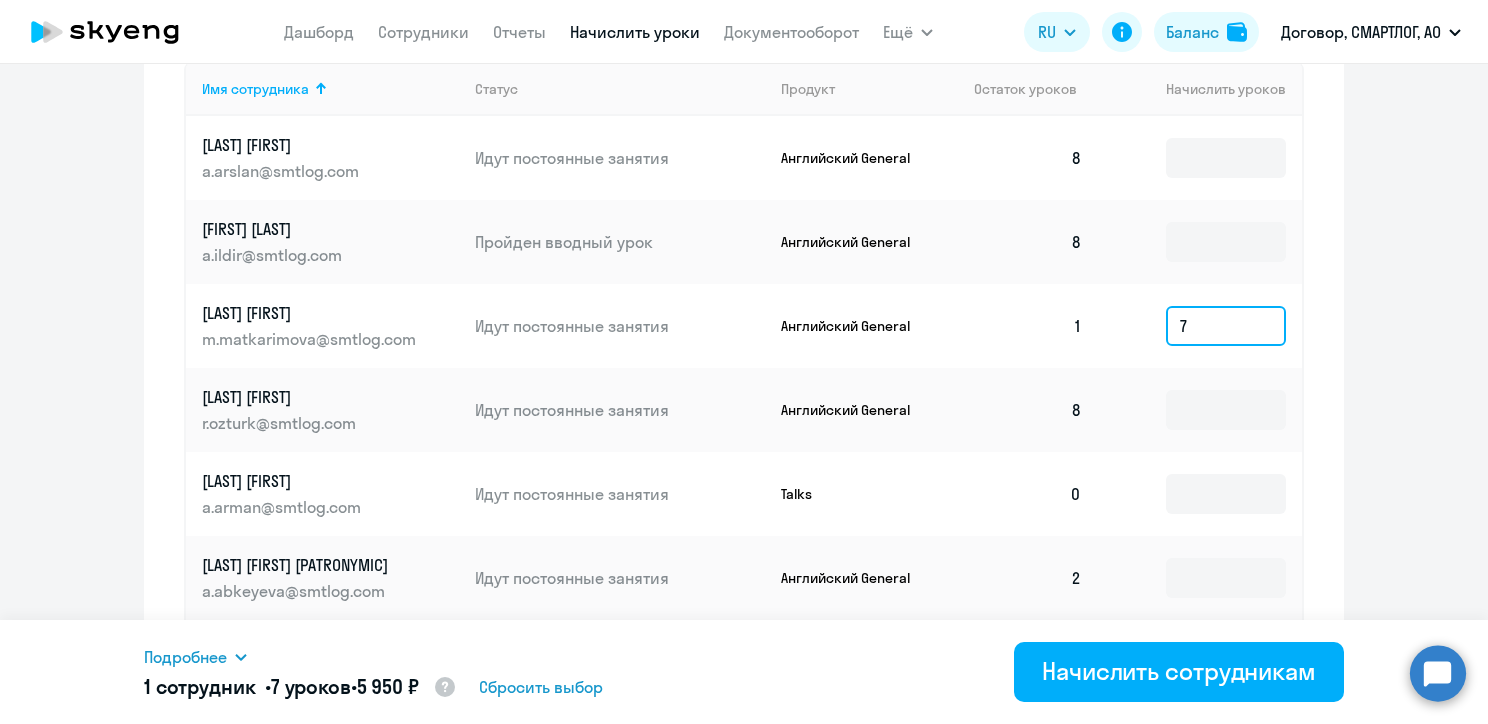 click on "7" 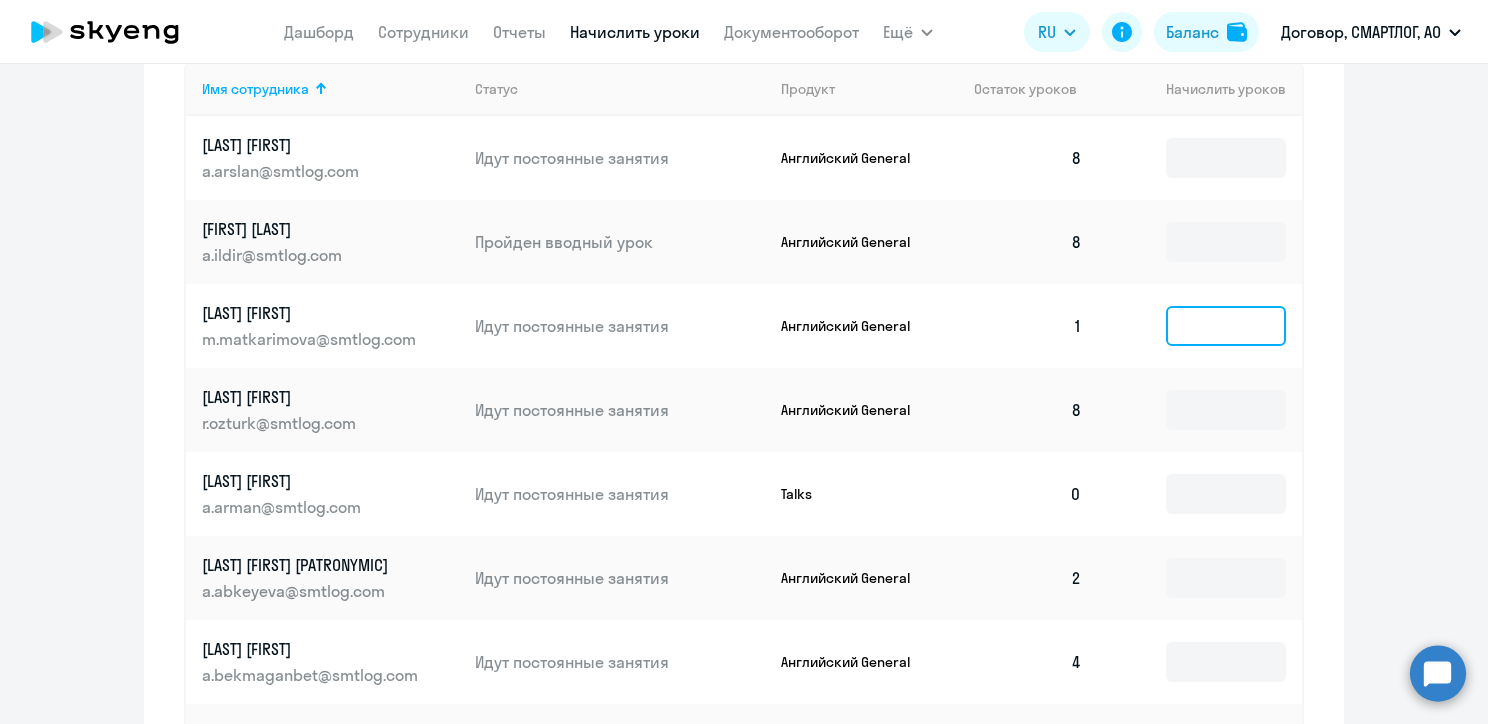 type 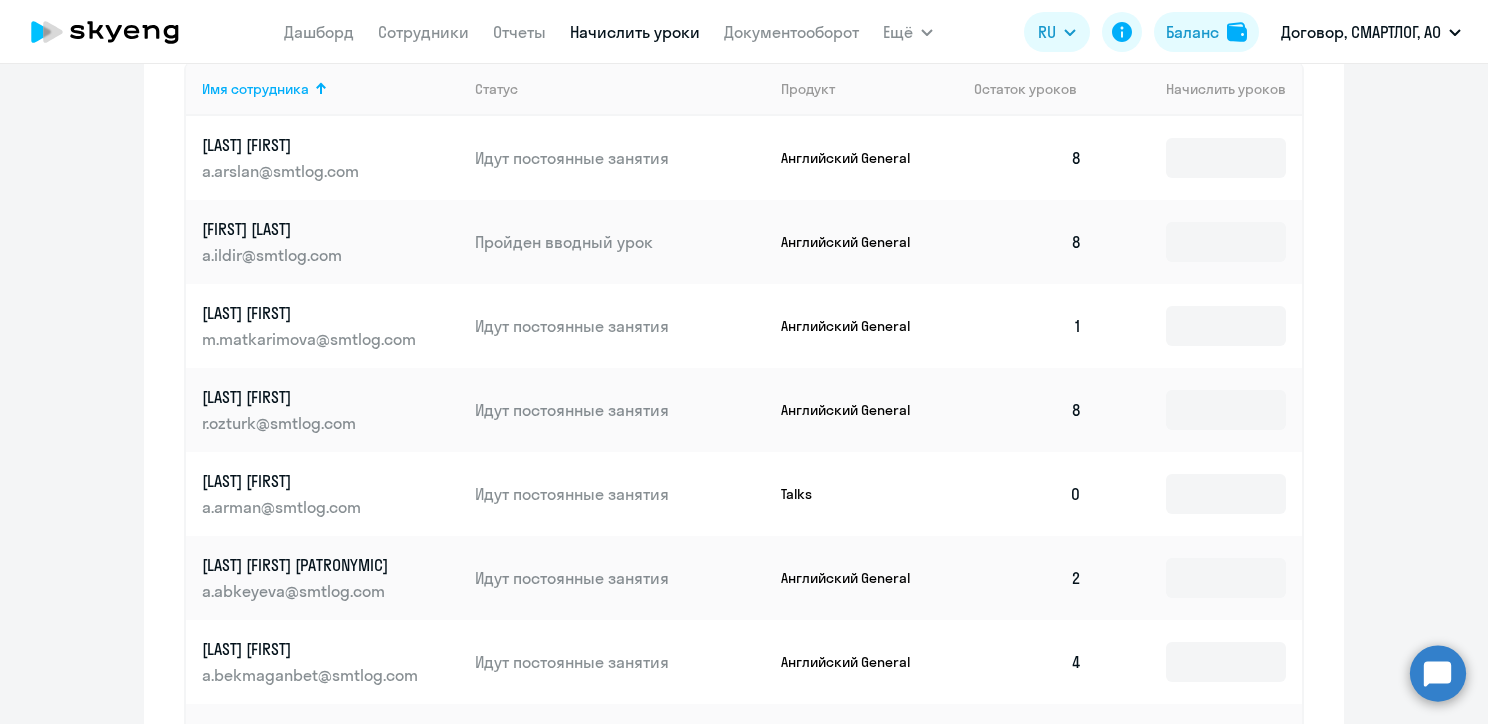 drag, startPoint x: 1396, startPoint y: 376, endPoint x: 1380, endPoint y: 348, distance: 32.24903 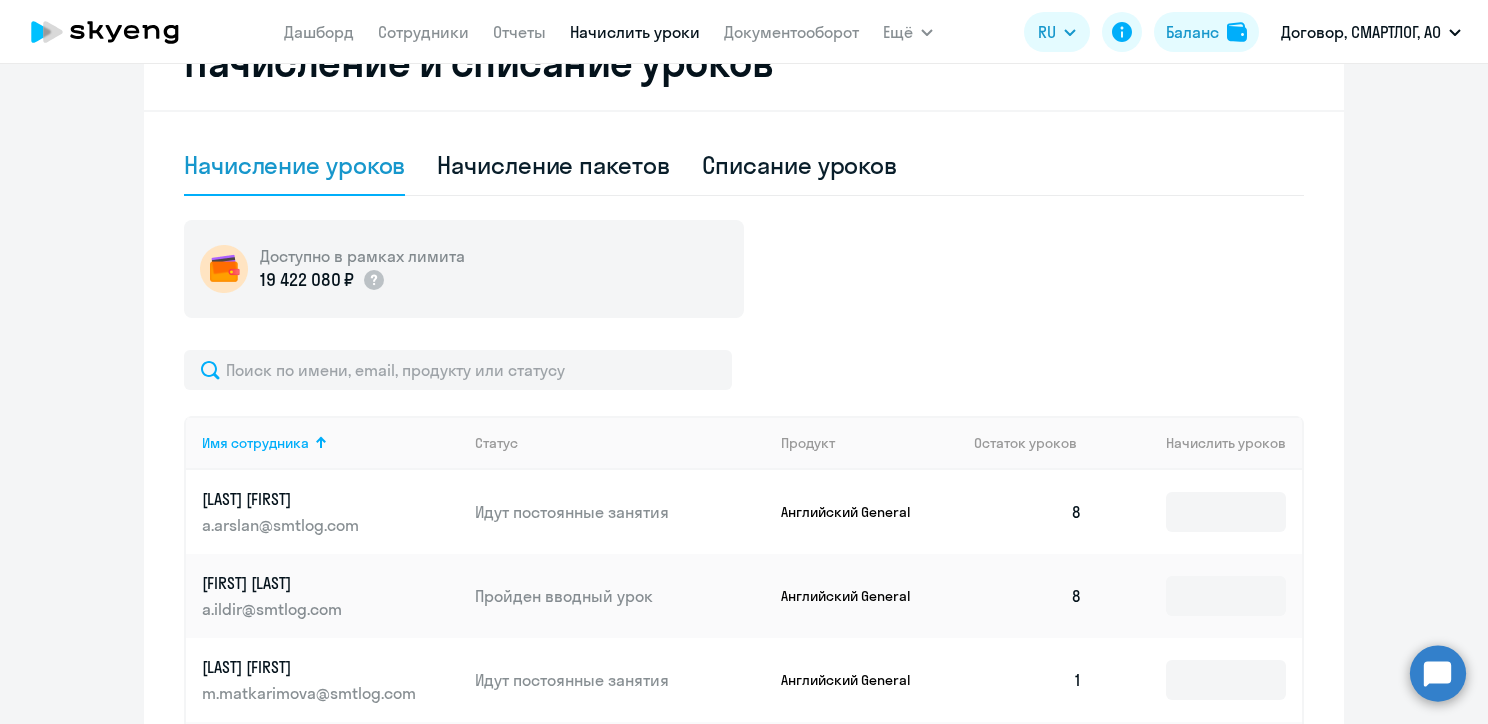 scroll, scrollTop: 540, scrollLeft: 0, axis: vertical 